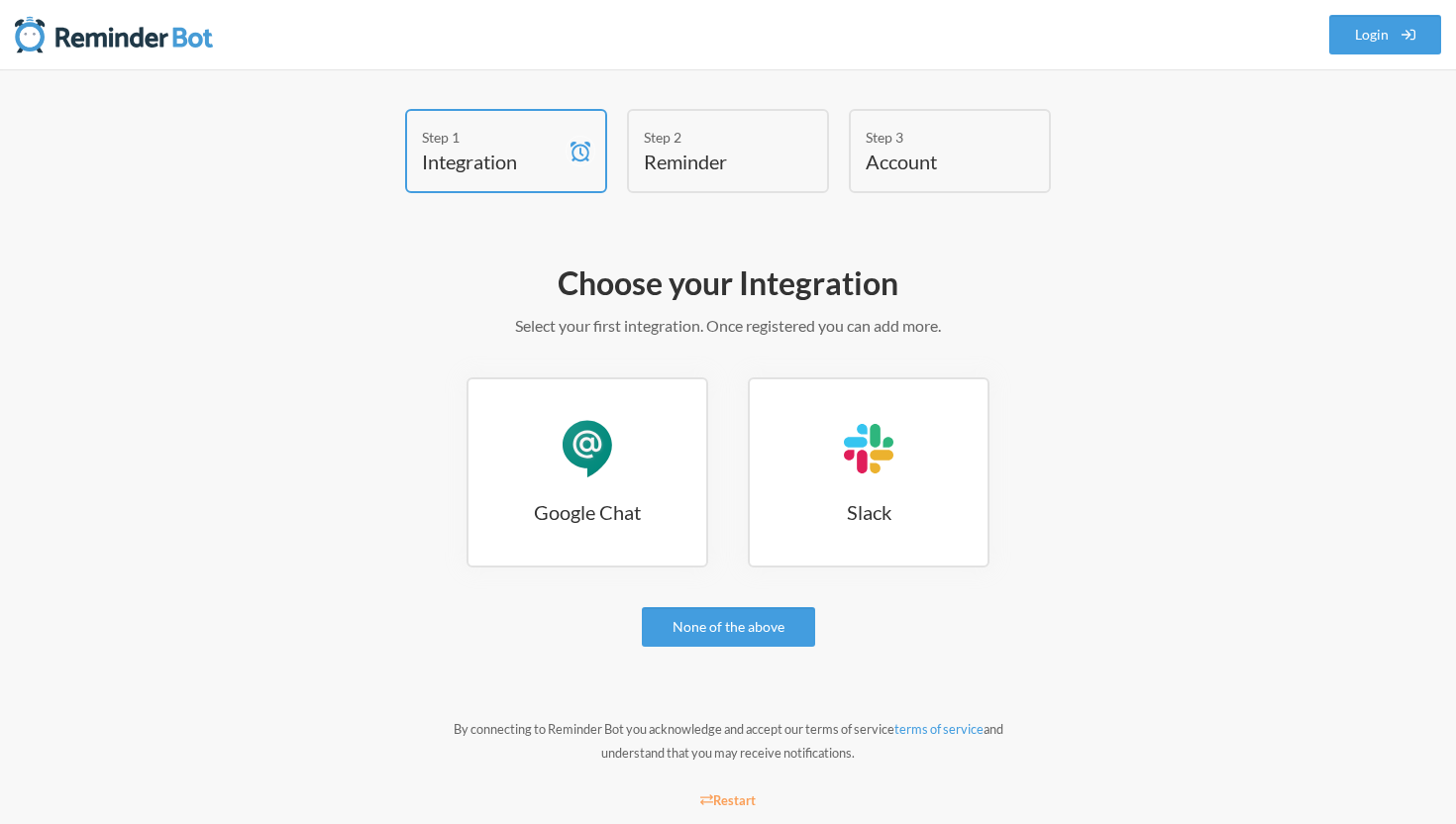 scroll, scrollTop: 46, scrollLeft: 0, axis: vertical 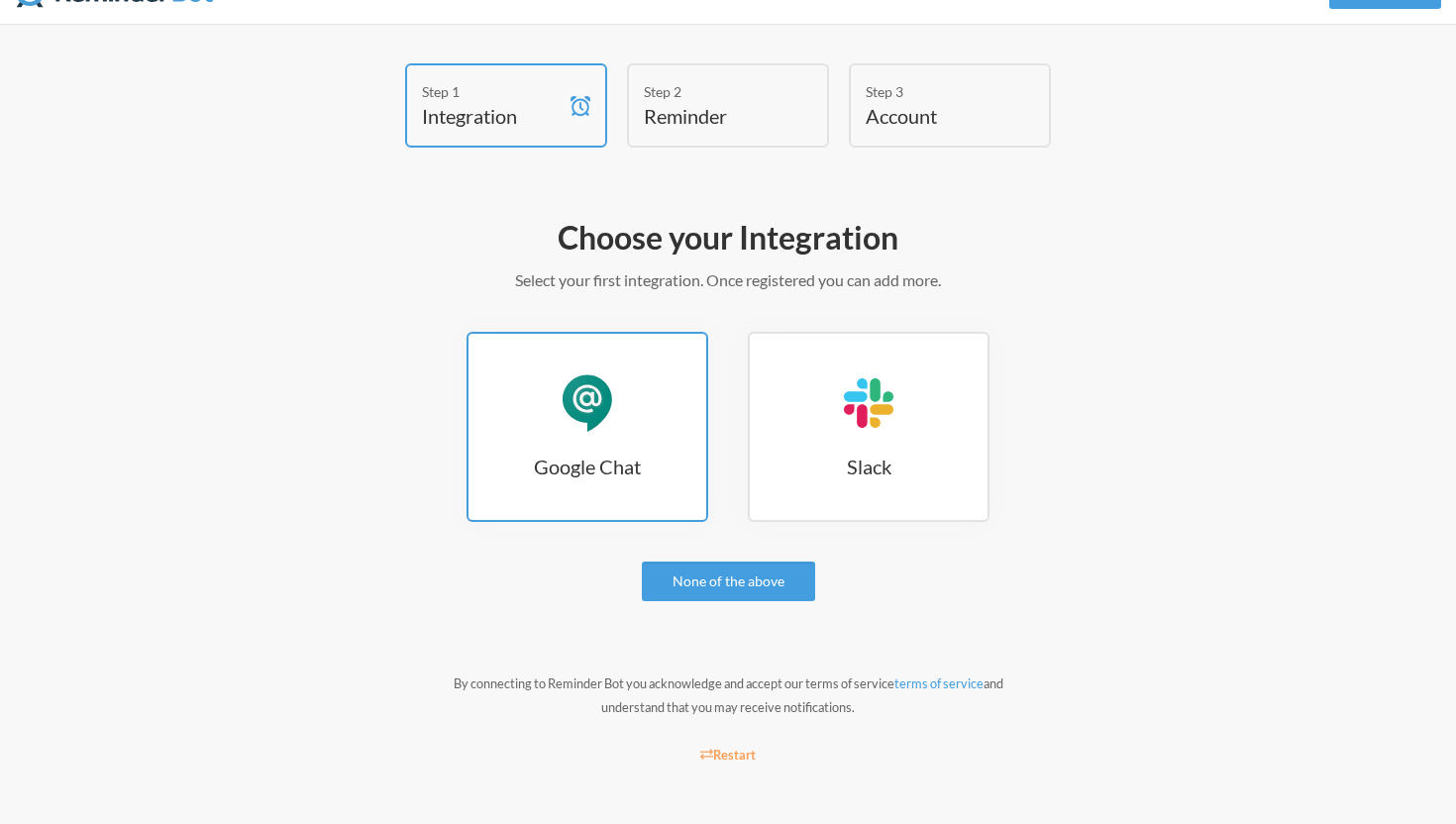 click on "Google Chat" at bounding box center [587, 403] 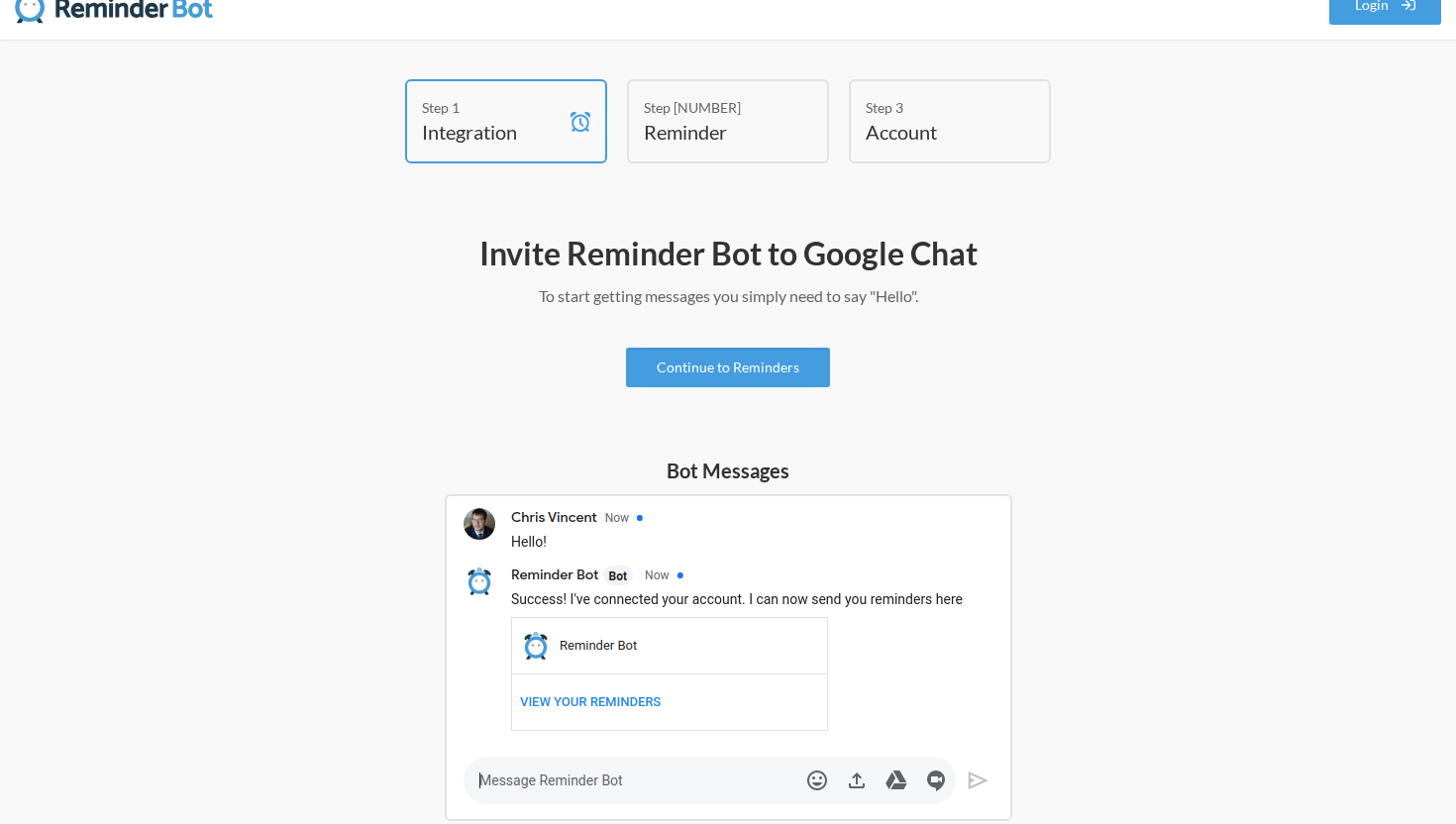 scroll, scrollTop: 0, scrollLeft: 0, axis: both 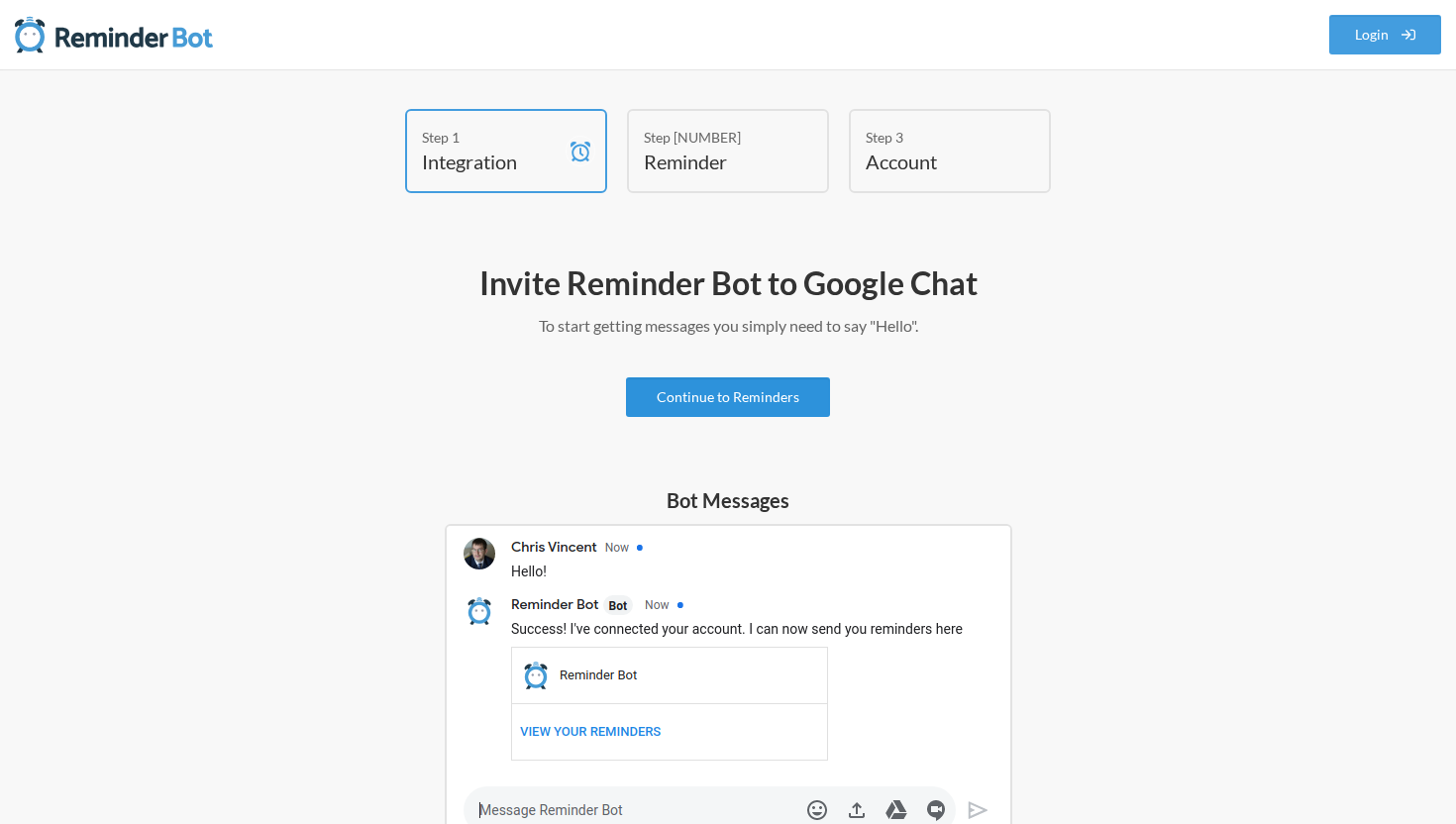 click on "Continue to Reminders" at bounding box center [728, 397] 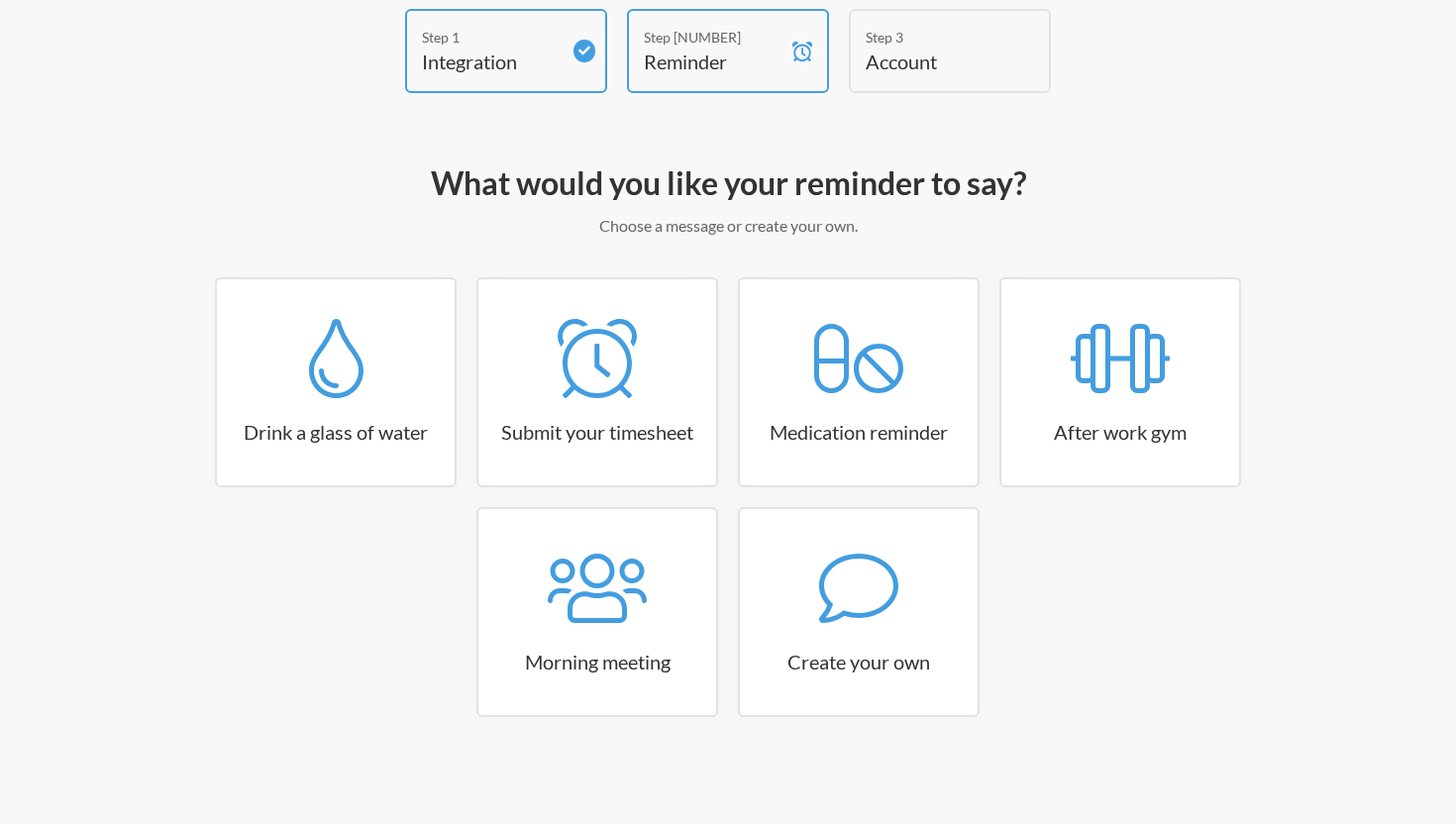 scroll, scrollTop: 101, scrollLeft: 0, axis: vertical 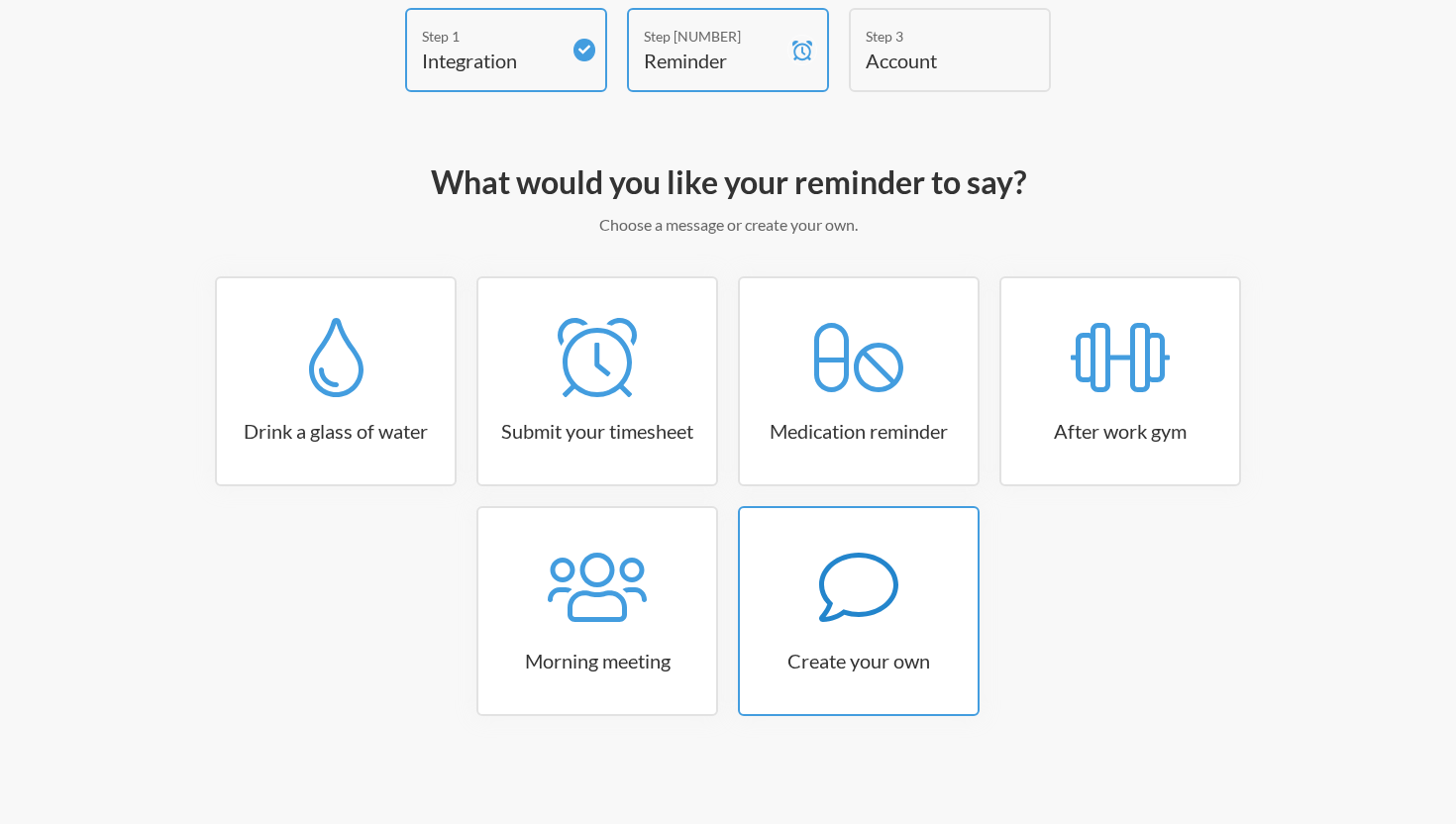 click at bounding box center [336, 358] 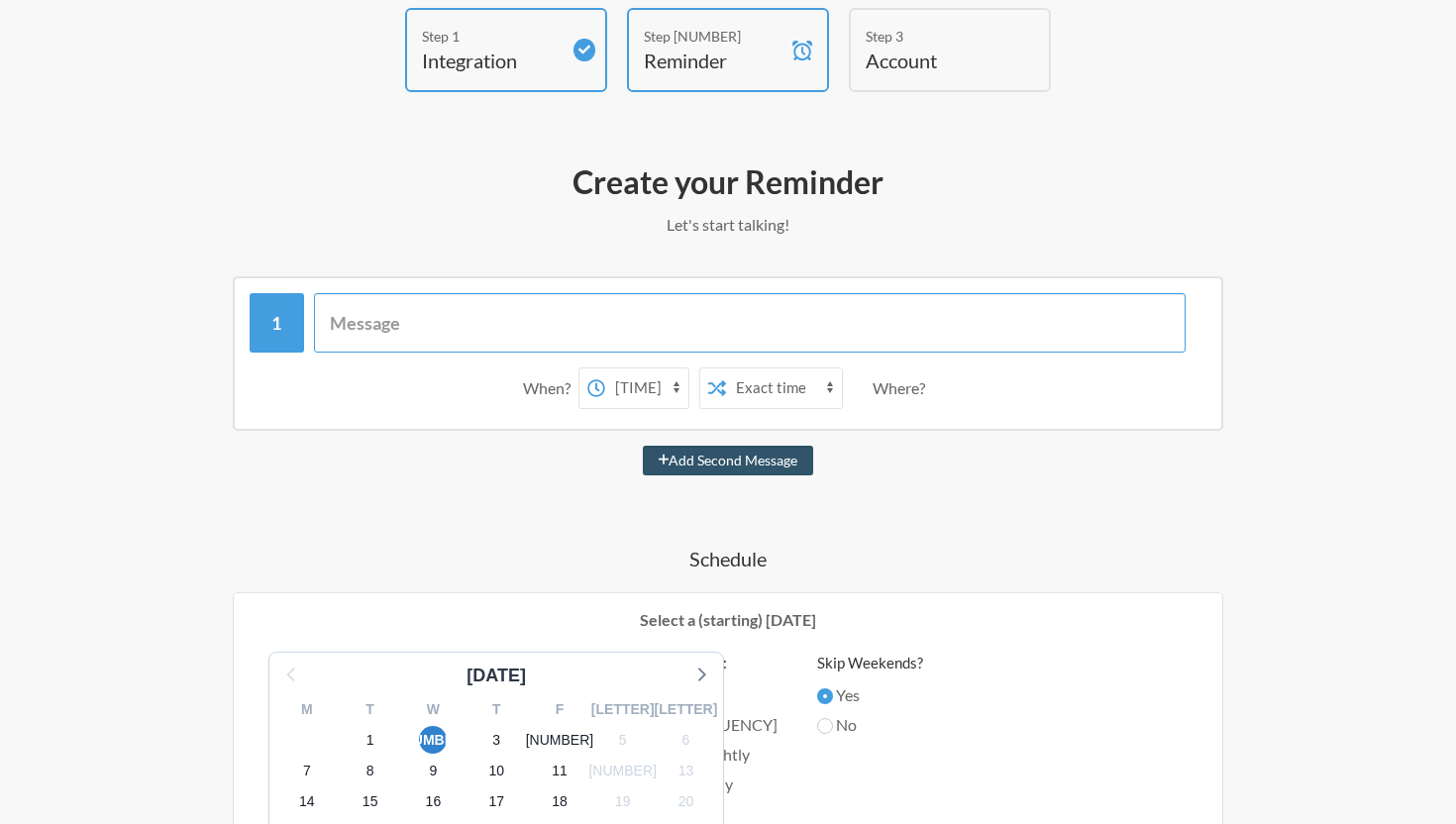 click at bounding box center (750, 323) 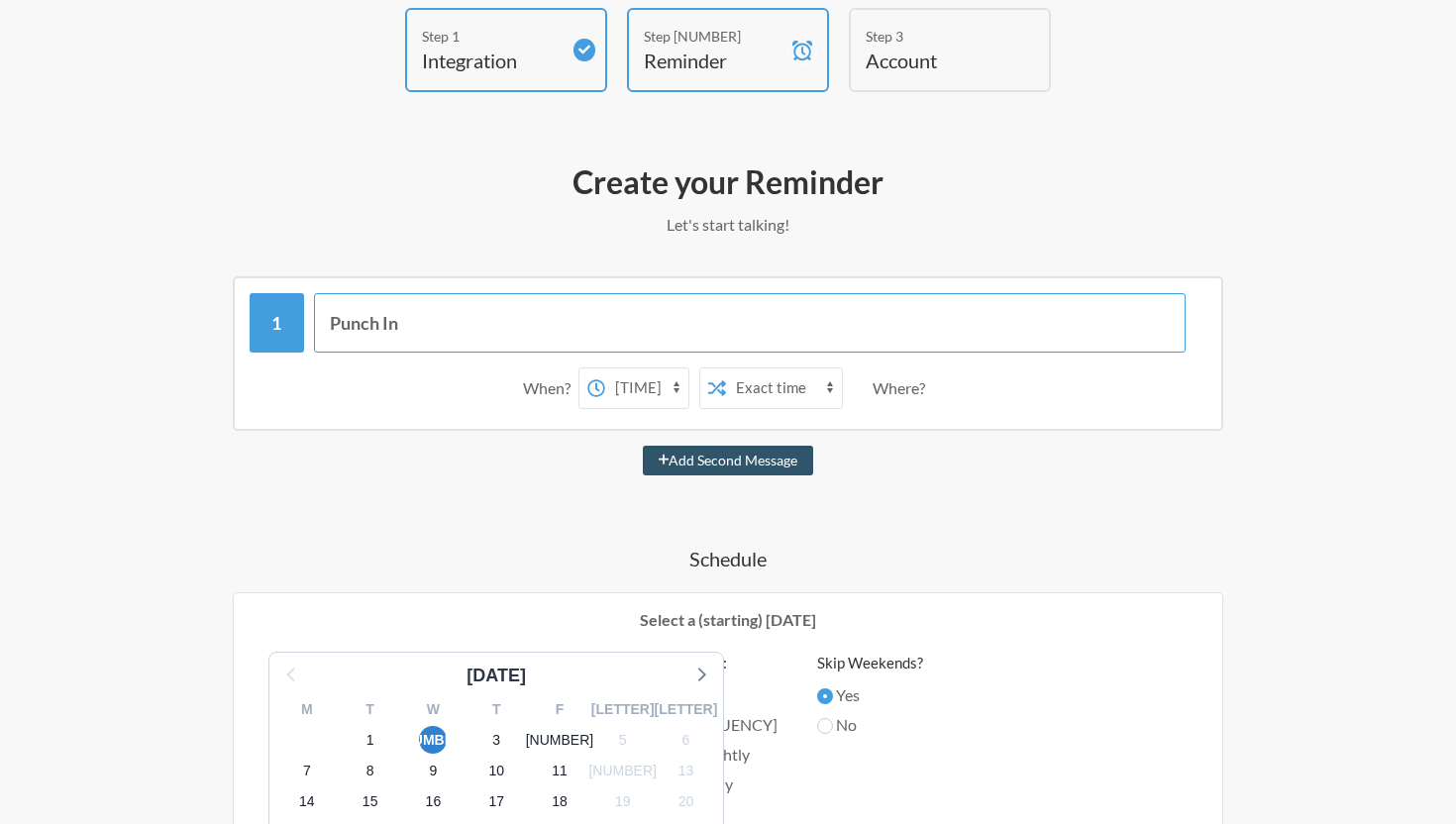 type on "Punch In" 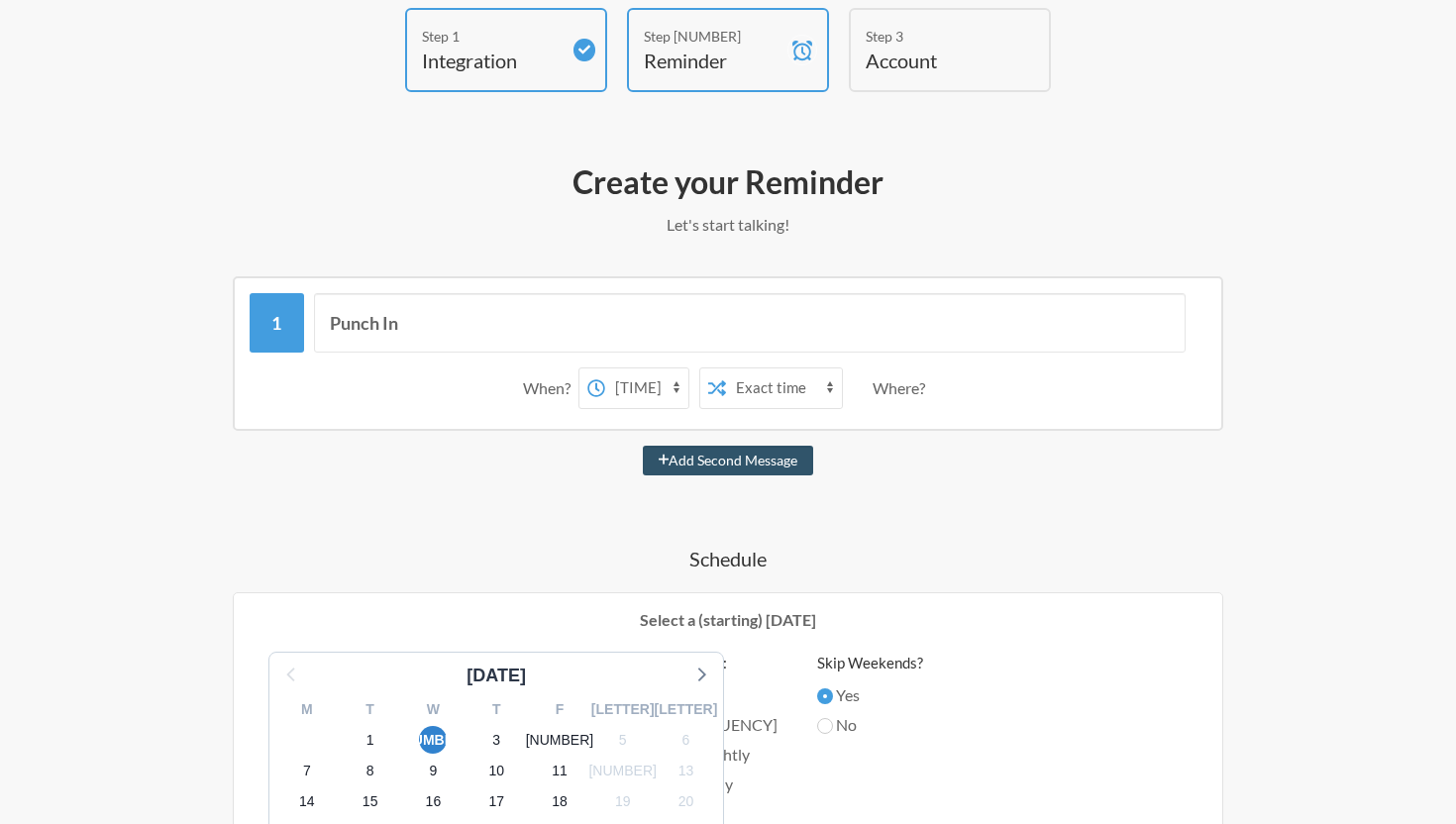 click on "12:00 am 12:15 am 12:30 am 12:45 am 1:00 am 1:15 am 1:30 am 1:45 am 2:00 am 2:15 am 2:30 am 2:45 am 3:00 am 3:15 am 3:30 am 3:45 am 4:00 am 4:15 am 4:30 am 4:45 am 5:00 am 5:15 am 5:30 am 5:45 am 6:00 am 6:15 am 6:30 am 6:45 am 7:00 am 7:15 am 7:30 am 7:45 am 8:00 am 8:15 am 8:30 am 8:45 am 9:00 am 9:15 am 9:30 am 9:45 am 10:00 am 10:15 am 10:30 am 10:45 am 11:00 am 11:15 am 11:30 am 11:45 am 12:00 pm 12:15 pm 12:30 pm 12:45 pm 1:00 pm 1:15 pm 1:30 pm 1:45 pm 2:00 pm 2:15 pm 2:30 pm 2:45 pm 3:00 pm 3:15 pm 3:30 pm 3:45 pm 4:00 pm 4:15 pm 4:30 pm 4:45 pm 5:00 pm 5:15 pm 5:30 pm 5:45 pm 6:00 pm 6:15 pm 6:30 pm 6:45 pm 7:00 pm 7:15 pm 7:30 pm 7:45 pm 8:00 pm 8:15 pm 8:30 pm 8:45 pm 9:00 pm 9:15 pm 9:30 pm 9:45 pm 10:00 pm 10:15 pm 10:30 pm 10:45 pm 11:00 pm 11:15 pm 11:30 pm 11:45 pm" at bounding box center (647, 388) 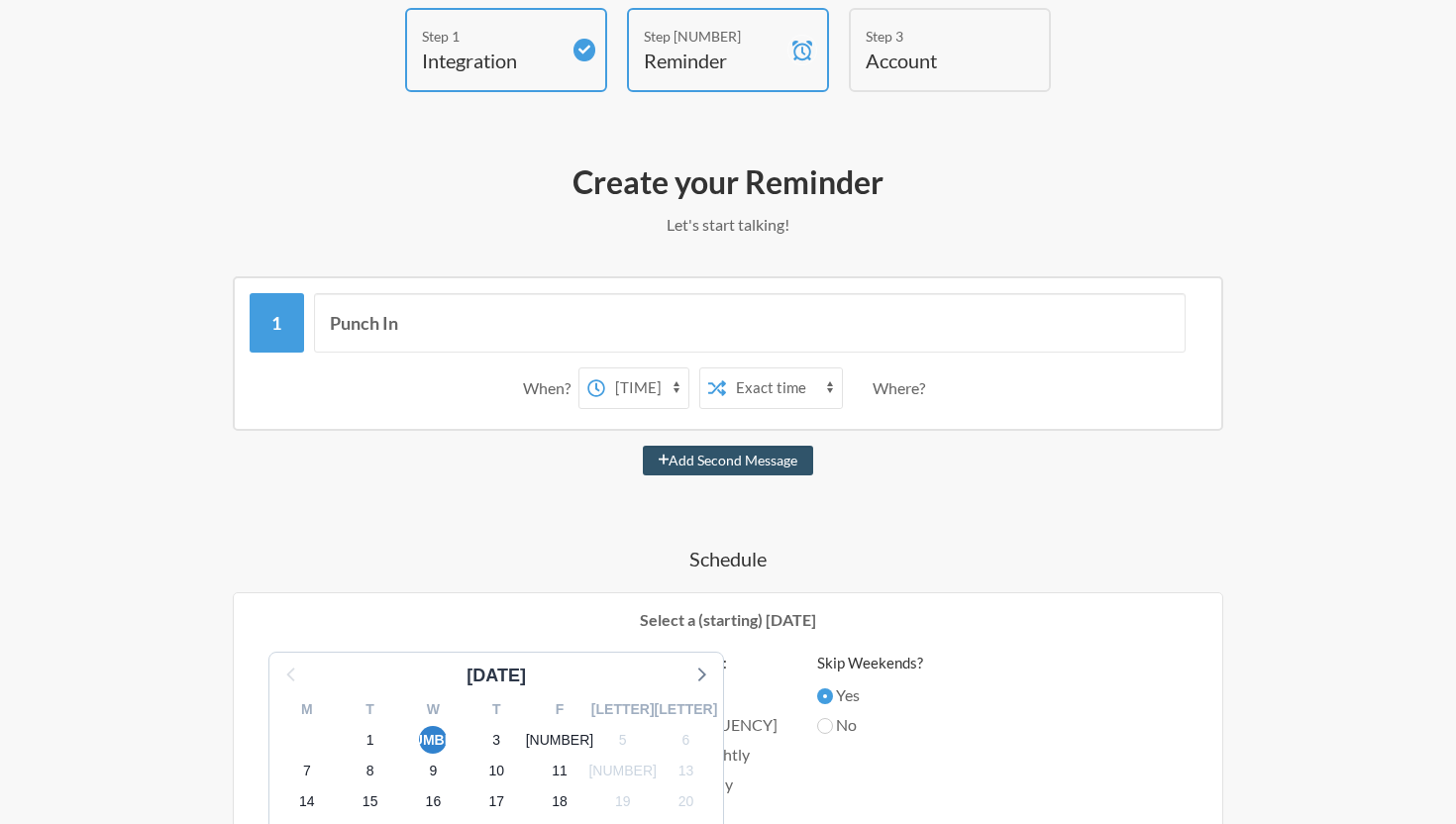 select on "[TIME]" 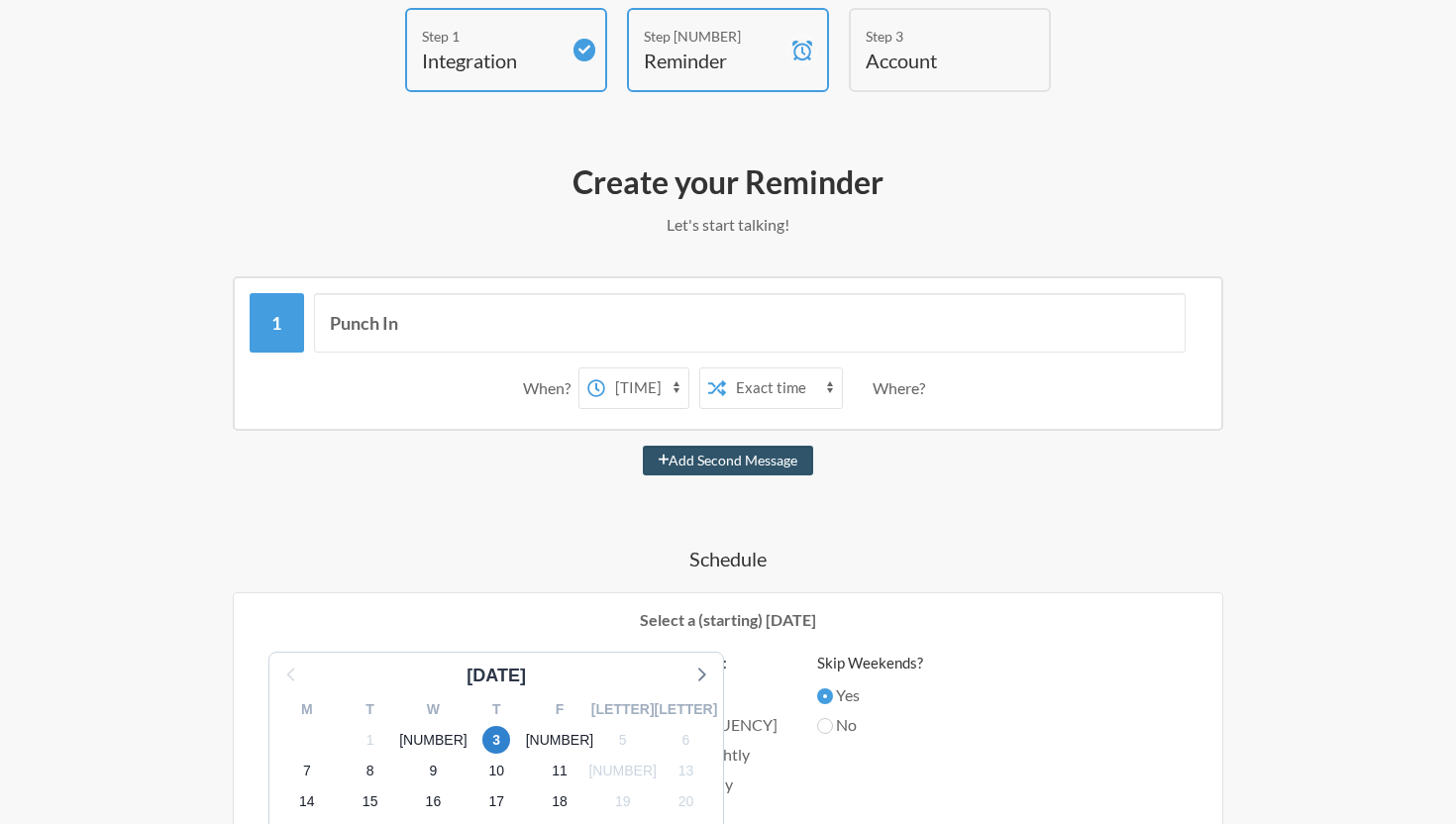 click on "Exact time Random time" at bounding box center [783, 388] 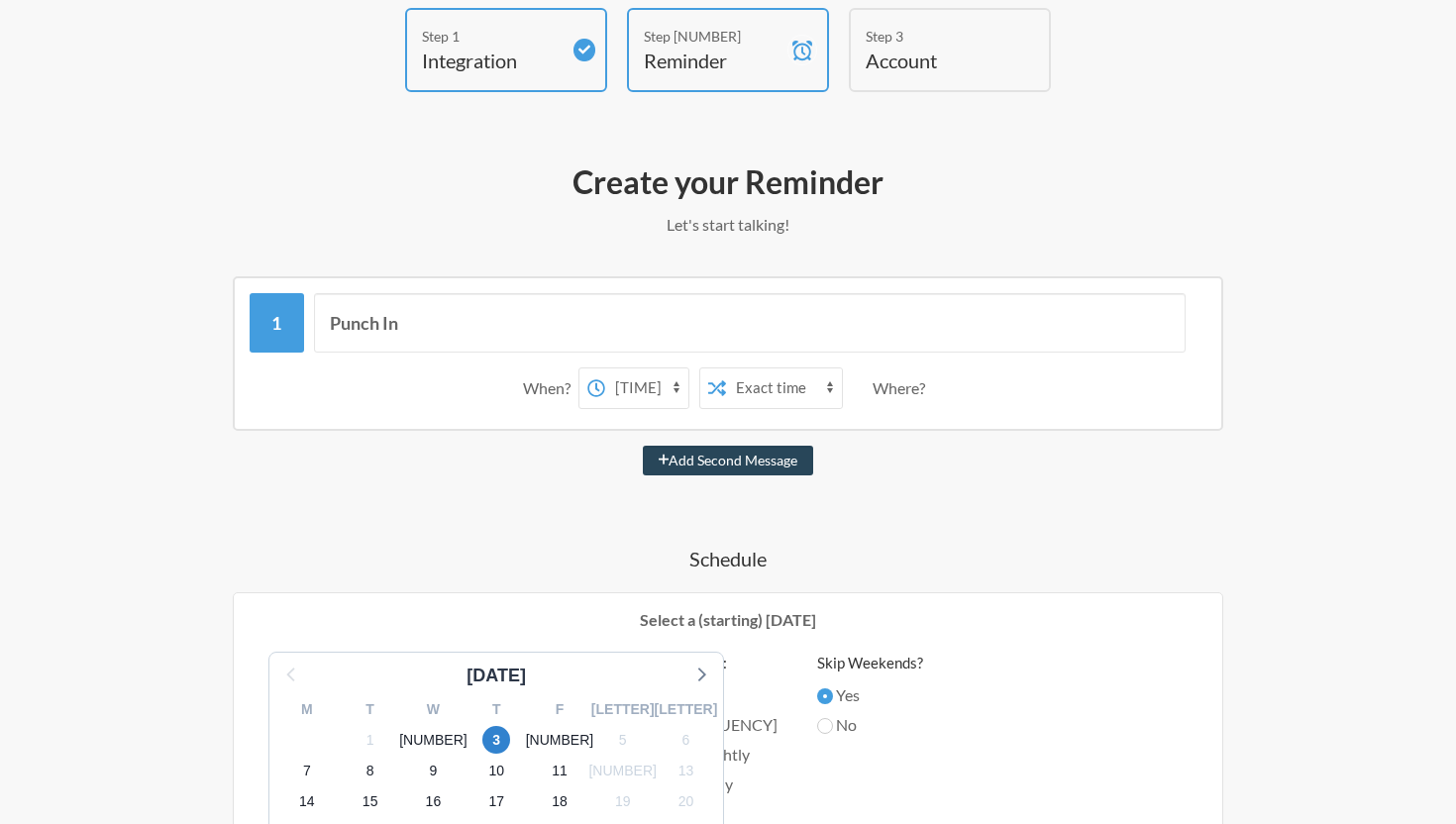 click on "Add Second Message" at bounding box center (728, 461) 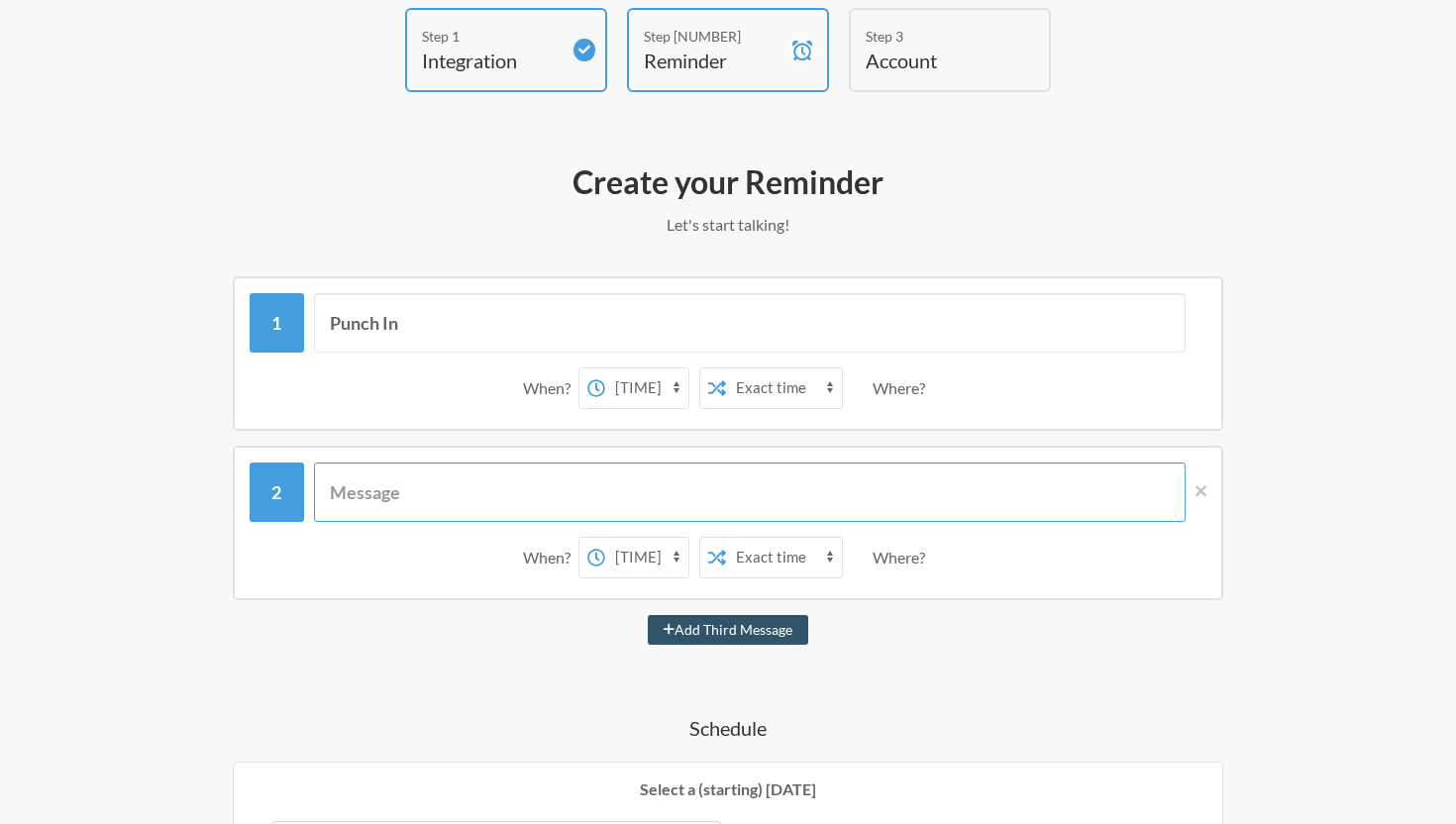 click at bounding box center [750, 492] 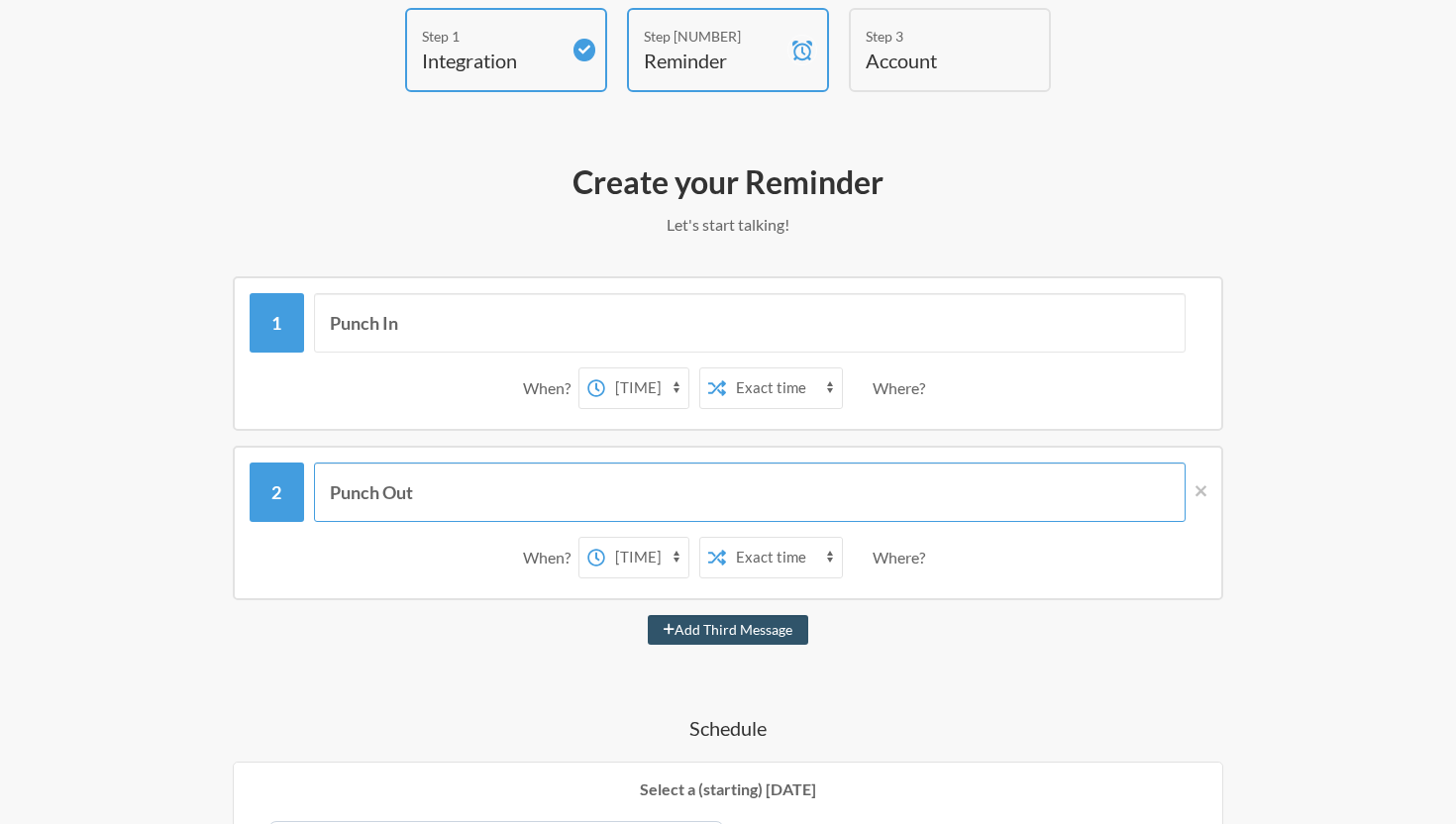 type on "Punch Out" 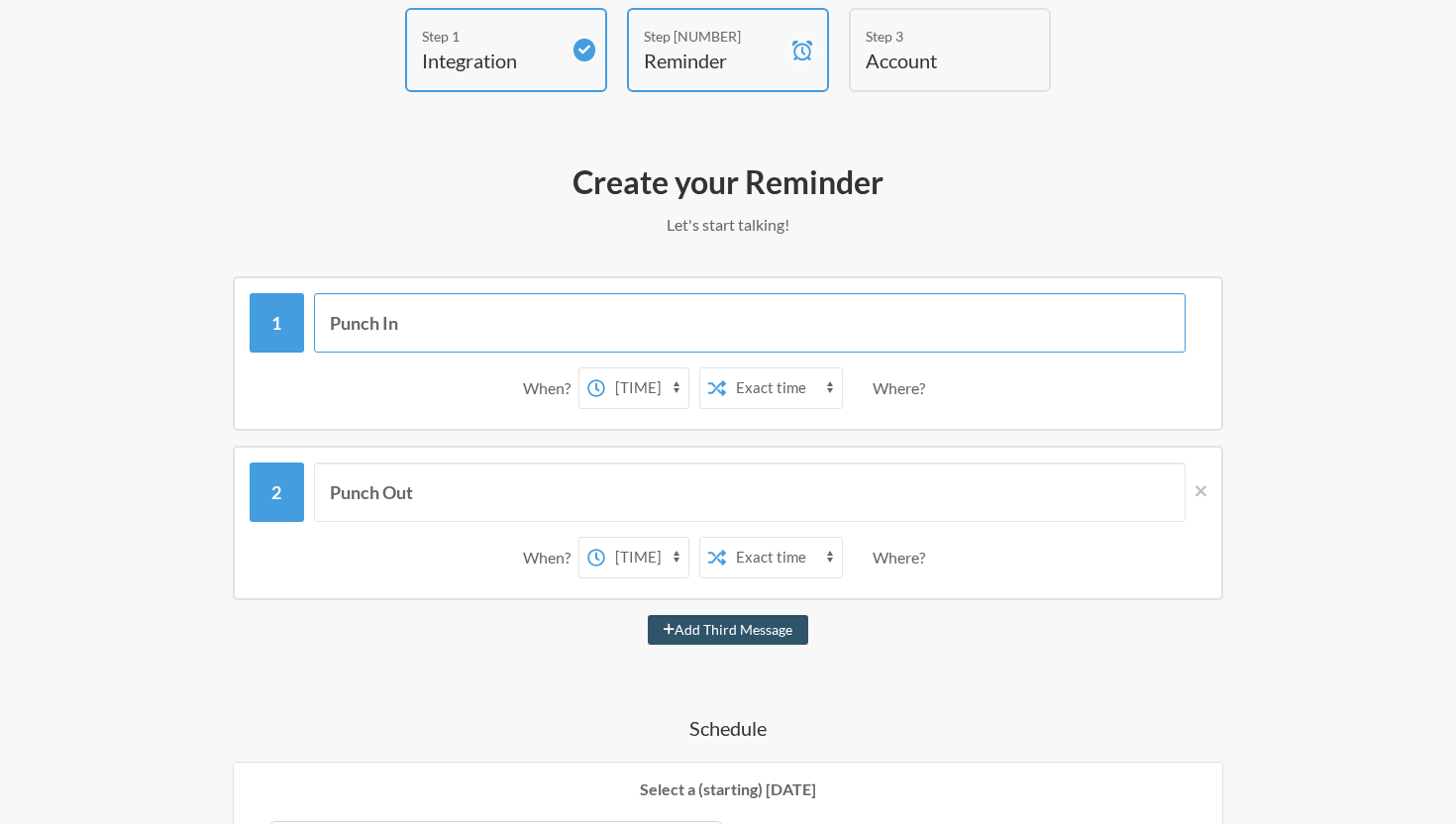 click on "Punch In" at bounding box center [750, 323] 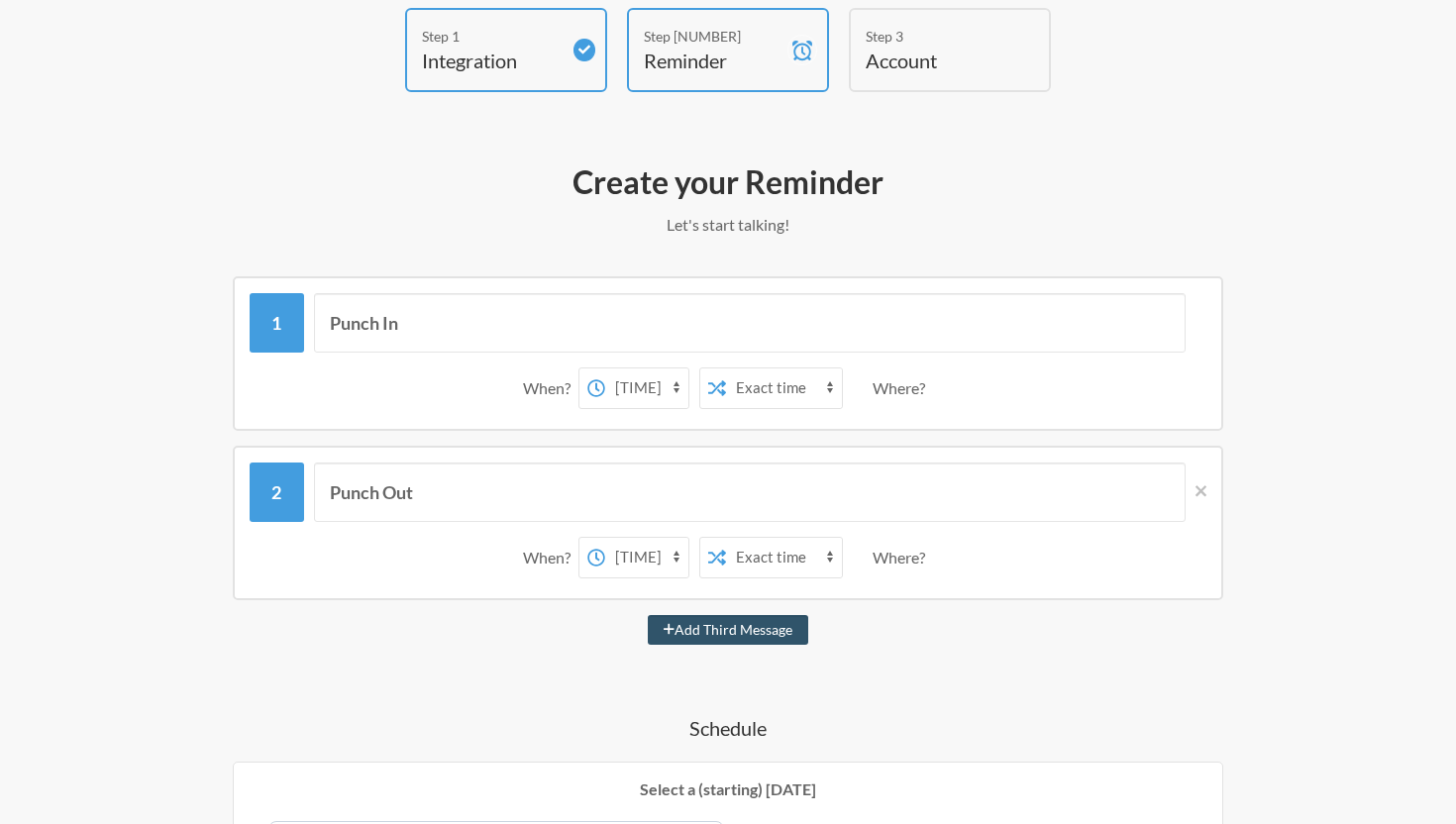 click on "12:00 am 12:15 am 12:30 am 12:45 am 1:00 am 1:15 am 1:30 am 1:45 am 2:00 am 2:15 am 2:30 am 2:45 am 3:00 am 3:15 am 3:30 am 3:45 am 4:00 am 4:15 am 4:30 am 4:45 am 5:00 am 5:15 am 5:30 am 5:45 am 6:00 am 6:15 am 6:30 am 6:45 am 7:00 am 7:15 am 7:30 am 7:45 am 8:00 am 8:15 am 8:30 am 8:45 am 9:00 am 9:15 am 9:30 am 9:45 am 10:00 am 10:15 am 10:30 am 10:45 am 11:00 am 11:15 am 11:30 am 11:45 am 12:00 pm 12:15 pm 12:30 pm 12:45 pm 1:00 pm 1:15 pm 1:30 pm 1:45 pm 2:00 pm 2:15 pm 2:30 pm 2:45 pm 3:00 pm 3:15 pm 3:30 pm 3:45 pm 4:00 pm 4:15 pm 4:30 pm 4:45 pm 5:00 pm 5:15 pm 5:30 pm 5:45 pm 6:00 pm 6:15 pm 6:30 pm 6:45 pm 7:00 pm 7:15 pm 7:30 pm 7:45 pm 8:00 pm 8:15 pm 8:30 pm 8:45 pm 9:00 pm 9:15 pm 9:30 pm 9:45 pm 10:00 pm 10:15 pm 10:30 pm 10:45 pm 11:00 pm 11:15 pm 11:30 pm 11:45 pm" at bounding box center [647, 558] 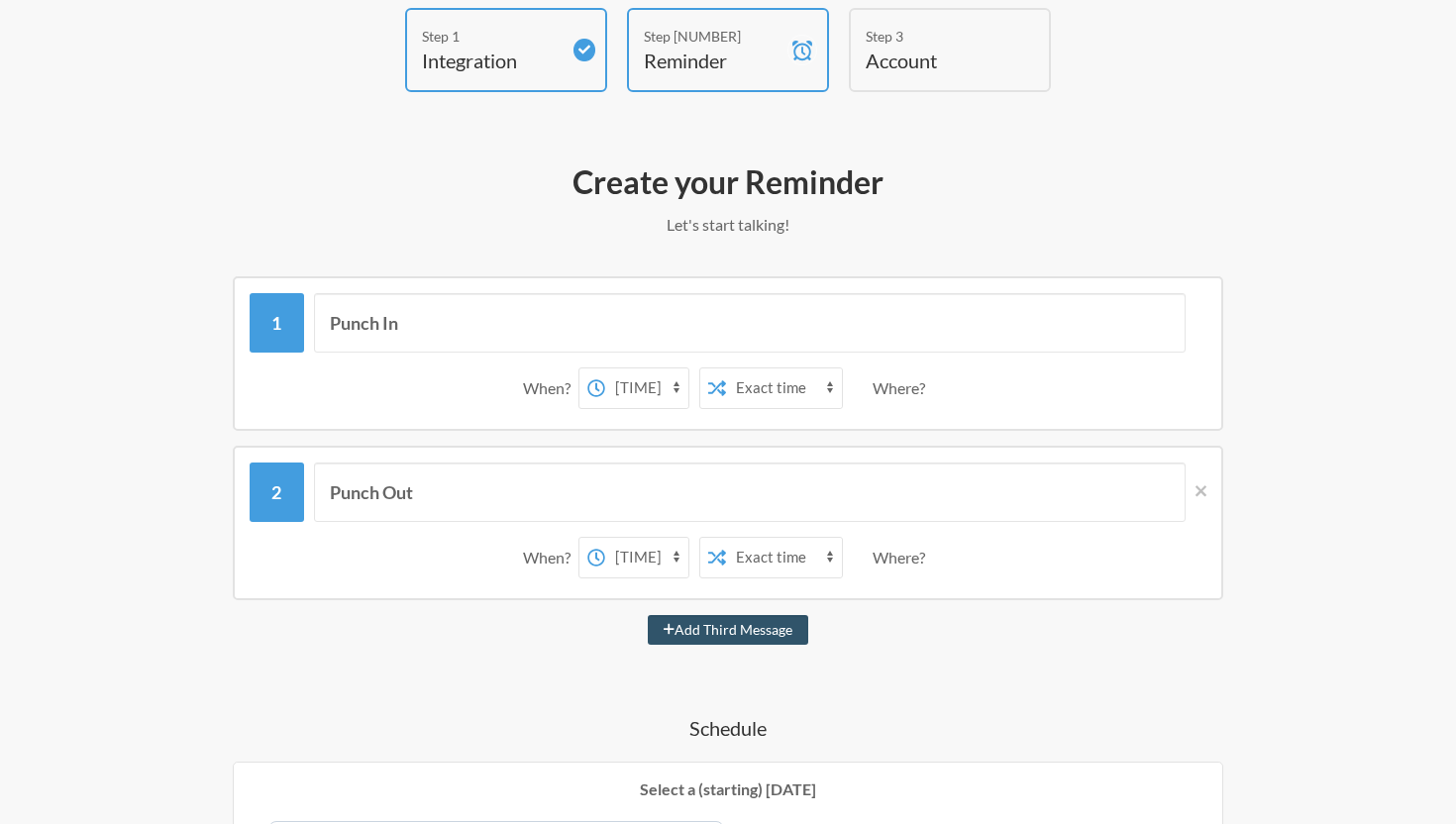 click on "12:00 am 12:15 am 12:30 am 12:45 am 1:00 am 1:15 am 1:30 am 1:45 am 2:00 am 2:15 am 2:30 am 2:45 am 3:00 am 3:15 am 3:30 am 3:45 am 4:00 am 4:15 am 4:30 am 4:45 am 5:00 am 5:15 am 5:30 am 5:45 am 6:00 am 6:15 am 6:30 am 6:45 am 7:00 am 7:15 am 7:30 am 7:45 am 8:00 am 8:15 am 8:30 am 8:45 am 9:00 am 9:15 am 9:30 am 9:45 am 10:00 am 10:15 am 10:30 am 10:45 am 11:00 am 11:15 am 11:30 am 11:45 am 12:00 pm 12:15 pm 12:30 pm 12:45 pm 1:00 pm 1:15 pm 1:30 pm 1:45 pm 2:00 pm 2:15 pm 2:30 pm 2:45 pm 3:00 pm 3:15 pm 3:30 pm 3:45 pm 4:00 pm 4:15 pm 4:30 pm 4:45 pm 5:00 pm 5:15 pm 5:30 pm 5:45 pm 6:00 pm 6:15 pm 6:30 pm 6:45 pm 7:00 pm 7:15 pm 7:30 pm 7:45 pm 8:00 pm 8:15 pm 8:30 pm 8:45 pm 9:00 pm 9:15 pm 9:30 pm 9:45 pm 10:00 pm 10:15 pm 10:30 pm 10:45 pm 11:00 pm 11:15 pm 11:30 pm 11:45 pm" at bounding box center [647, 558] 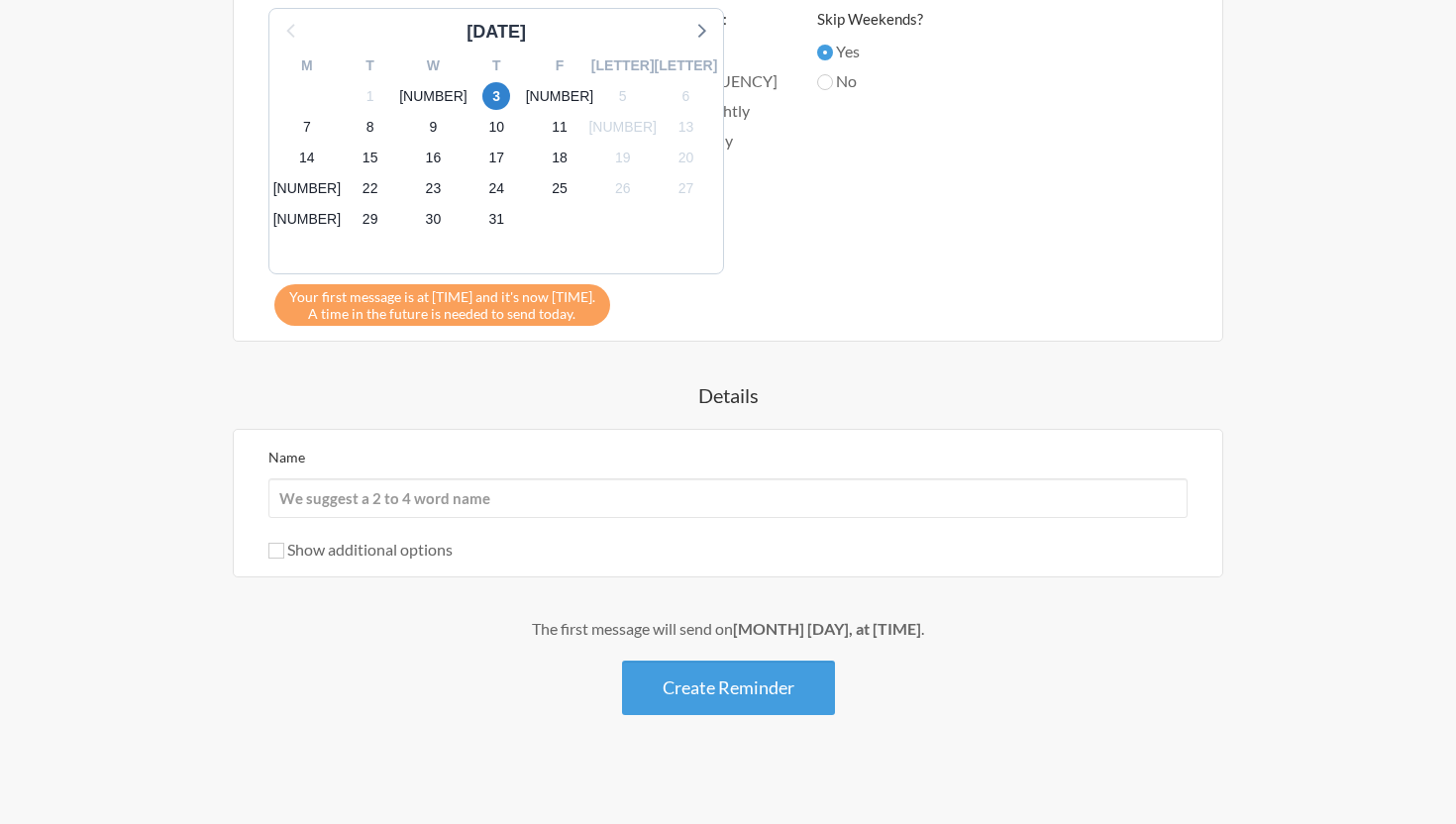scroll, scrollTop: 918, scrollLeft: 0, axis: vertical 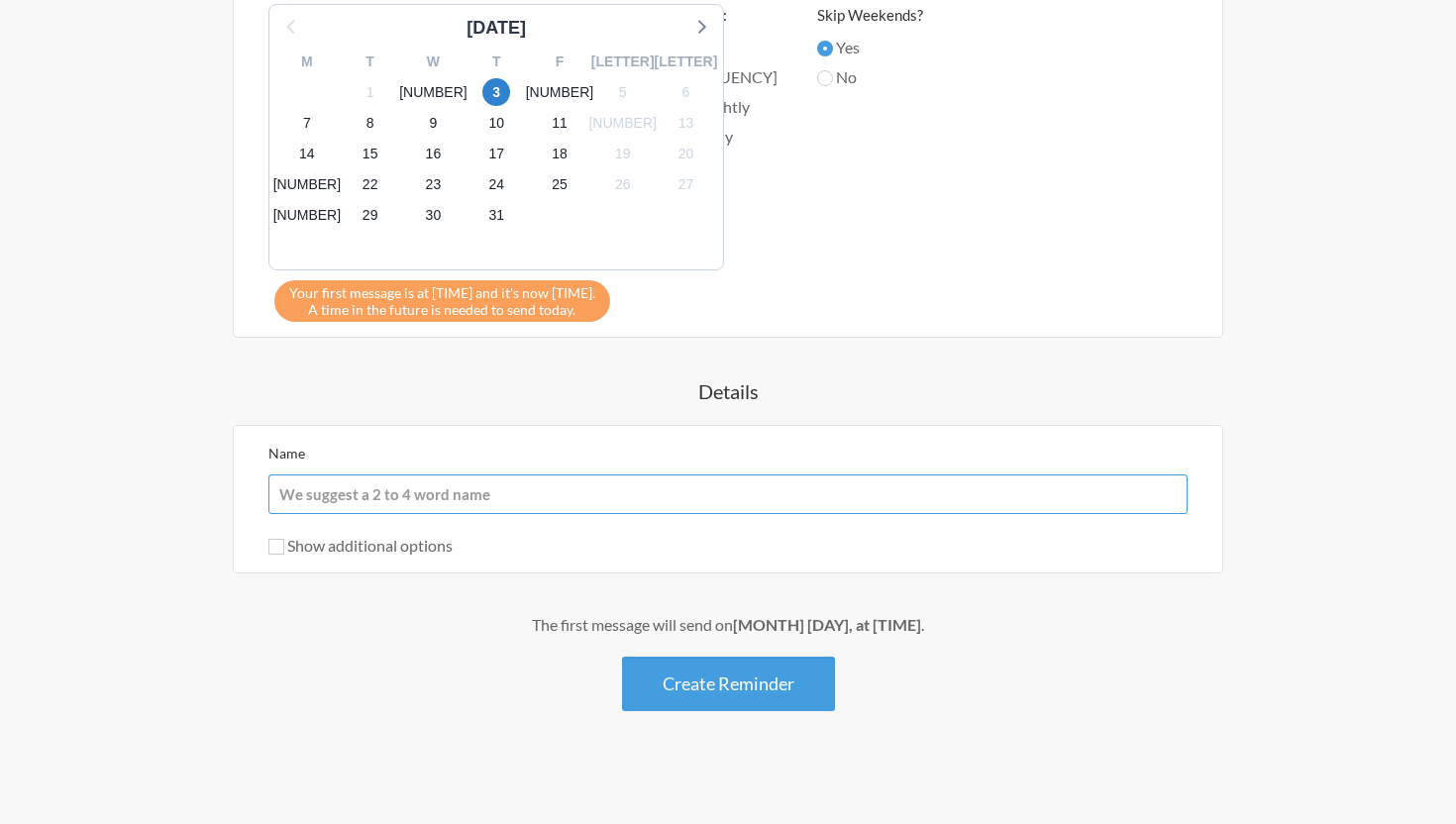 click on "Name" at bounding box center (728, 494) 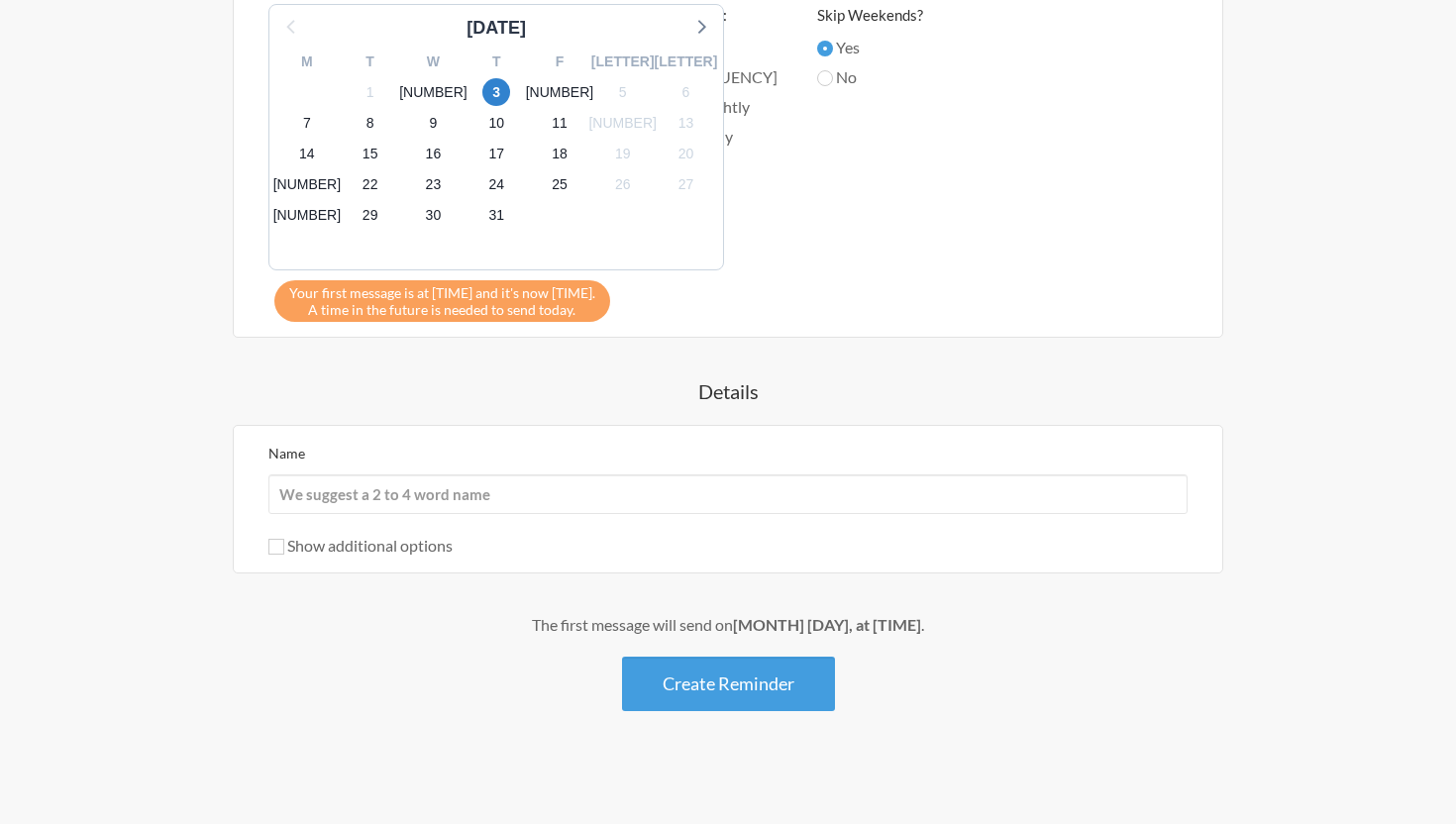 click on "The first message will send on  July 3rd, at 9:45am ." at bounding box center [728, 625] 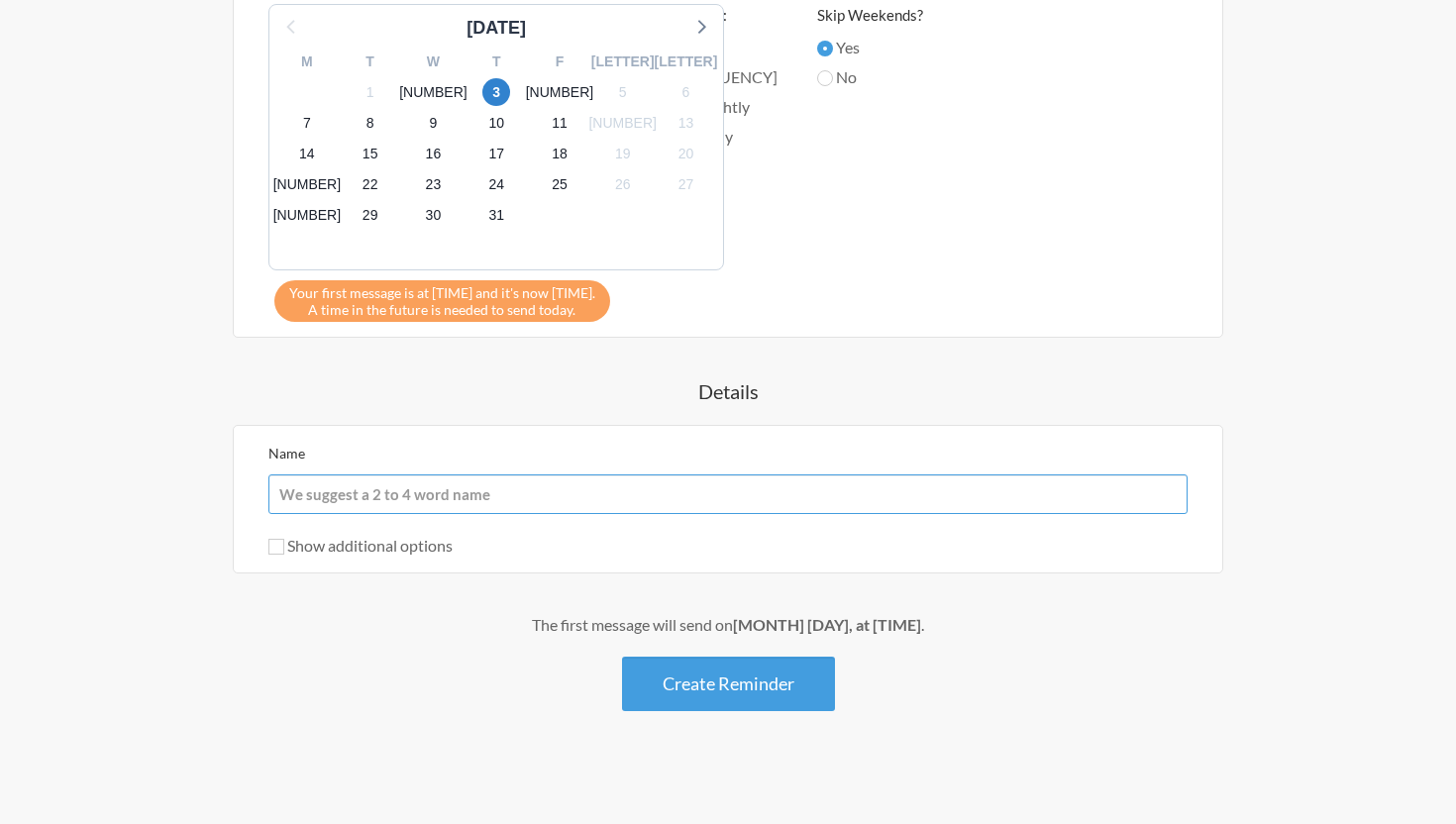 click on "Name" at bounding box center (728, 494) 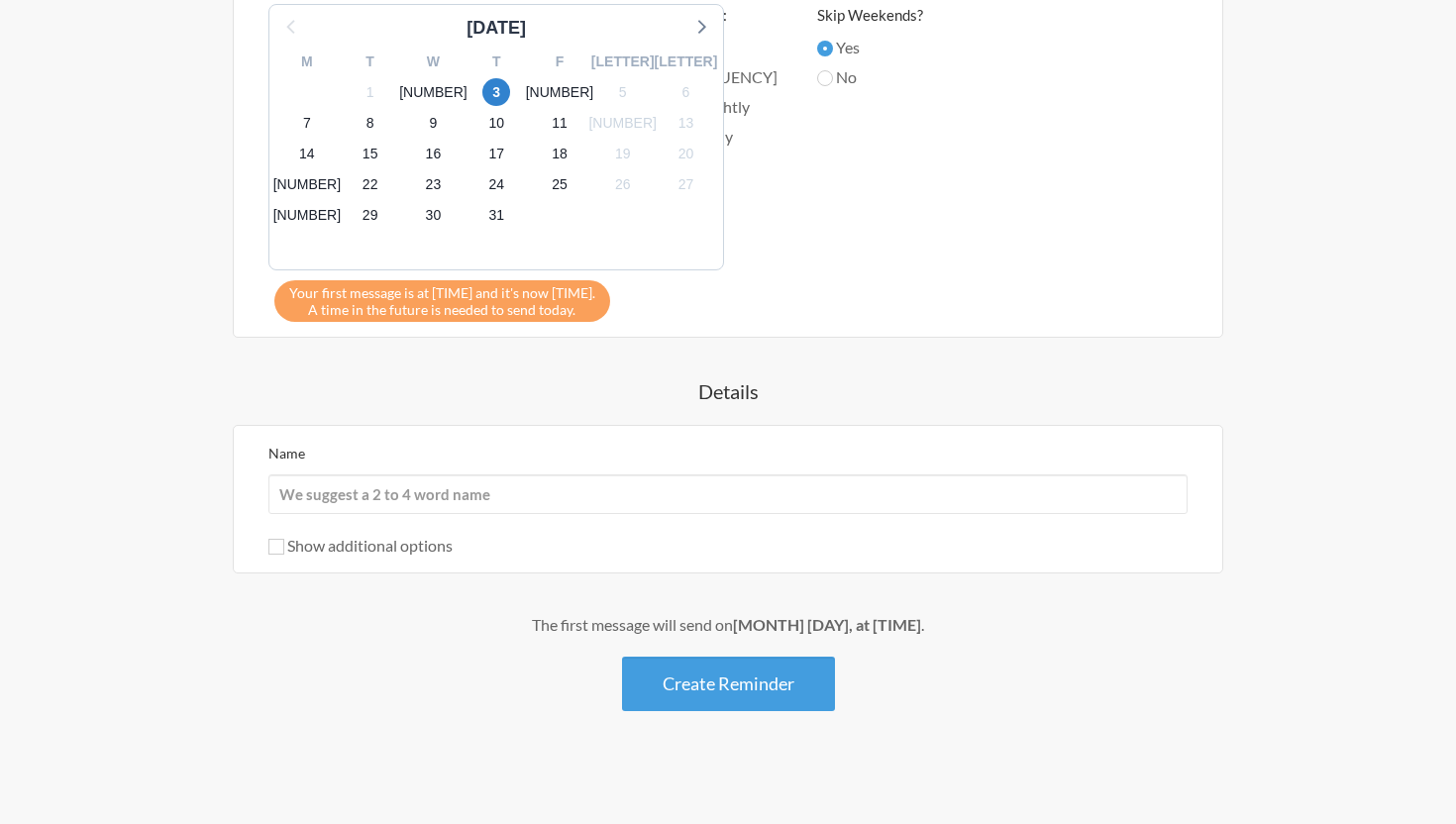 click on "The first message will send on  July 3rd, at 9:45am ." at bounding box center (728, 625) 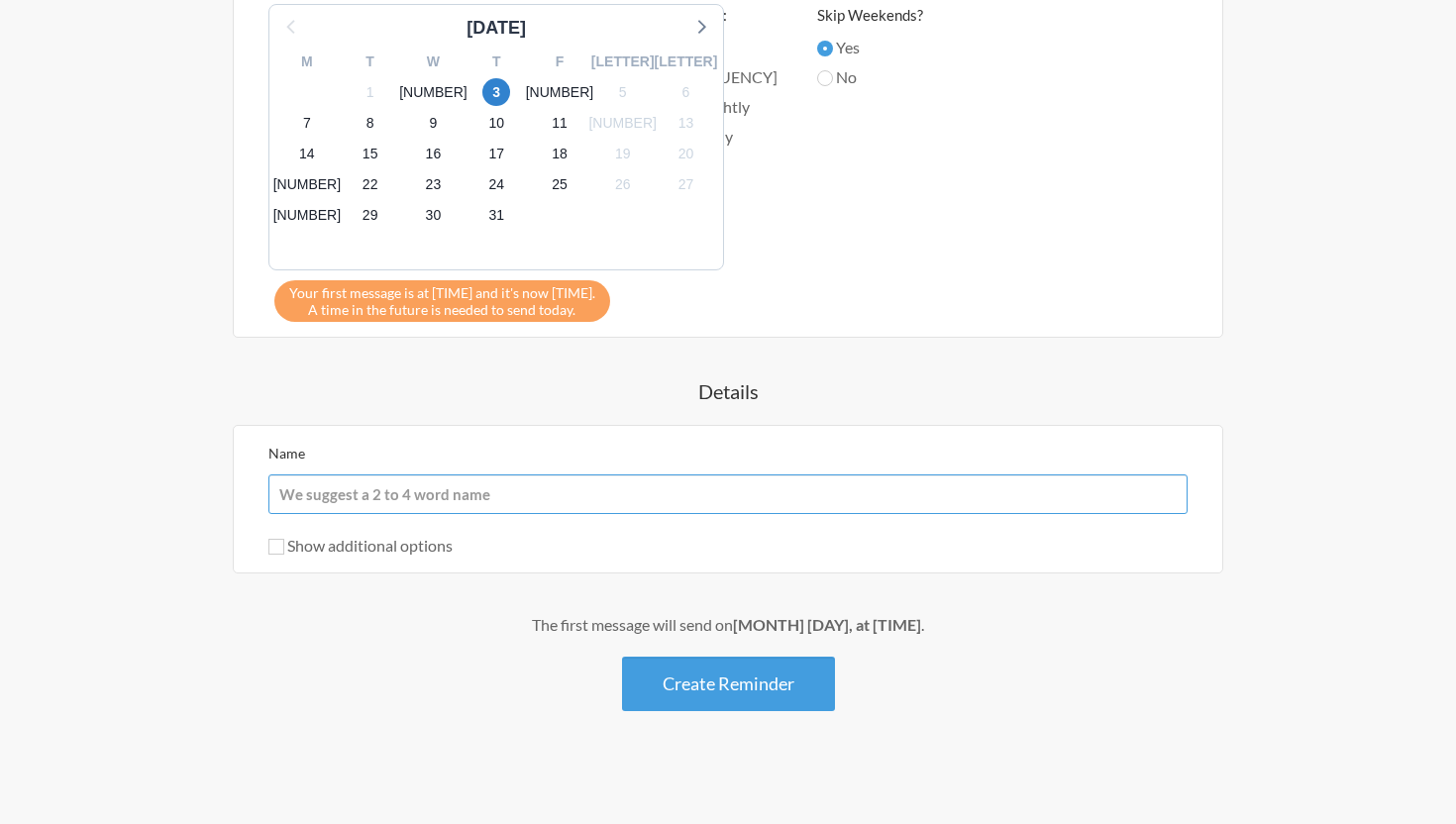 click on "Name" at bounding box center (728, 494) 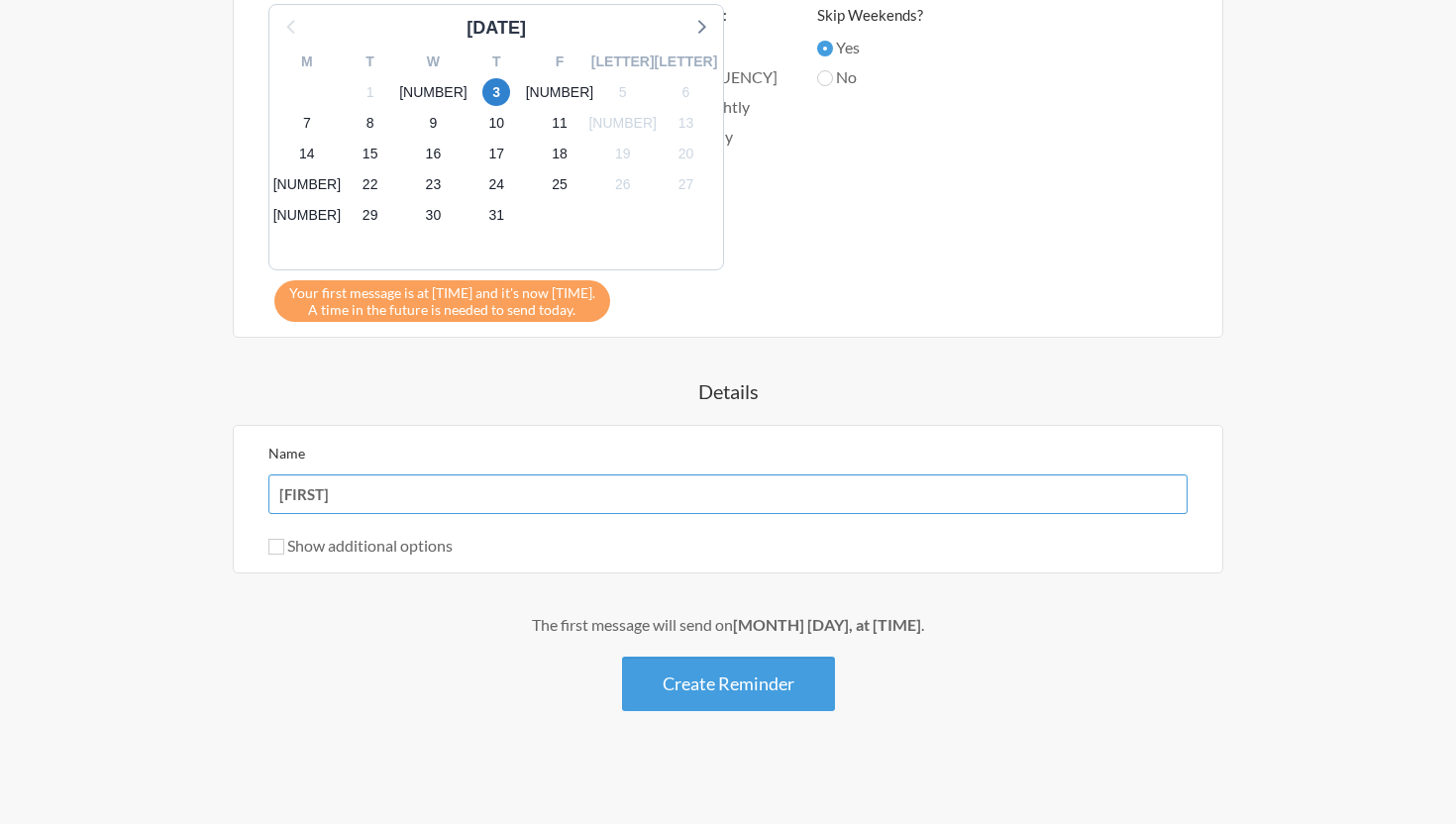 type on "•••••••••• •" 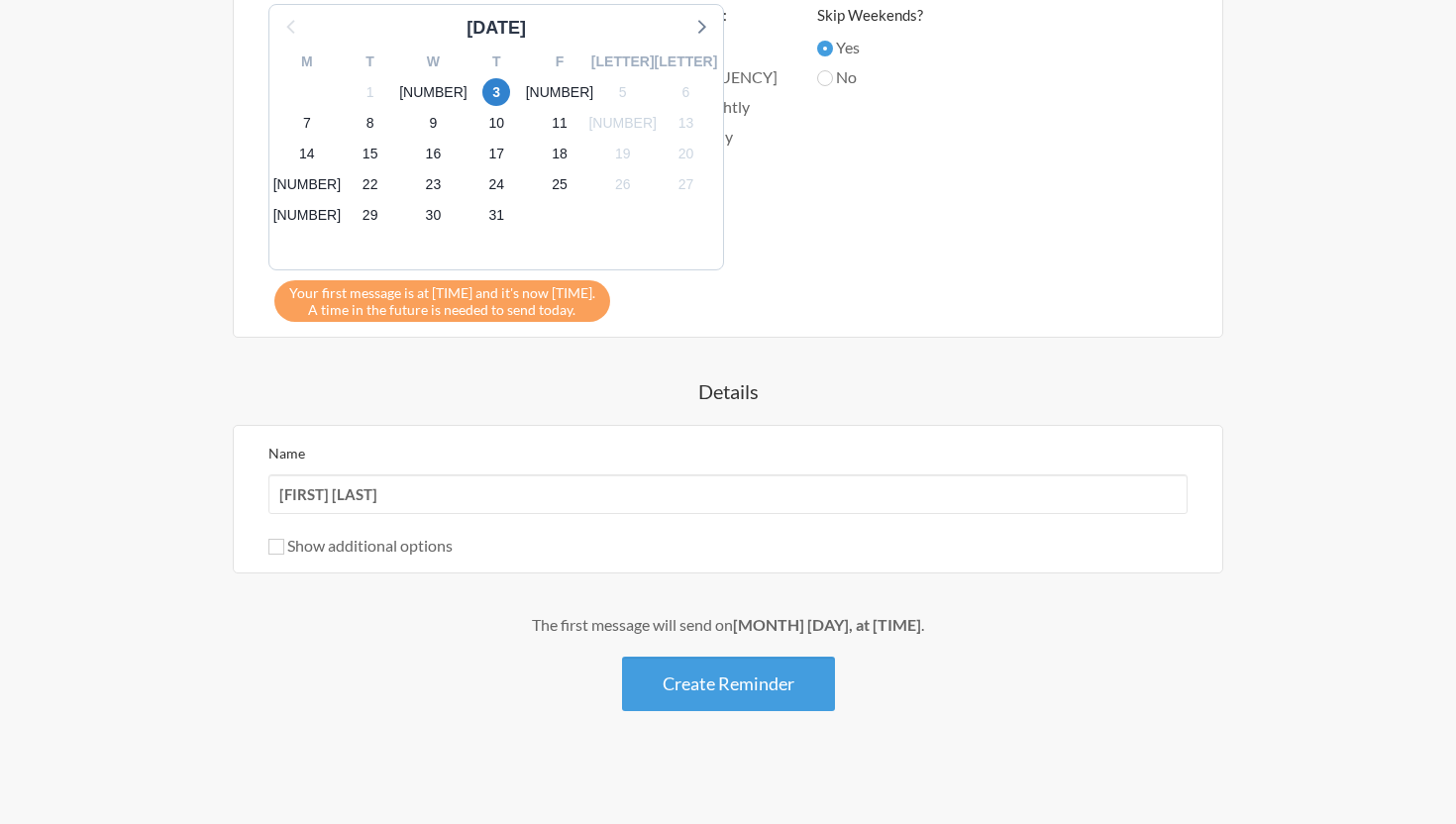 click on "The first message will send on  July 3rd, at 9:45am ." at bounding box center [728, 625] 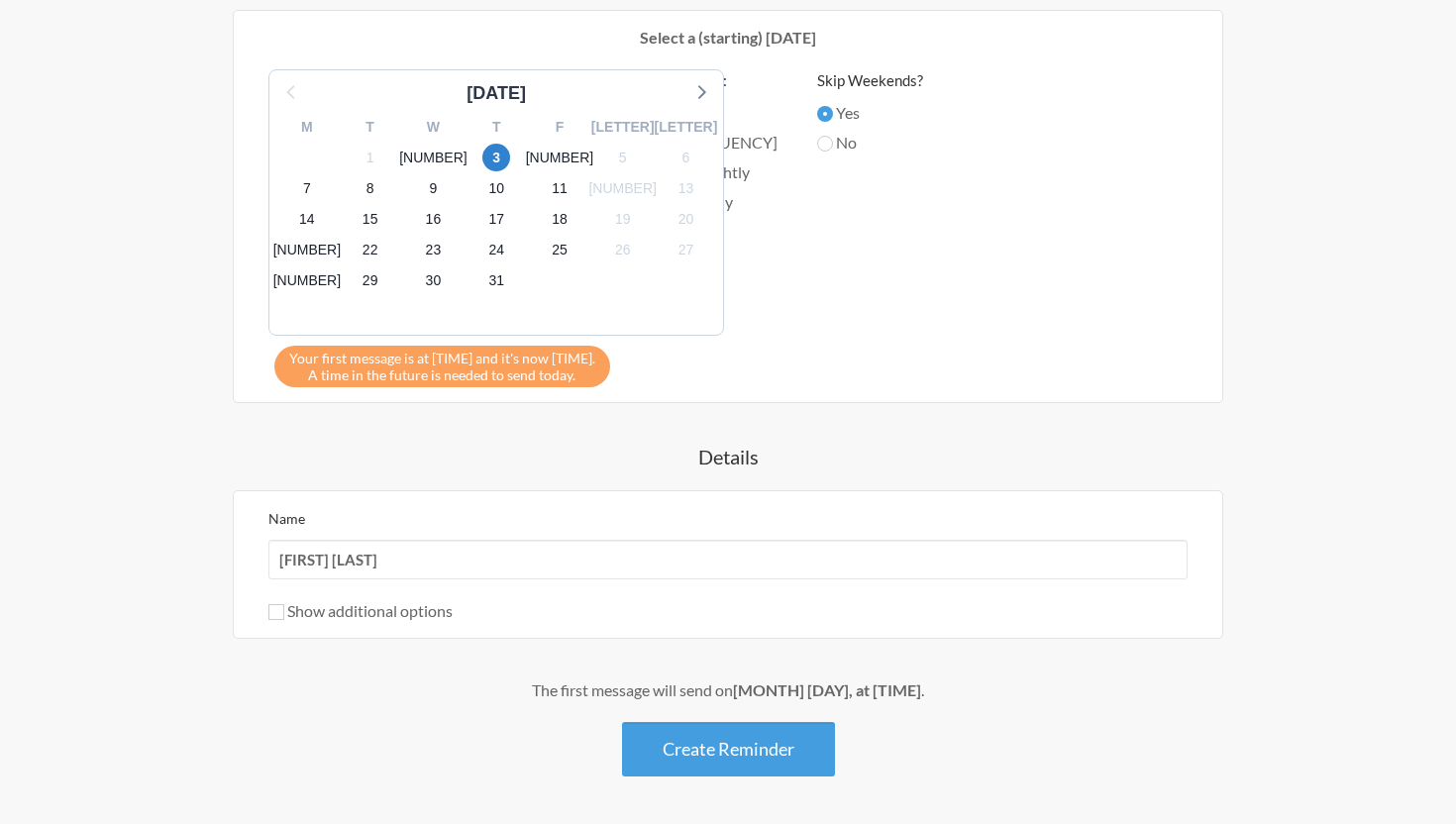 scroll, scrollTop: 923, scrollLeft: 0, axis: vertical 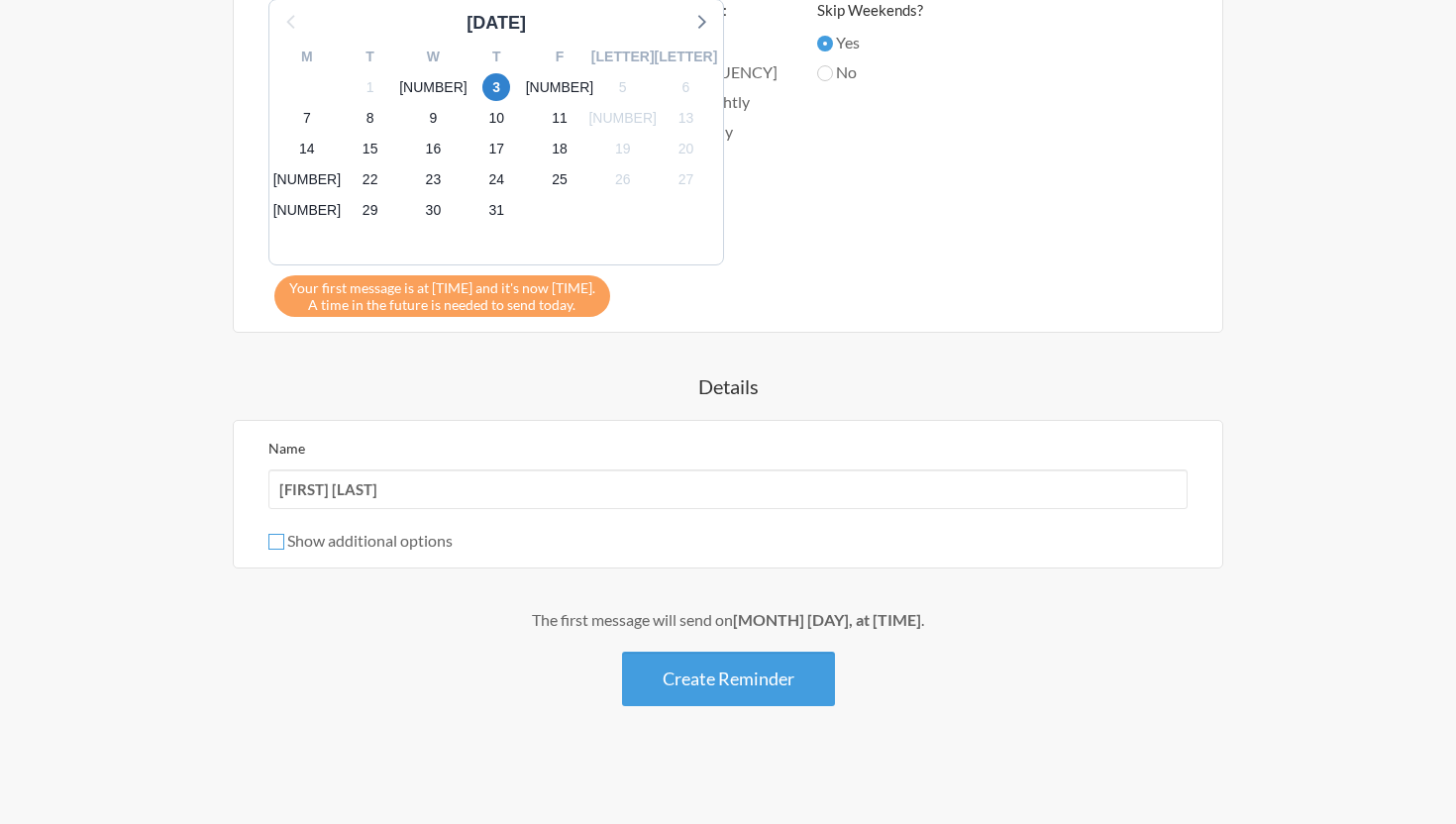 click on "Show additional options" at bounding box center (276, 542) 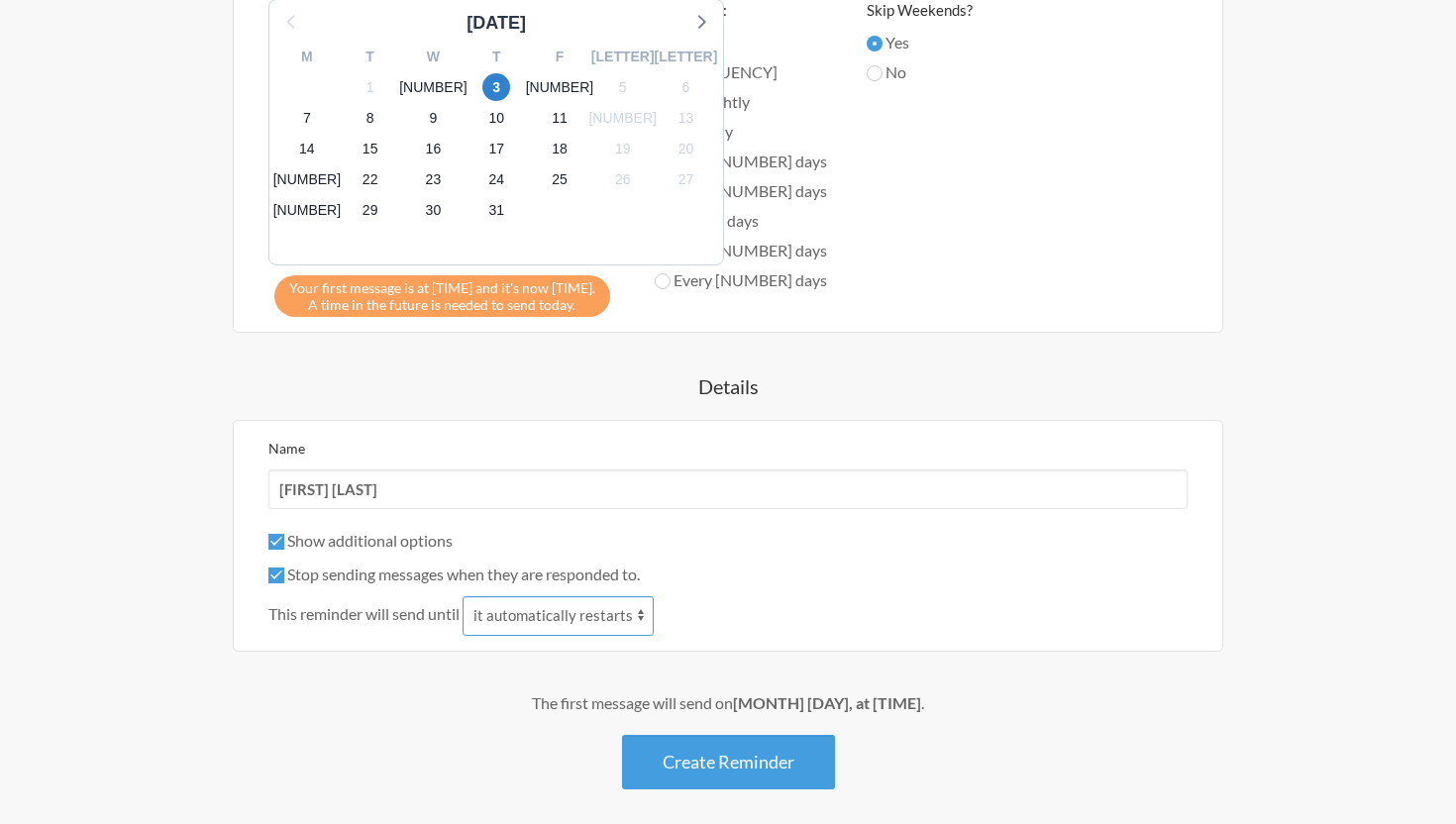 click on "it automatically restarts   it is replied to" at bounding box center [558, 616] 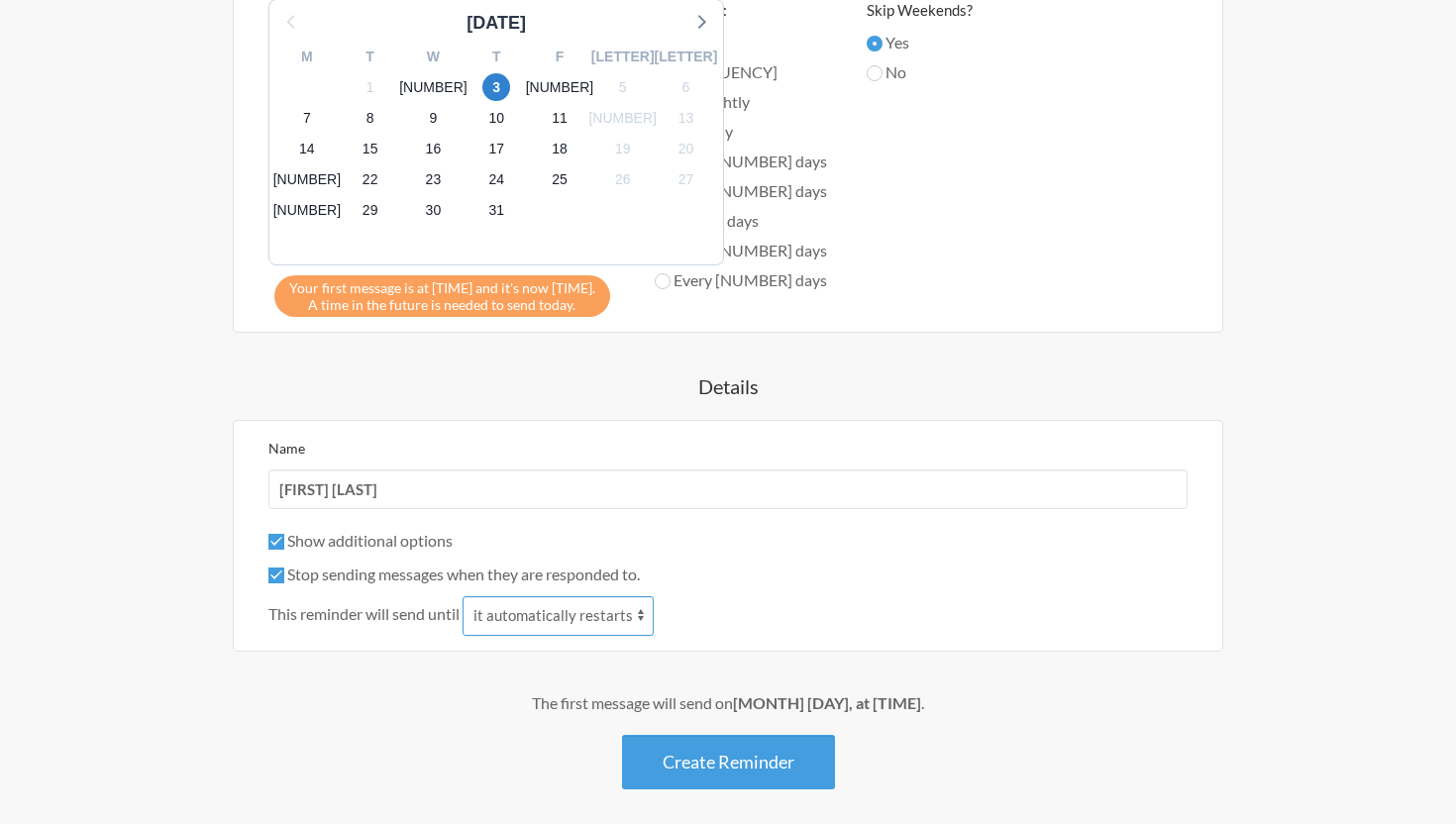 click on "it automatically restarts   it is replied to" at bounding box center (558, 616) 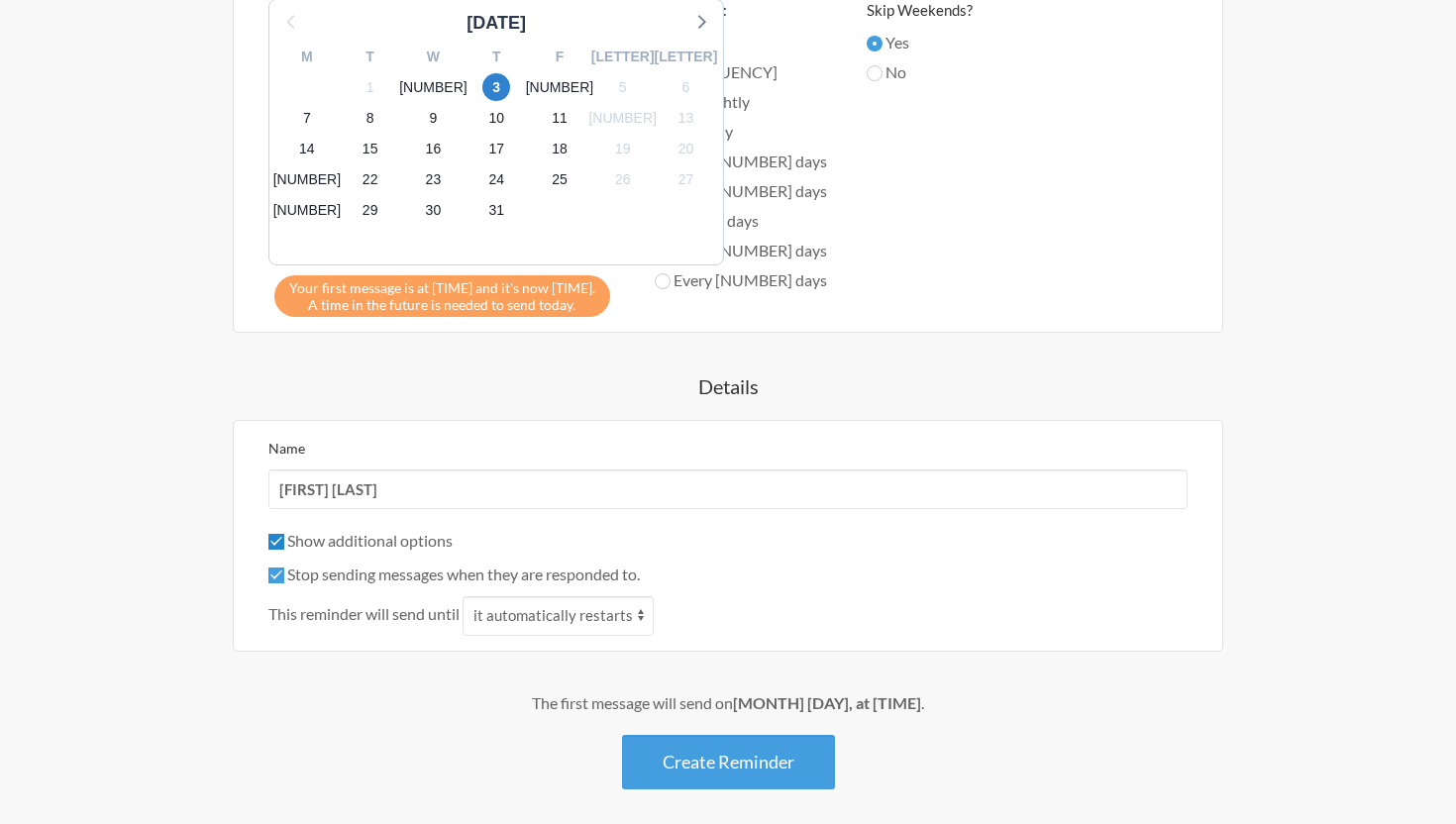 click on "Show additional options" at bounding box center (276, 542) 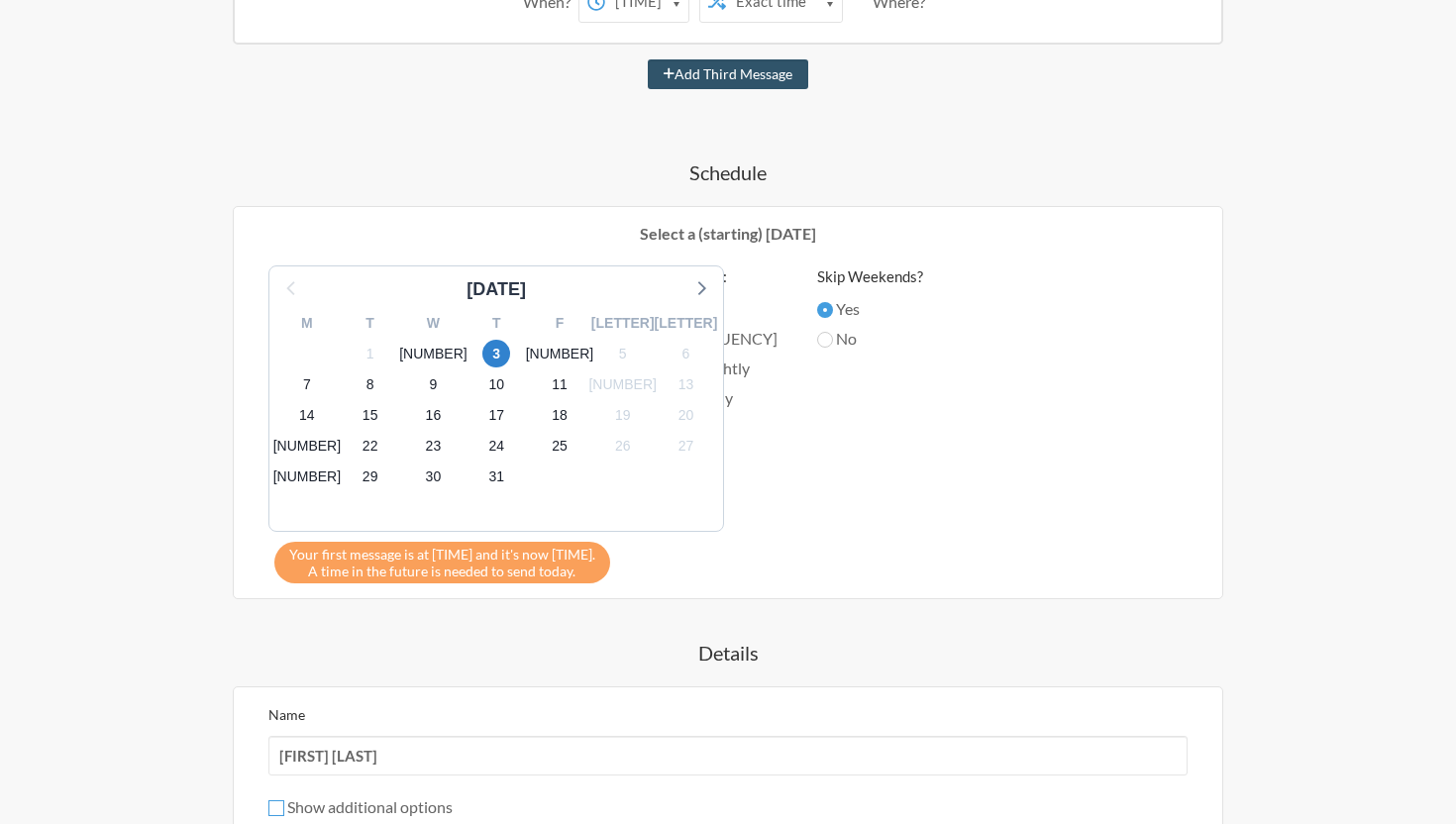 scroll, scrollTop: 923, scrollLeft: 0, axis: vertical 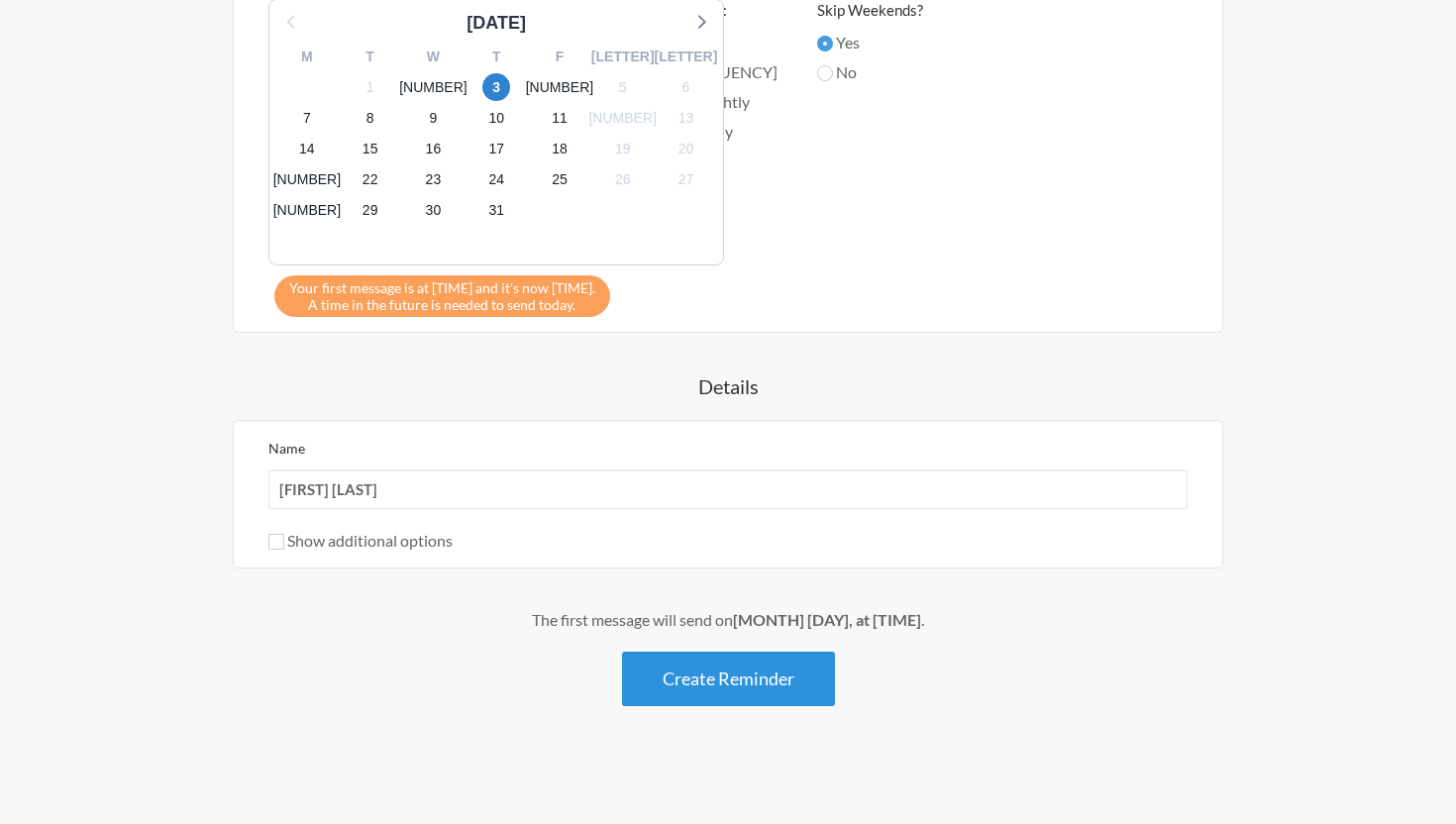 click on "Create Reminder" at bounding box center [728, 678] 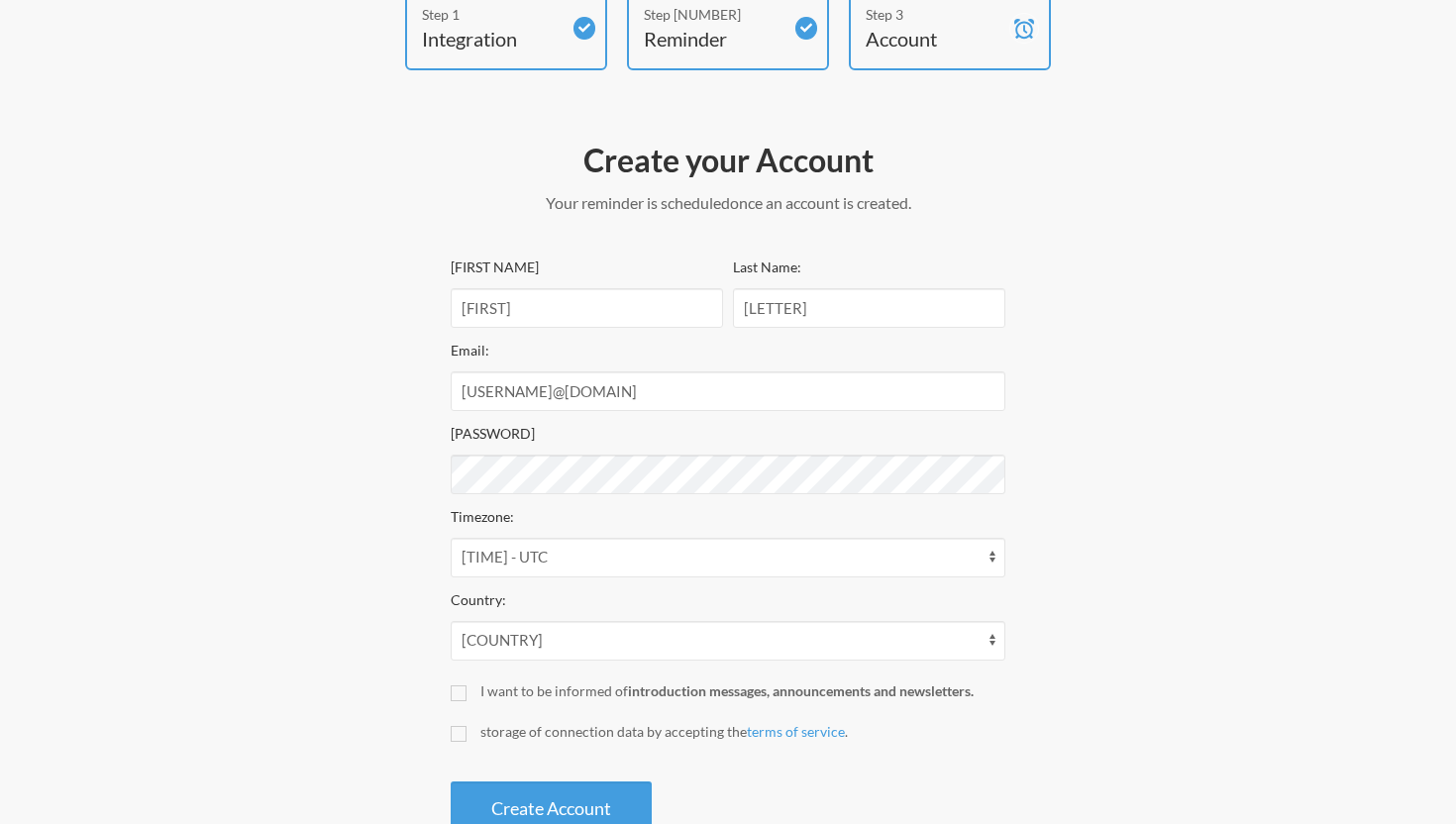 scroll, scrollTop: 125, scrollLeft: 0, axis: vertical 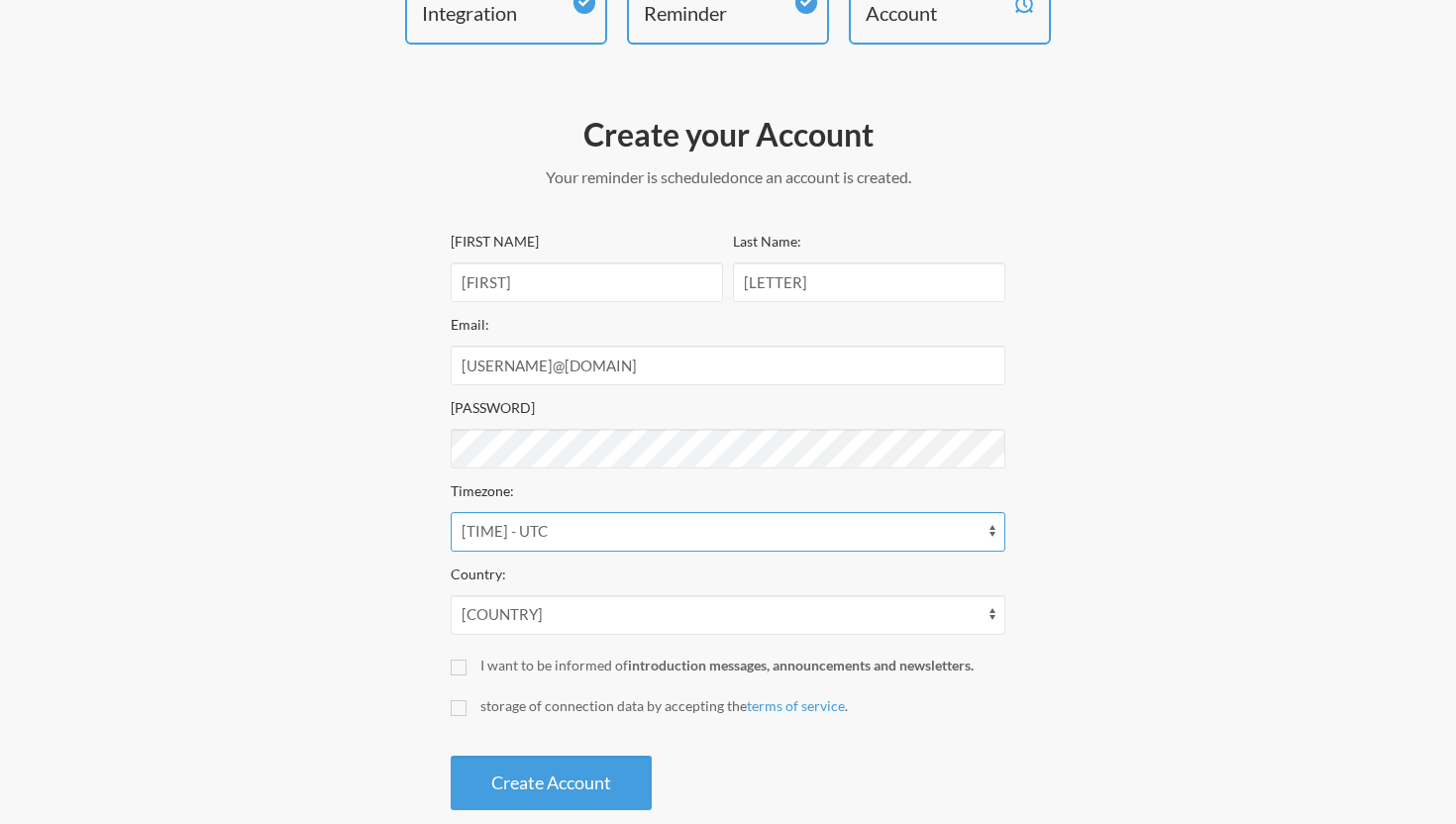 click on "12:21 am - America/Anguilla 12:21 am - America/Antigua 12:21 am - America/Aruba 12:21 am - America/Asuncion 12:21 am - America/Barbados 12:21 am - America/Blanc-Sablon 12:21 am - America/Boa_Vista 12:21 am - America/Campo_Grande 12:21 am - America/Caracas 12:21 am - America/Cuiaba 12:21 am - America/Curacao 12:21 am - America/Detroit 12:21 am - America/Dominica 12:21 am - America/Grand_Turk 12:21 am - America/Grenada 12:21 am - America/Guadeloupe 12:21 am - America/Guyana 12:21 am - America/Havana 12:21 am - America/Indiana/Indianapolis 12:21 am - America/Indiana/Marengo 12:21 am - America/Indiana/Petersburg 12:21 am - America/Indiana/Vevay 12:21 am - America/Indiana/Vincennes 12:21 am - America/Indiana/Winamac 12:21 am - America/Iqaluit 12:21 am - America/Kentucky/Louisville 12:21 am - America/Kentucky/Monticello 12:21 am - America/Kralendijk 12:21 am - America/La_Paz 12:21 am - America/Lower_Princes 12:21 am - America/Manaus 12:21 am - America/Marigot 12:21 am - America/Martinique 12:21 am - America/Nassau" at bounding box center (728, 532) 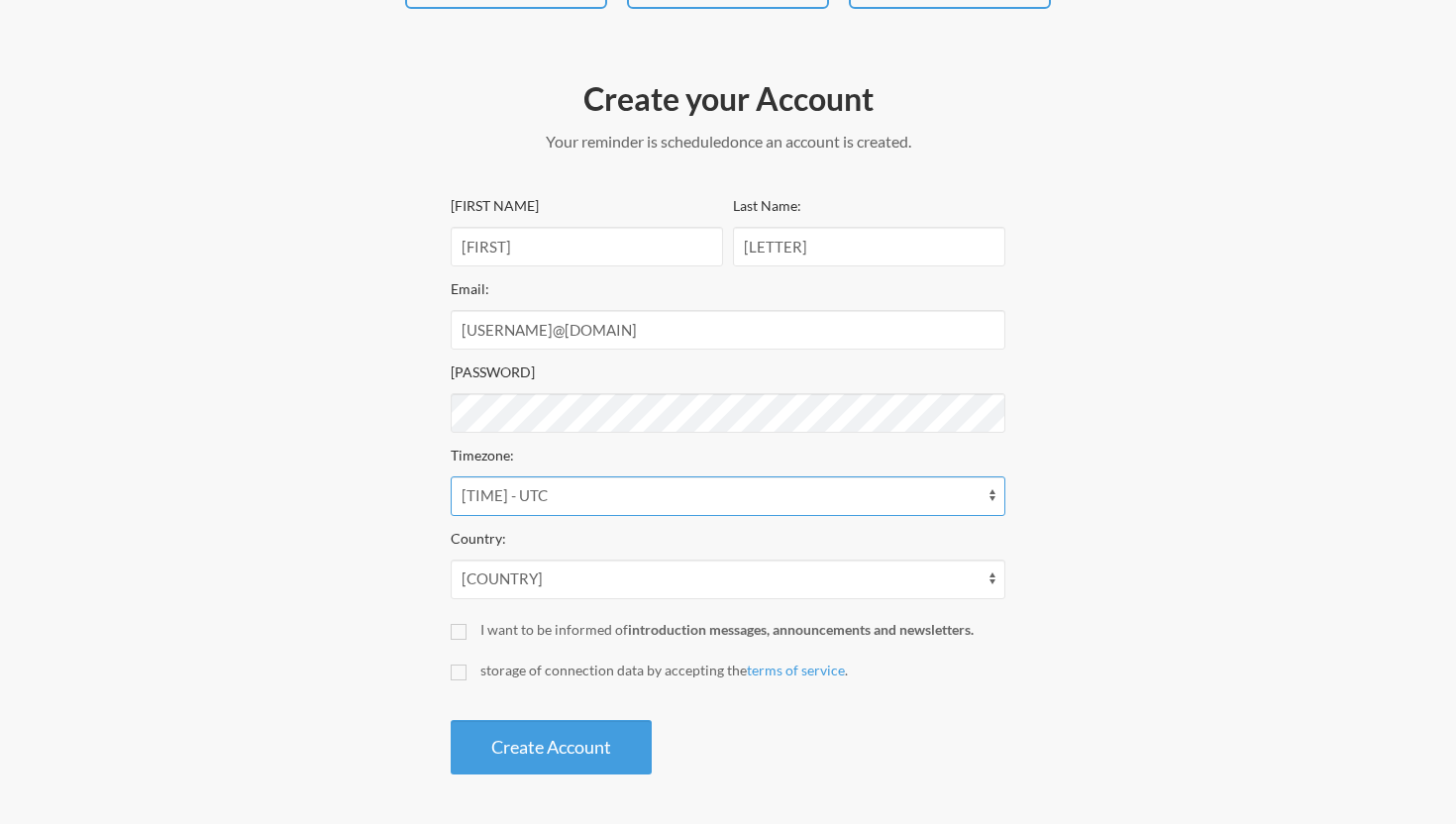 scroll, scrollTop: 204, scrollLeft: 0, axis: vertical 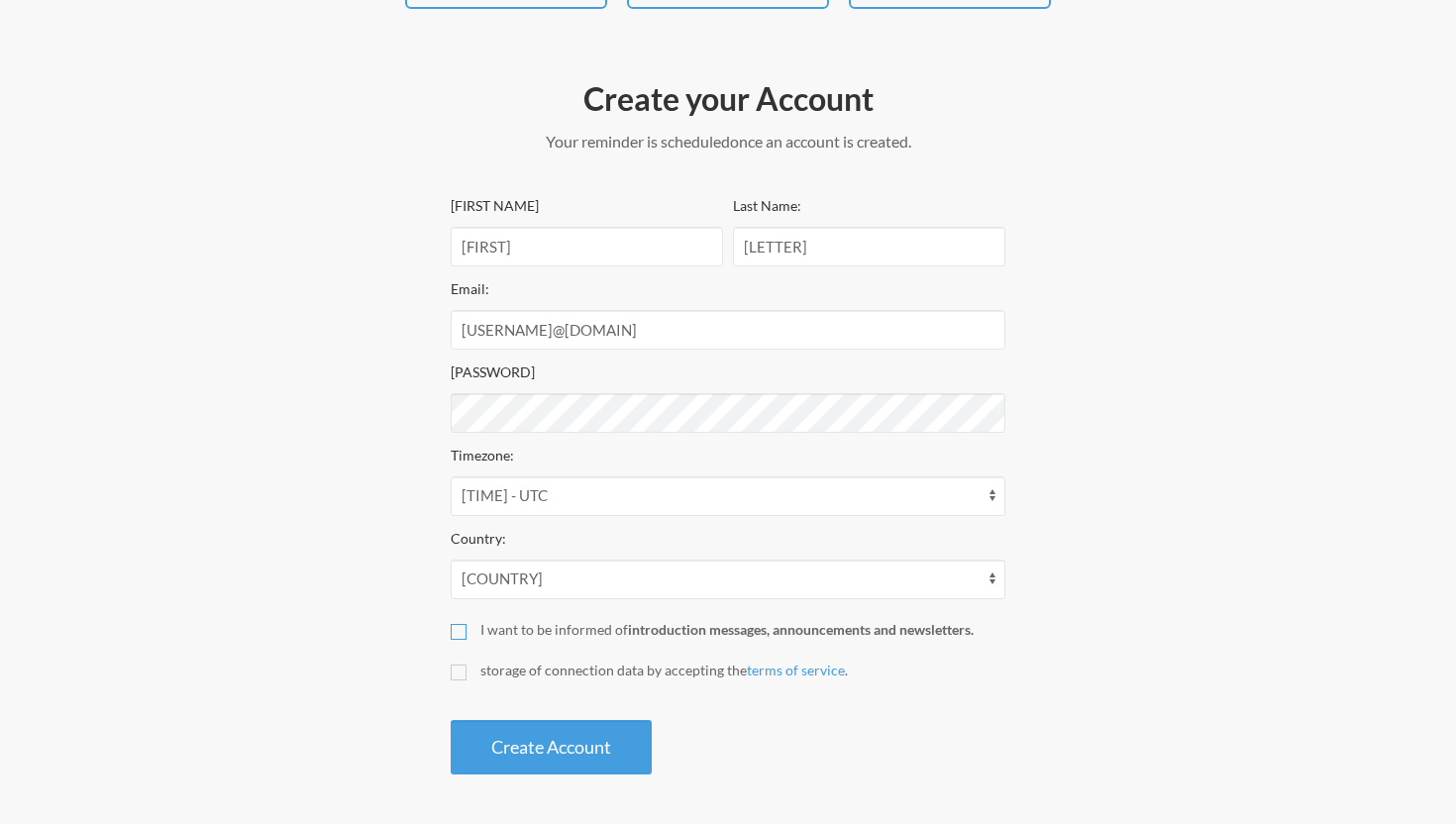 click on "I want to be informed of  introduction messages, announcements and newsletters." at bounding box center (459, 632) 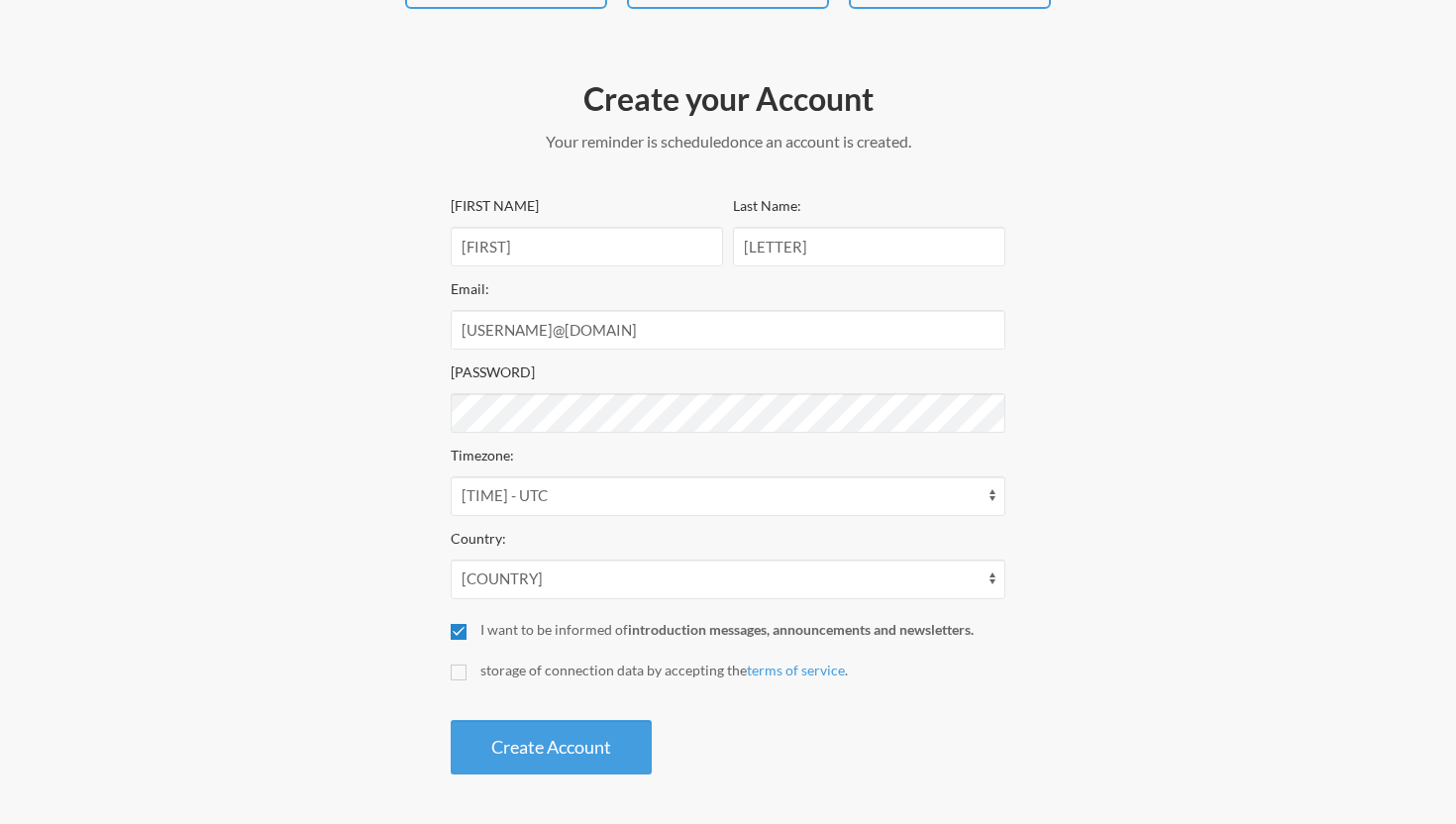 click on "I want to be informed of  introduction messages, announcements and newsletters." at bounding box center (459, 632) 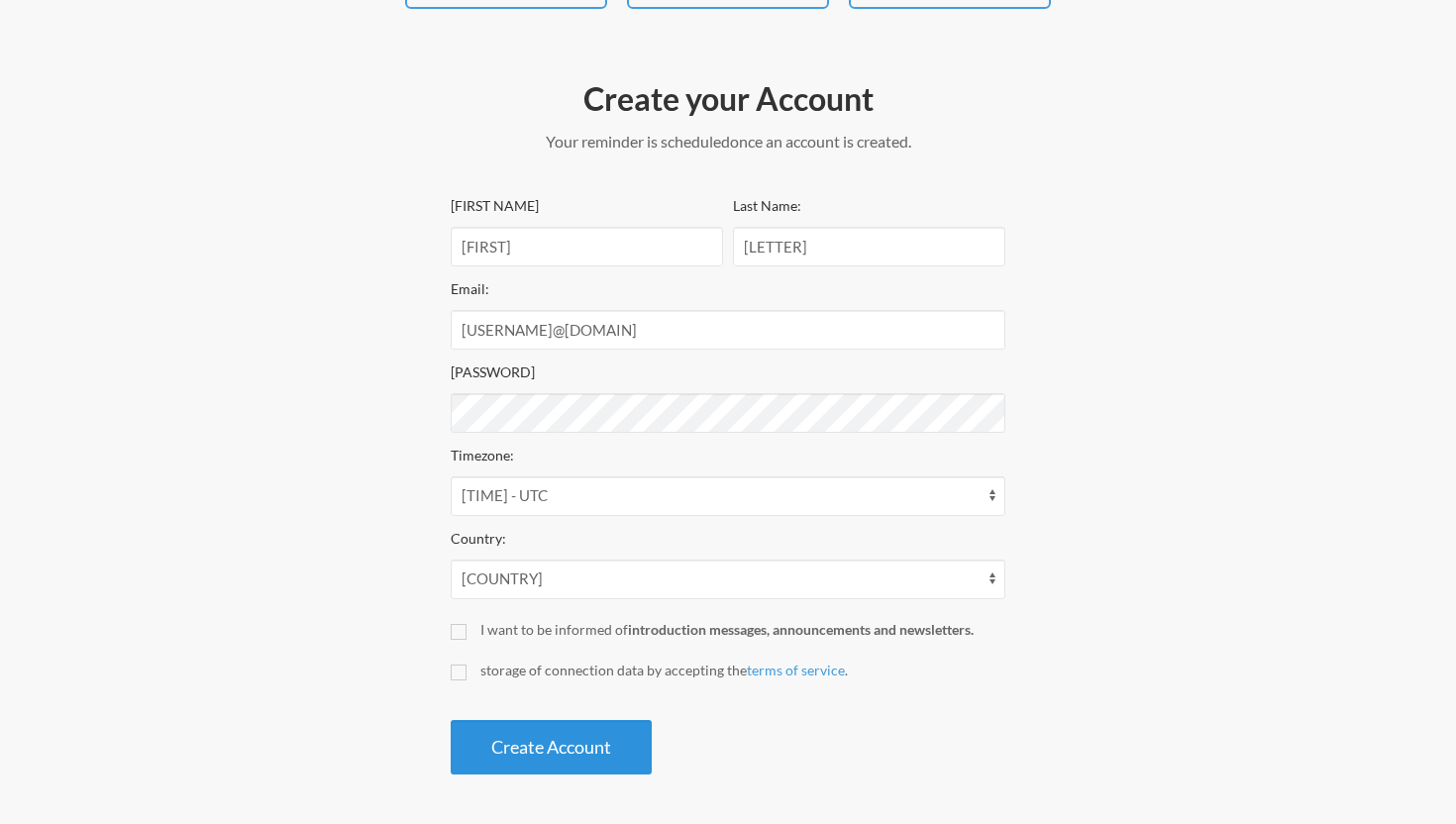 click on "Create Account" at bounding box center [551, 747] 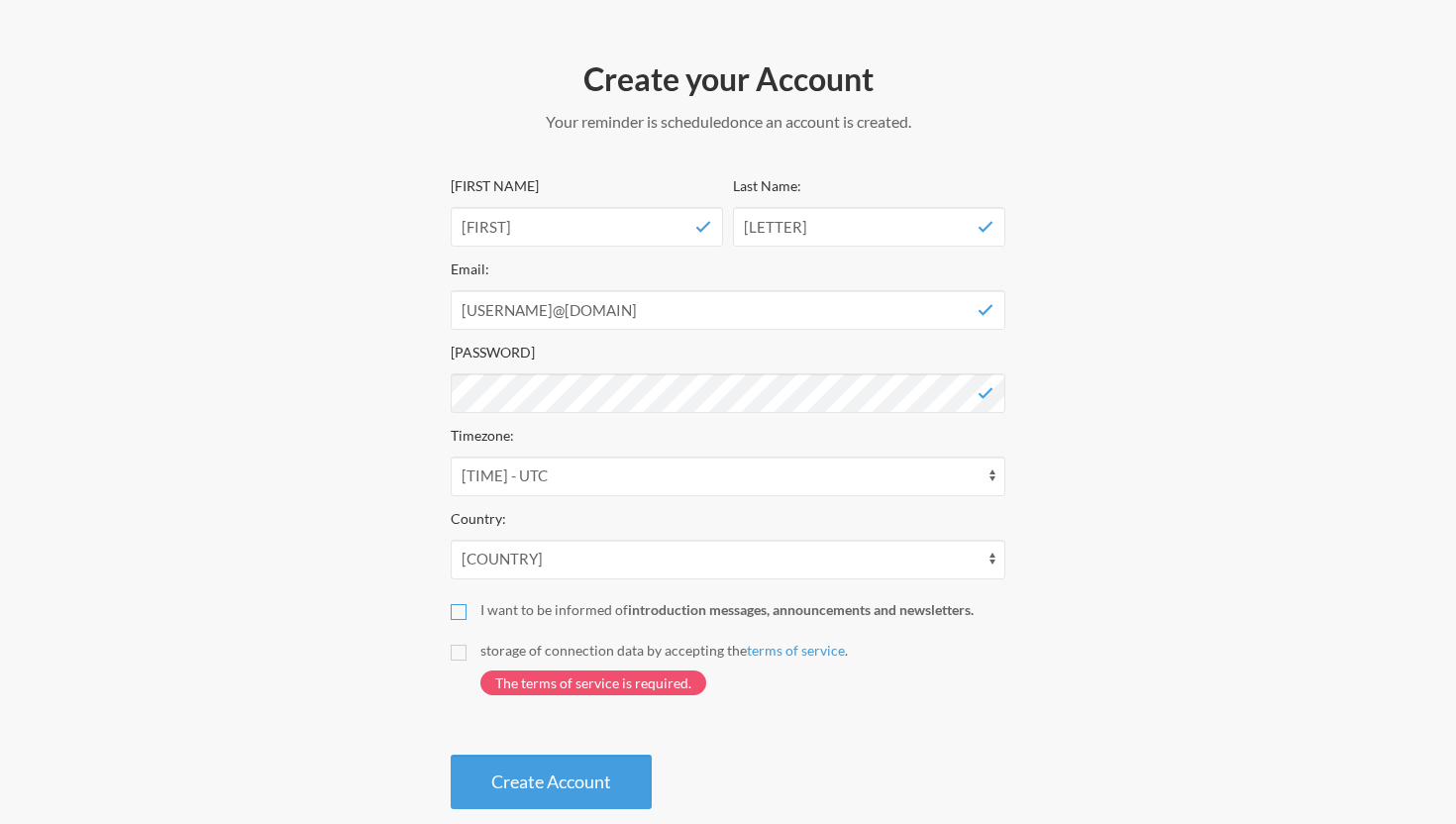 click on "I want to be informed of  introduction messages, announcements and newsletters." at bounding box center [459, 612] 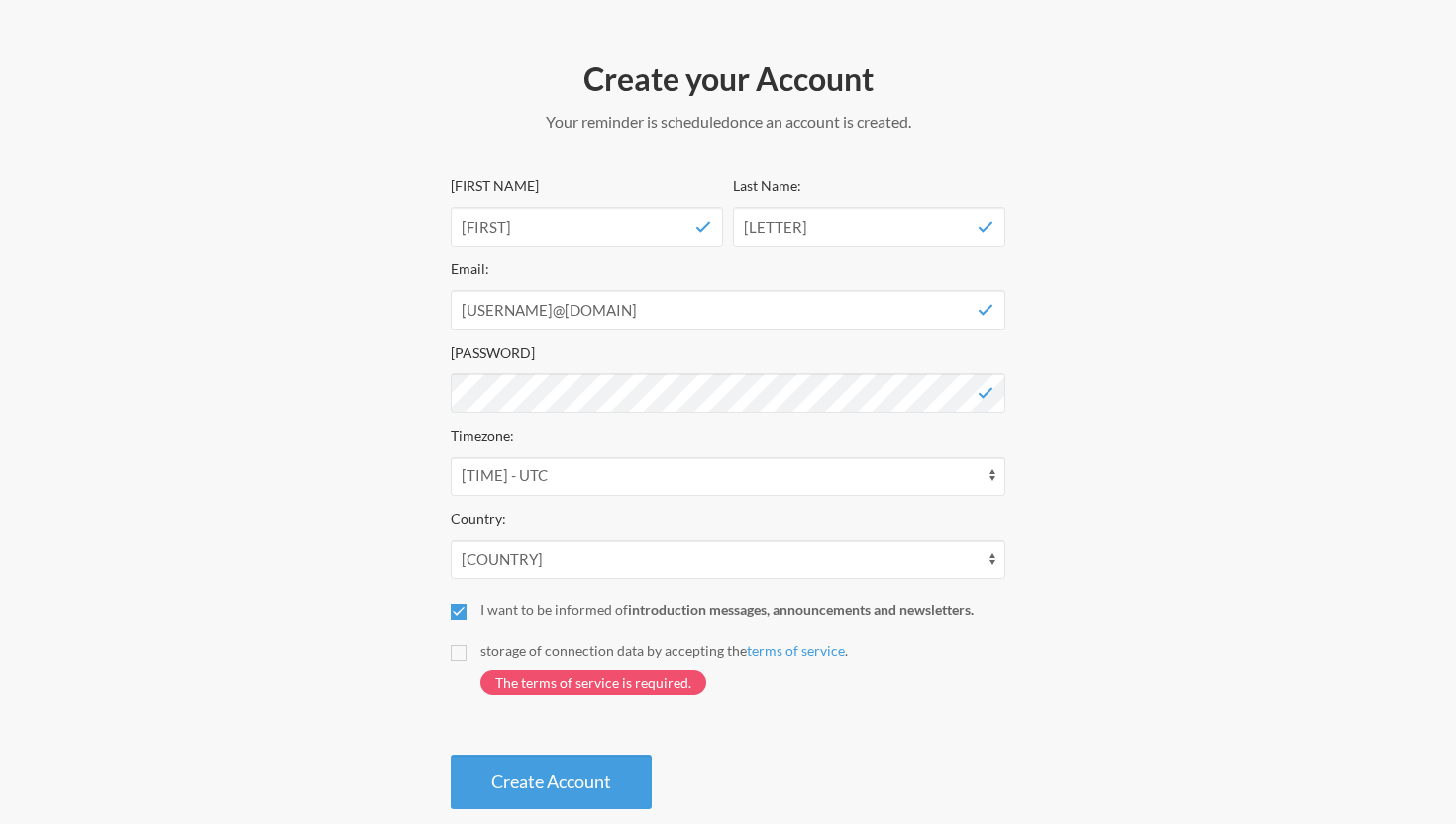 click on "To allow Reminder Bot to send messages I consent to the storage of connection data by accepting the  terms of service .
The terms of service is required." at bounding box center [728, 677] 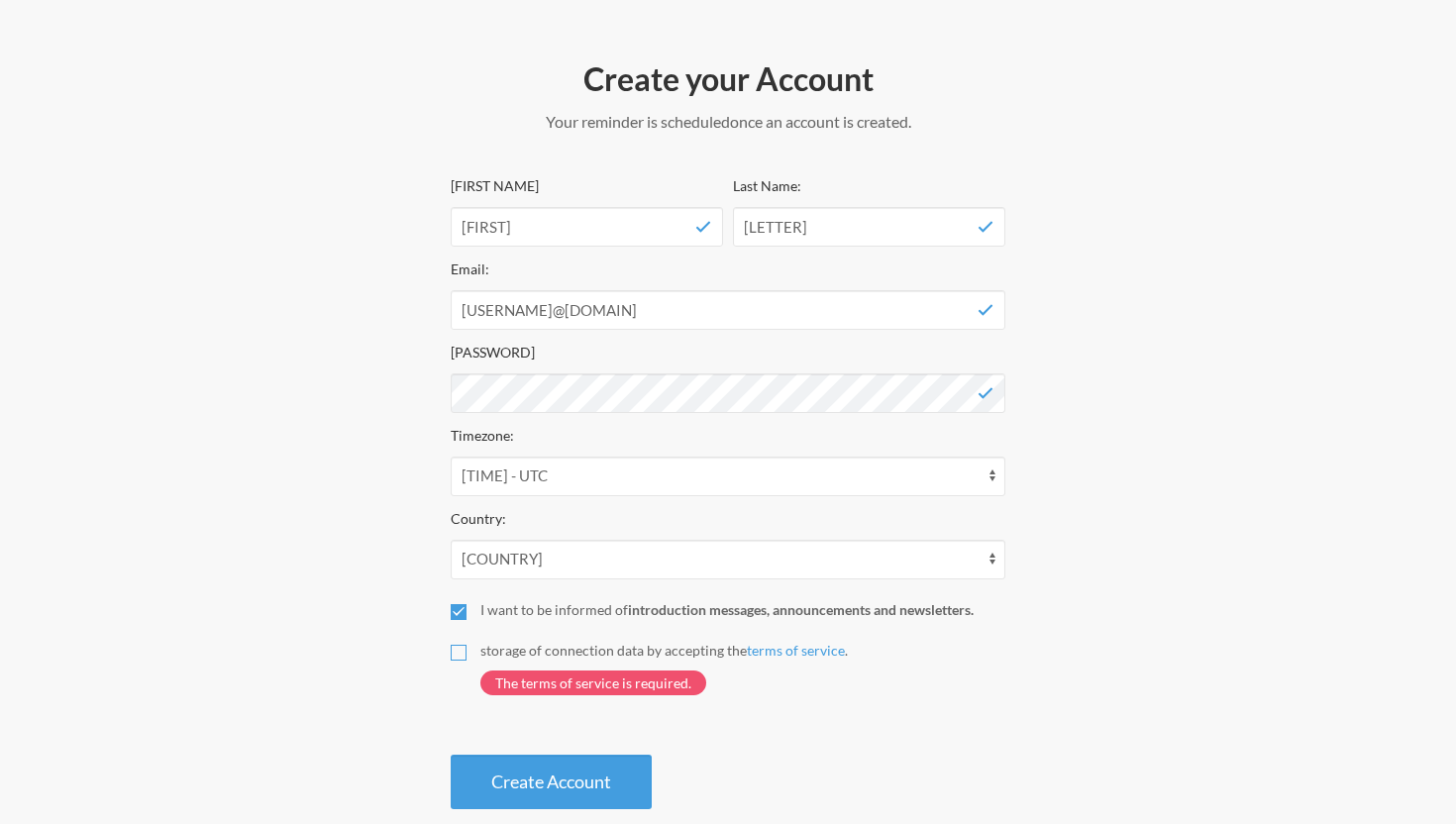 click on "To allow Reminder Bot to send messages I consent to the storage of connection data by accepting the  terms of service .
The terms of service is required." at bounding box center (459, 653) 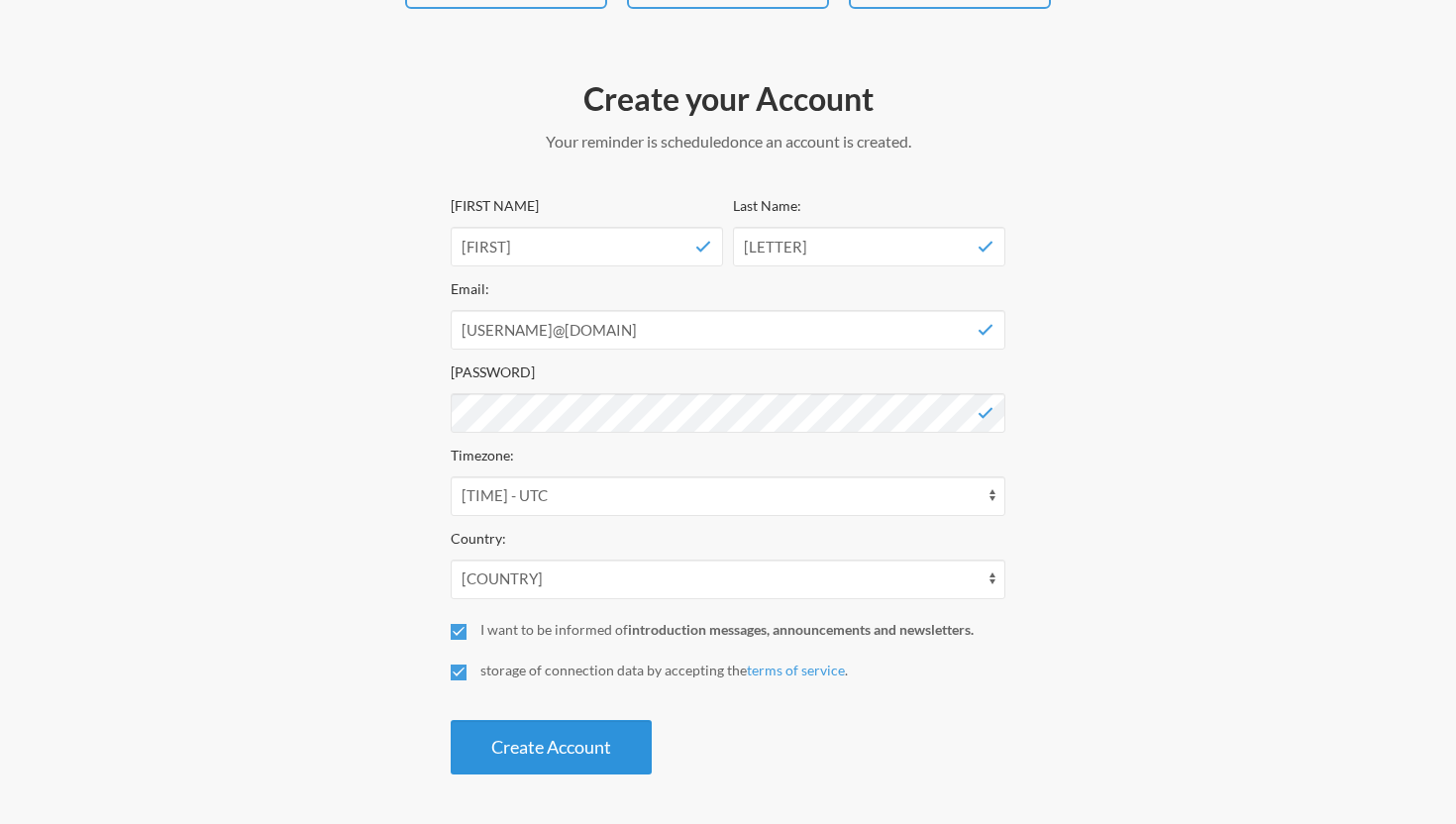 click on "Create Account" at bounding box center [551, 747] 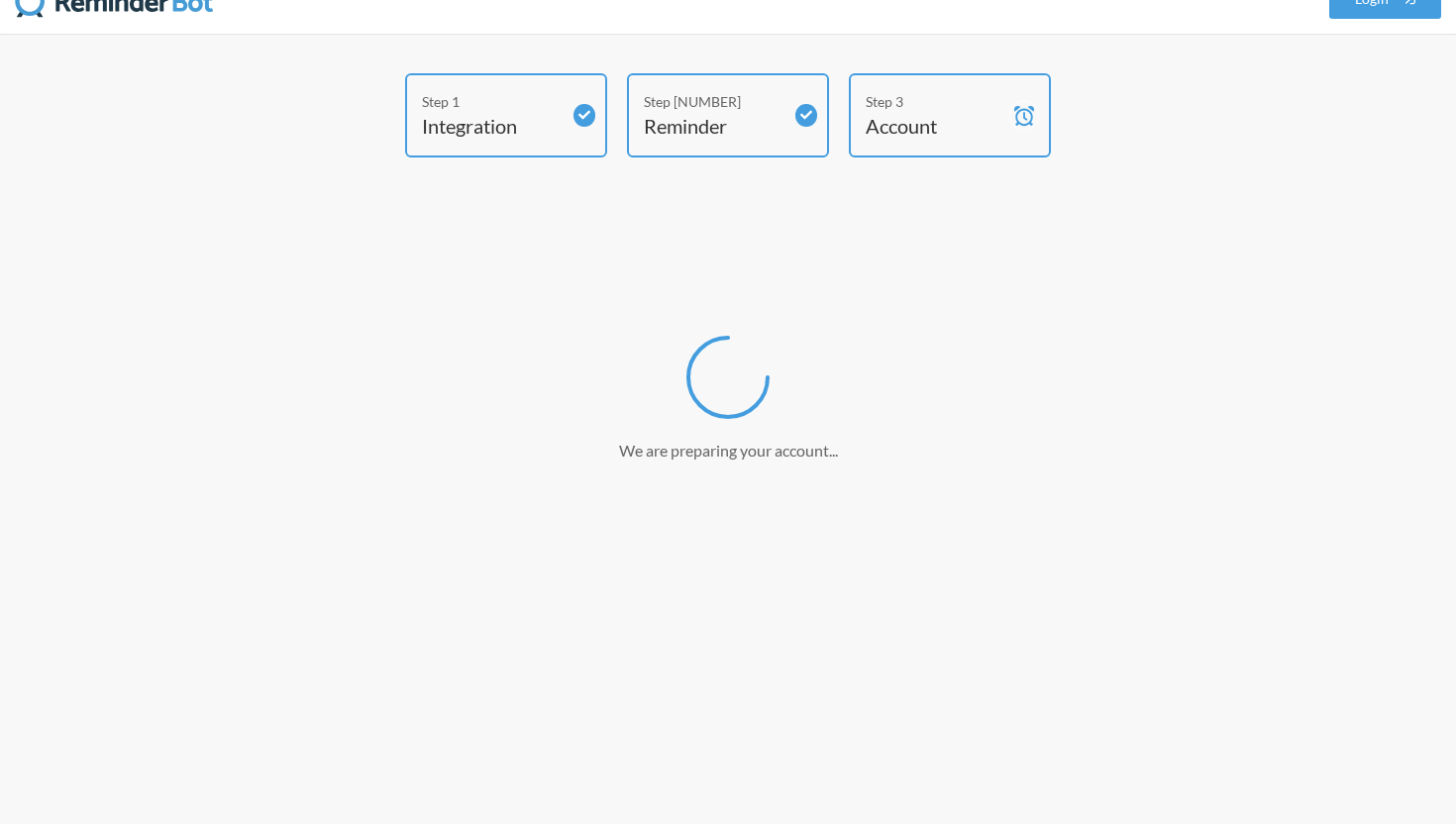 scroll, scrollTop: 33, scrollLeft: 0, axis: vertical 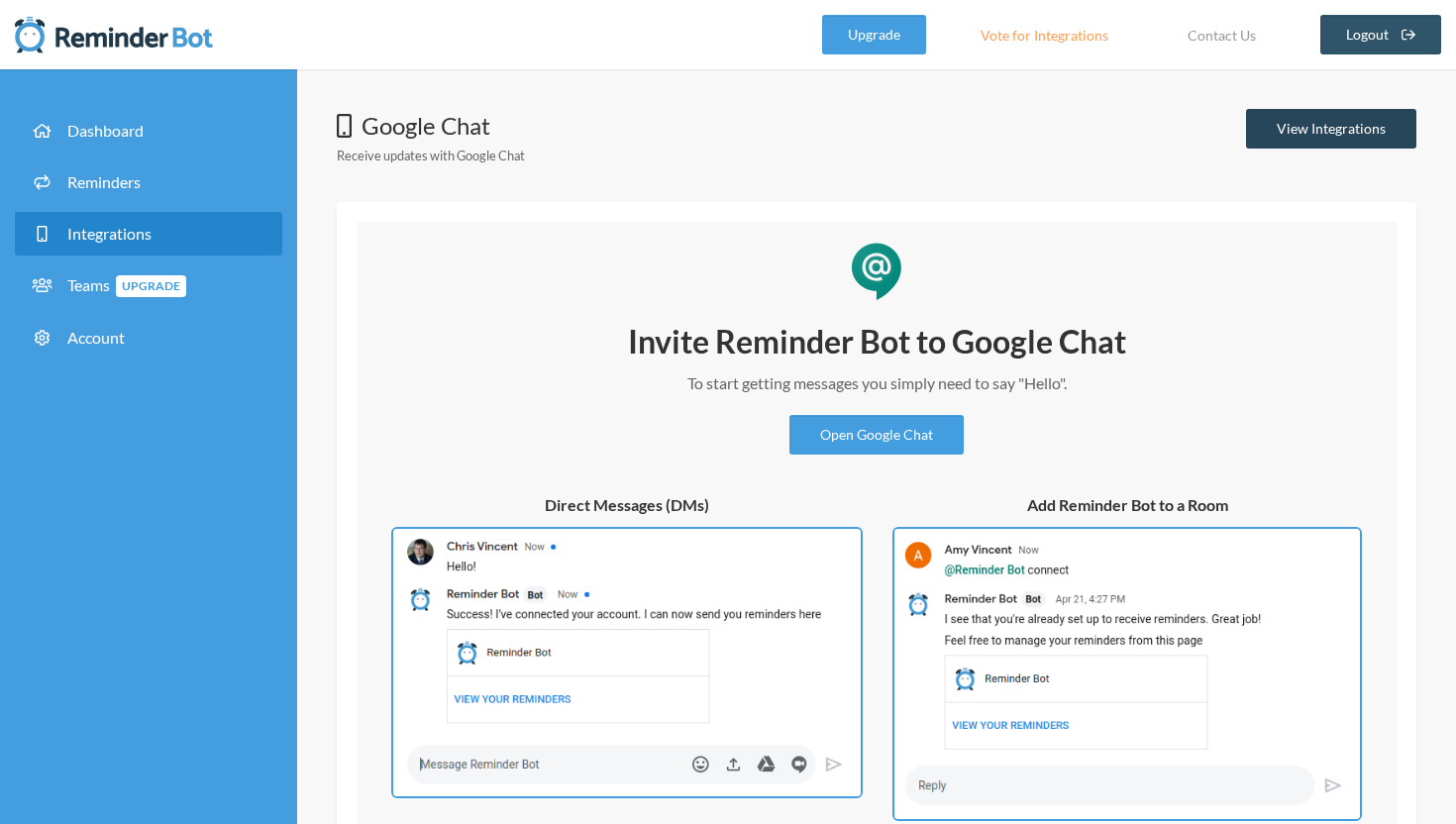 click on "View Integrations" at bounding box center (1331, 129) 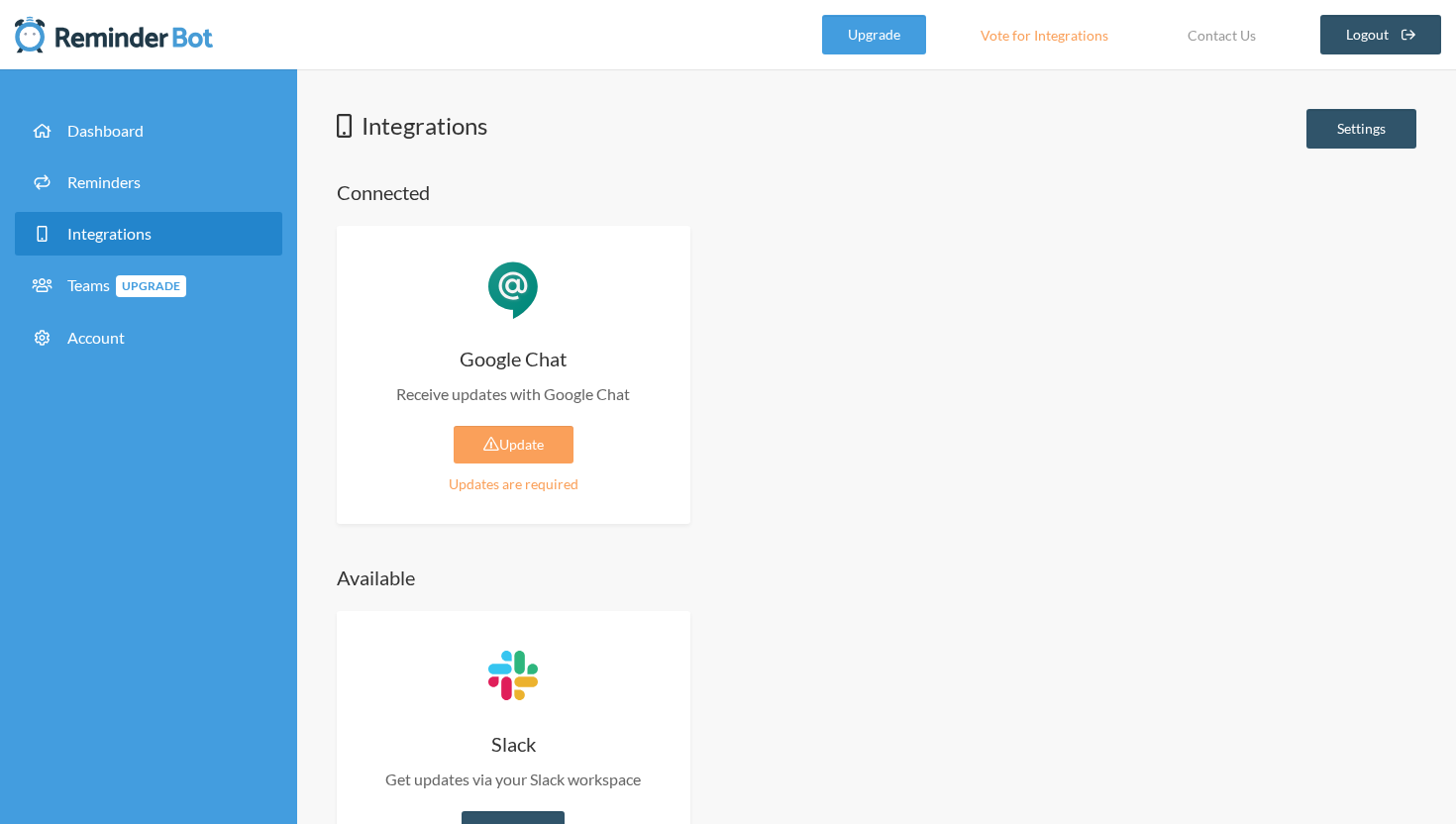 scroll, scrollTop: 95, scrollLeft: 0, axis: vertical 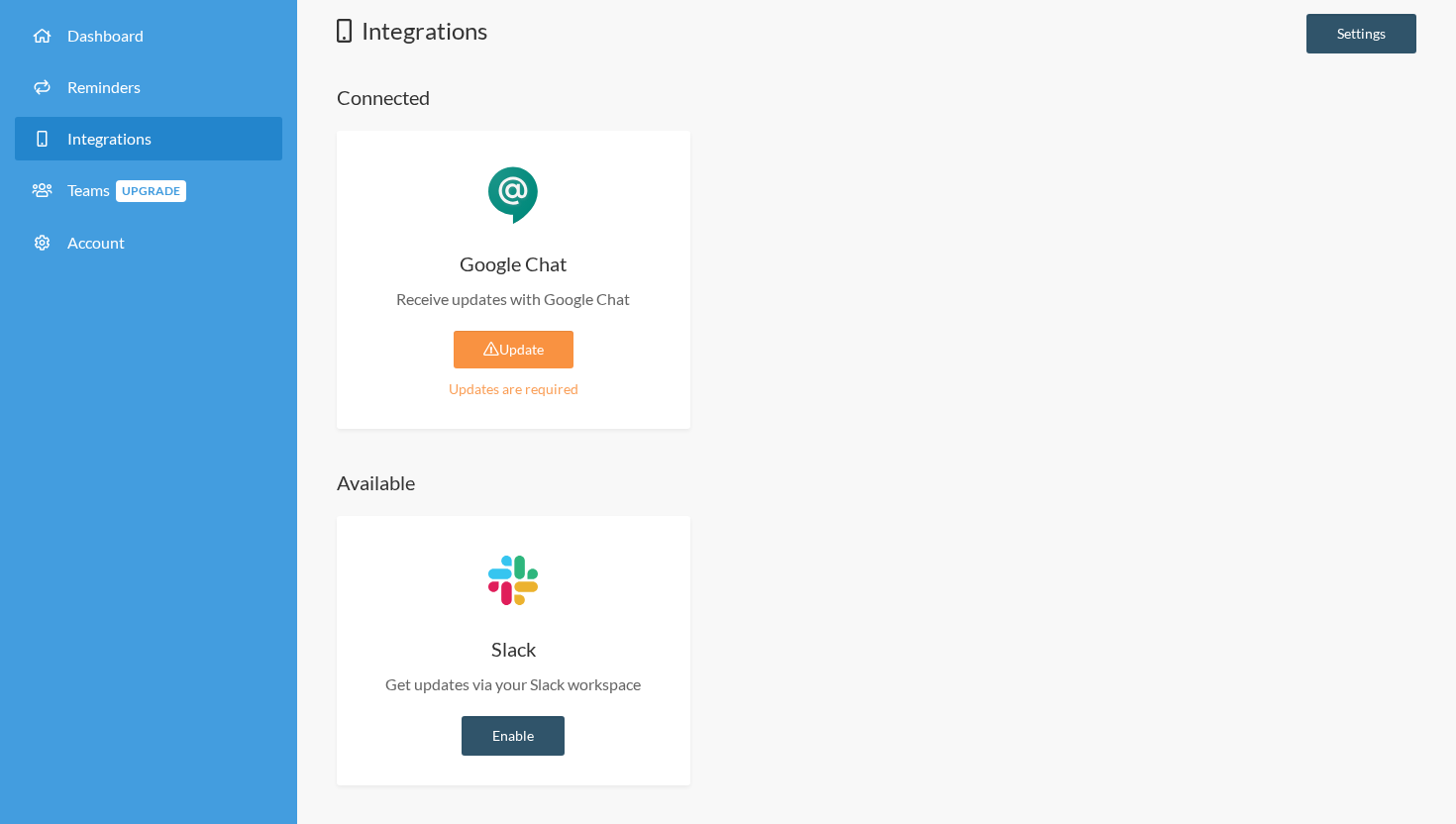 click on "Update" at bounding box center [513, 350] 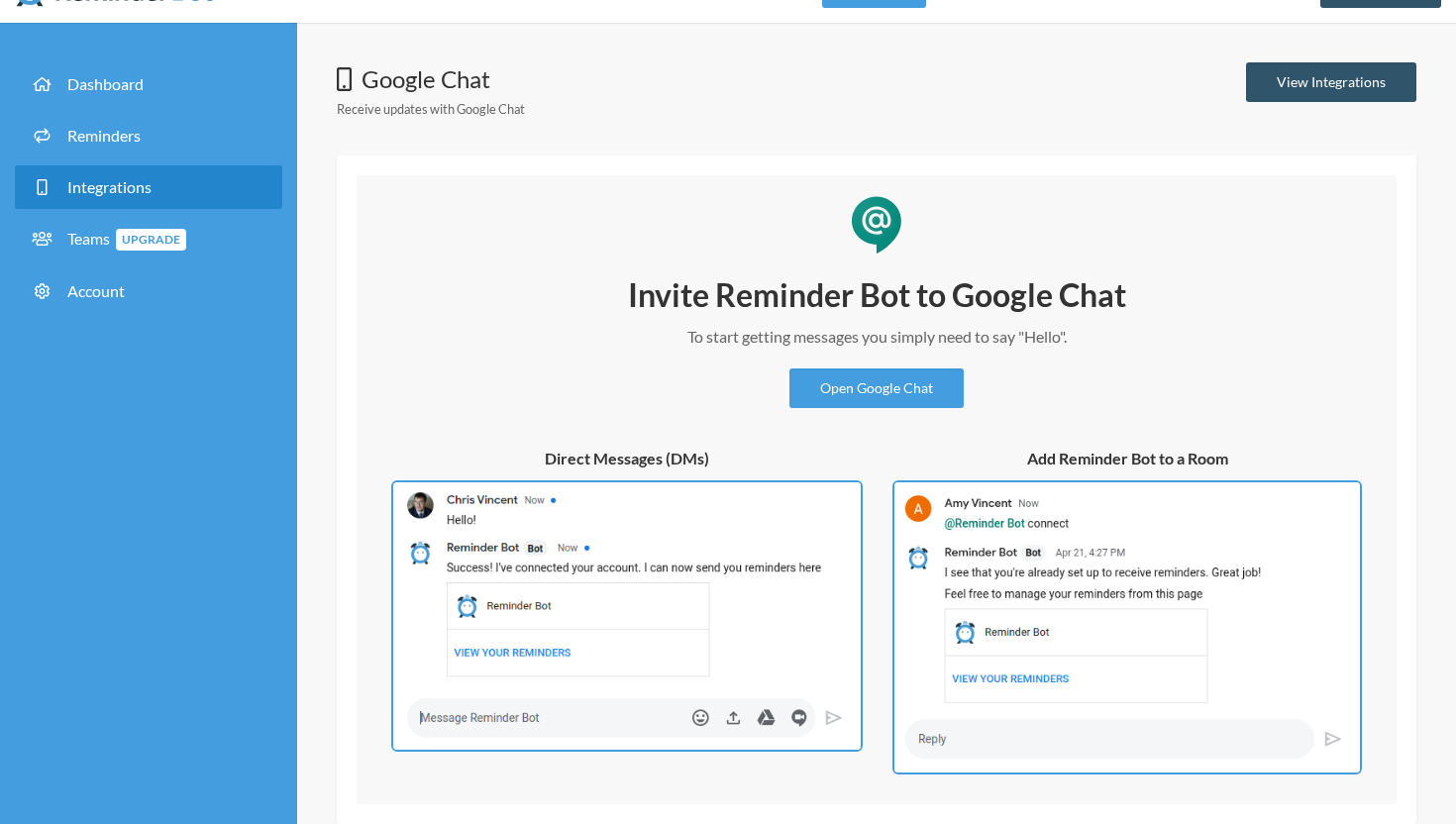 scroll, scrollTop: 0, scrollLeft: 0, axis: both 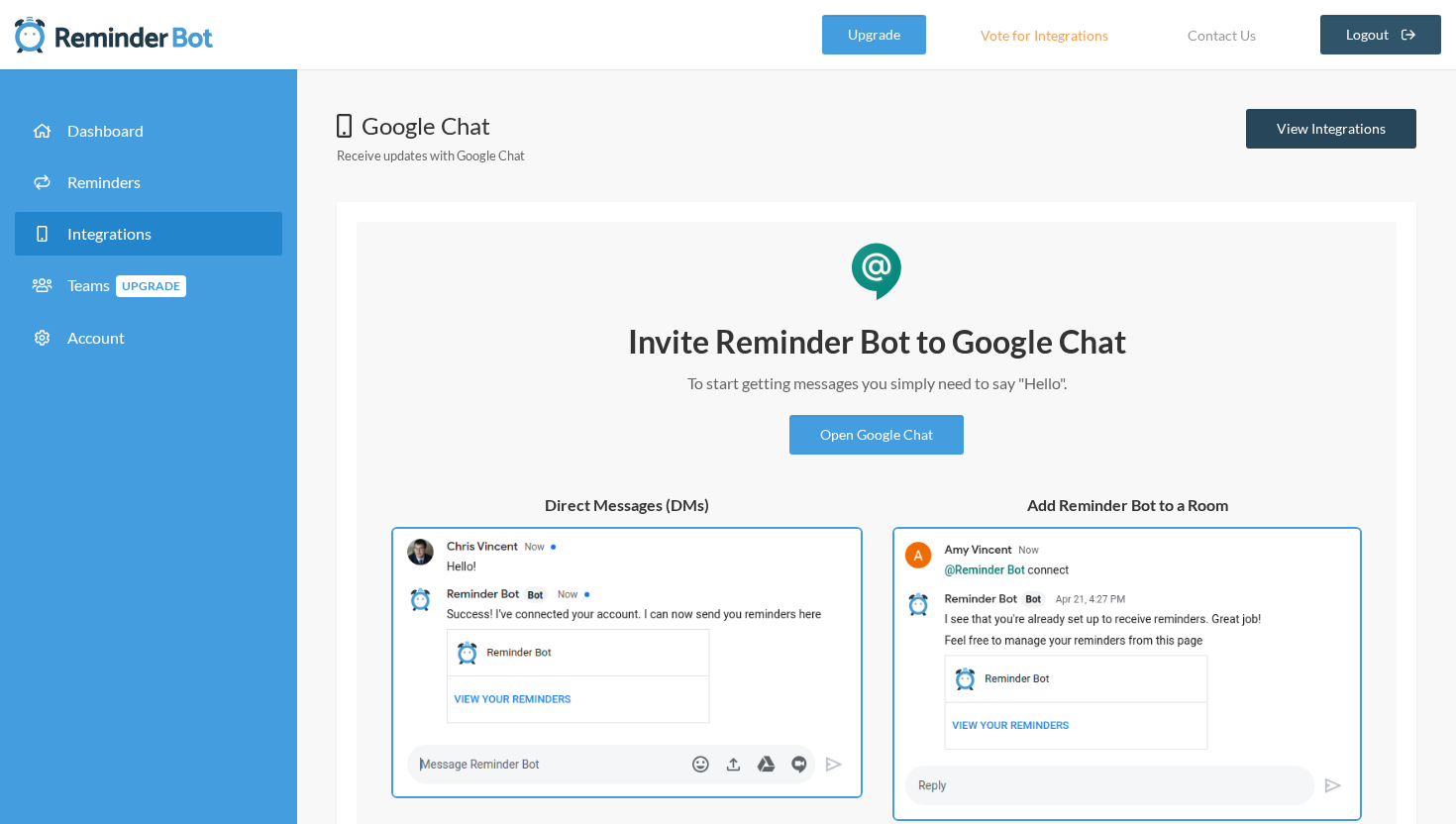 click on "View Integrations" at bounding box center [1331, 129] 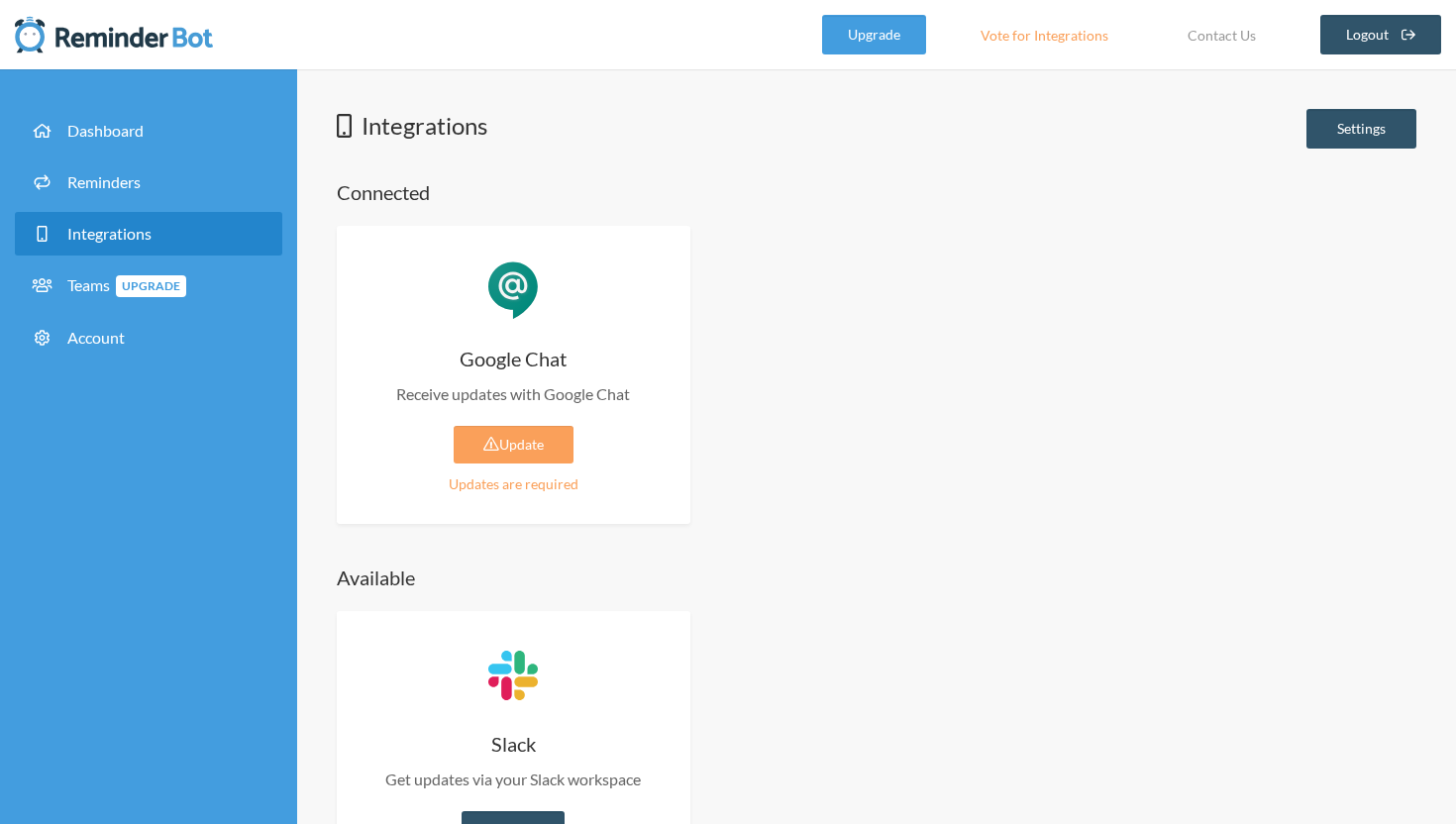 scroll, scrollTop: 95, scrollLeft: 0, axis: vertical 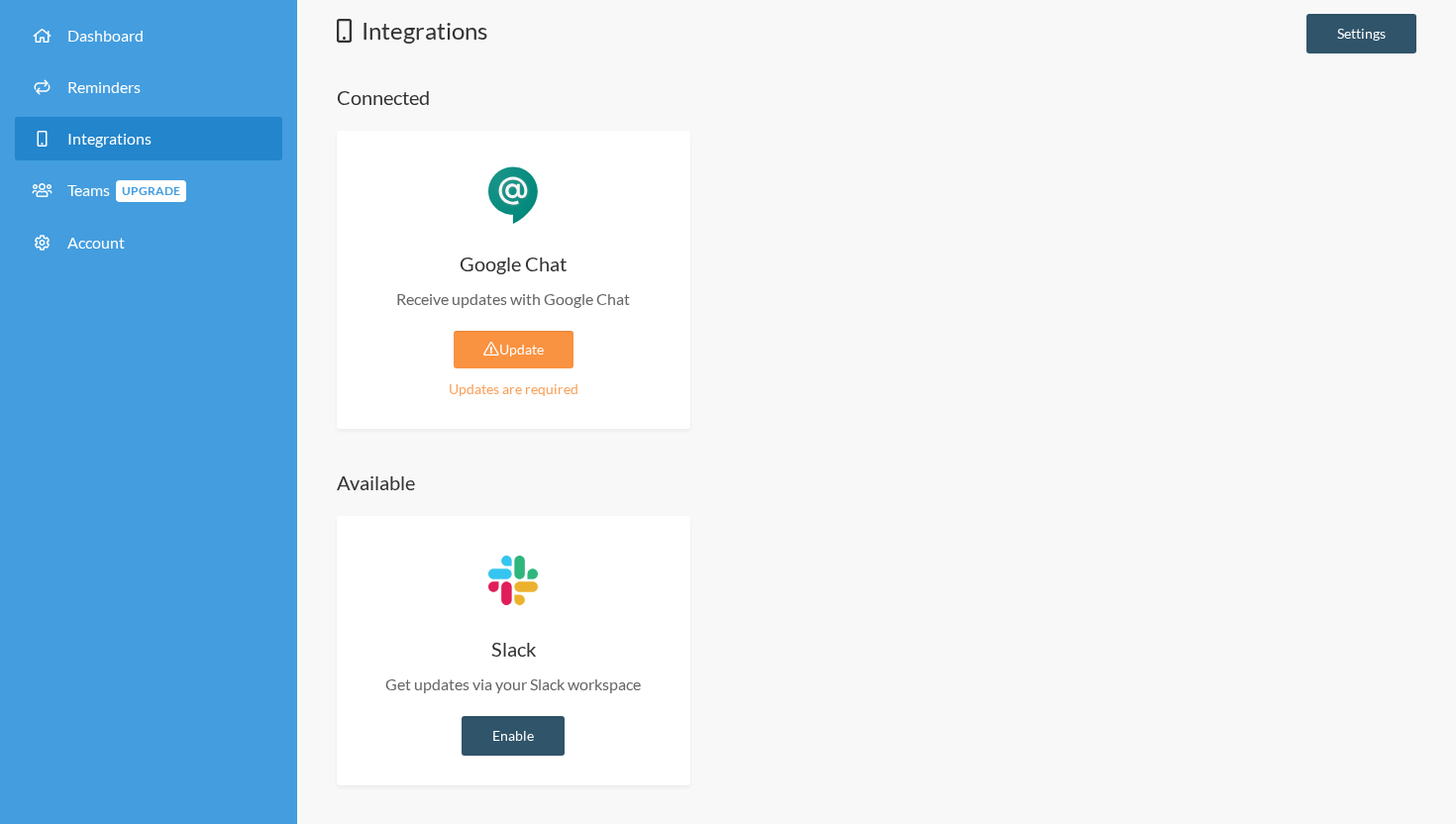click on "Update" at bounding box center [513, 350] 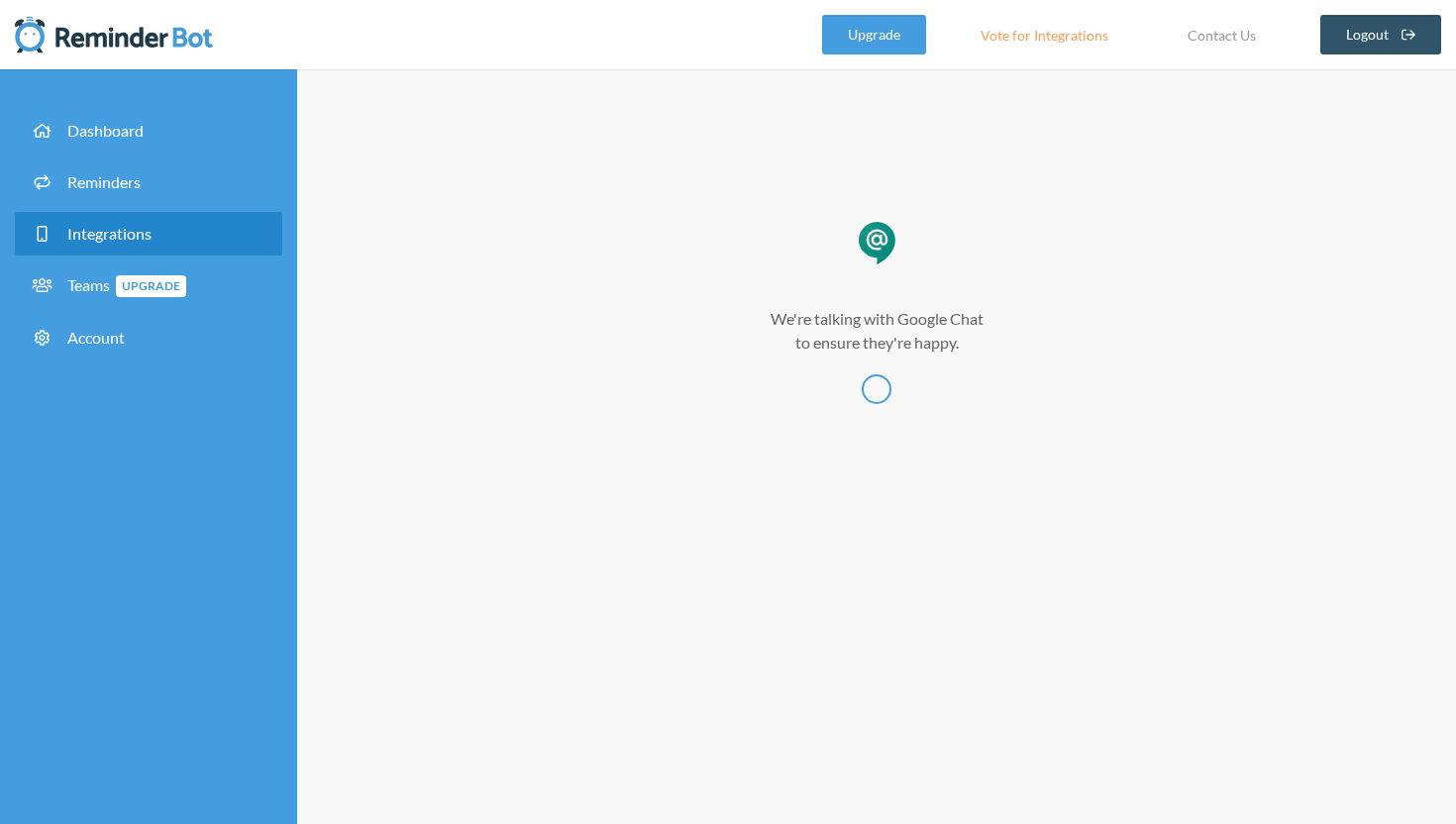 scroll, scrollTop: 0, scrollLeft: 0, axis: both 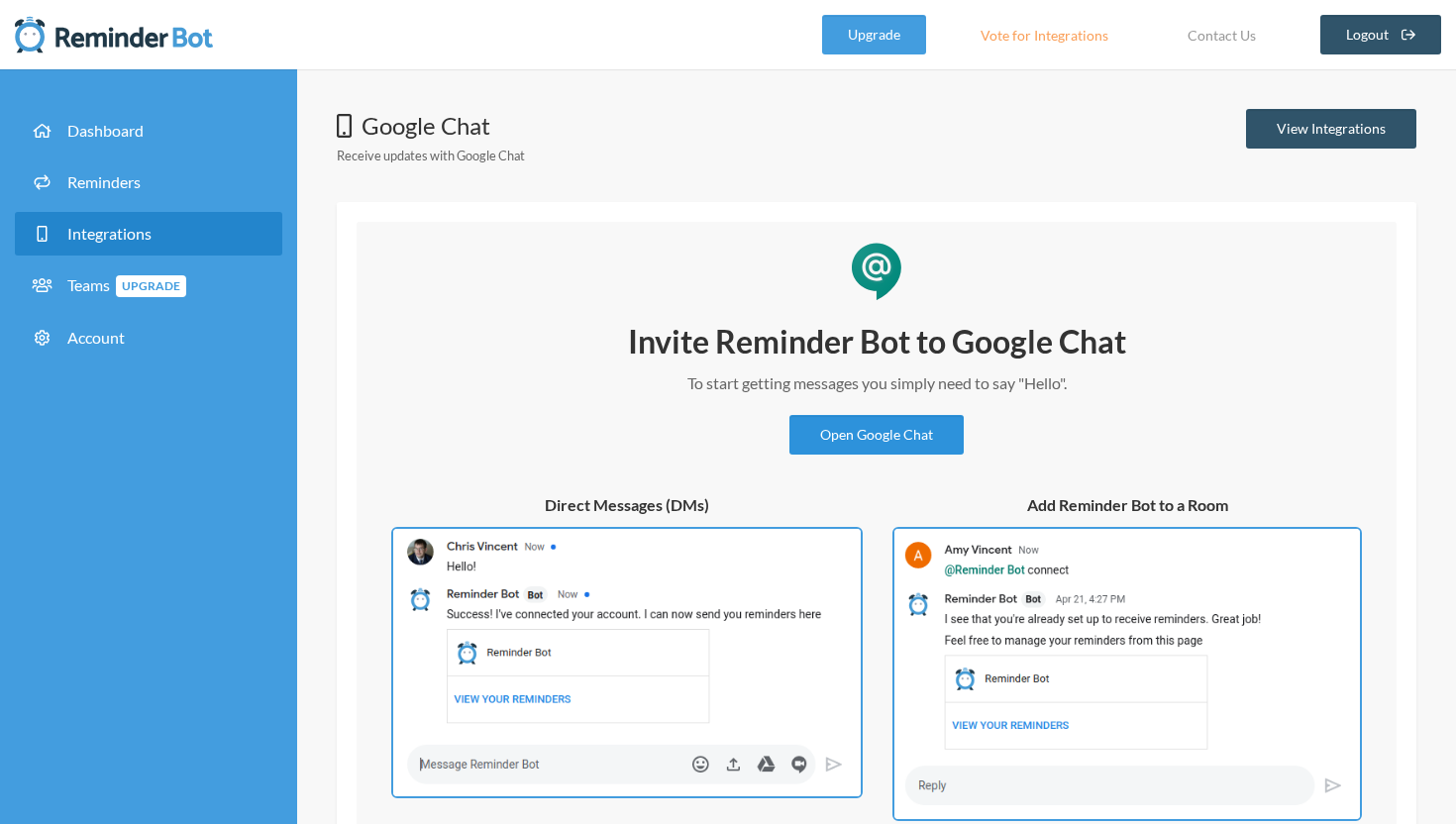 click on "Open Google Chat" at bounding box center [877, 435] 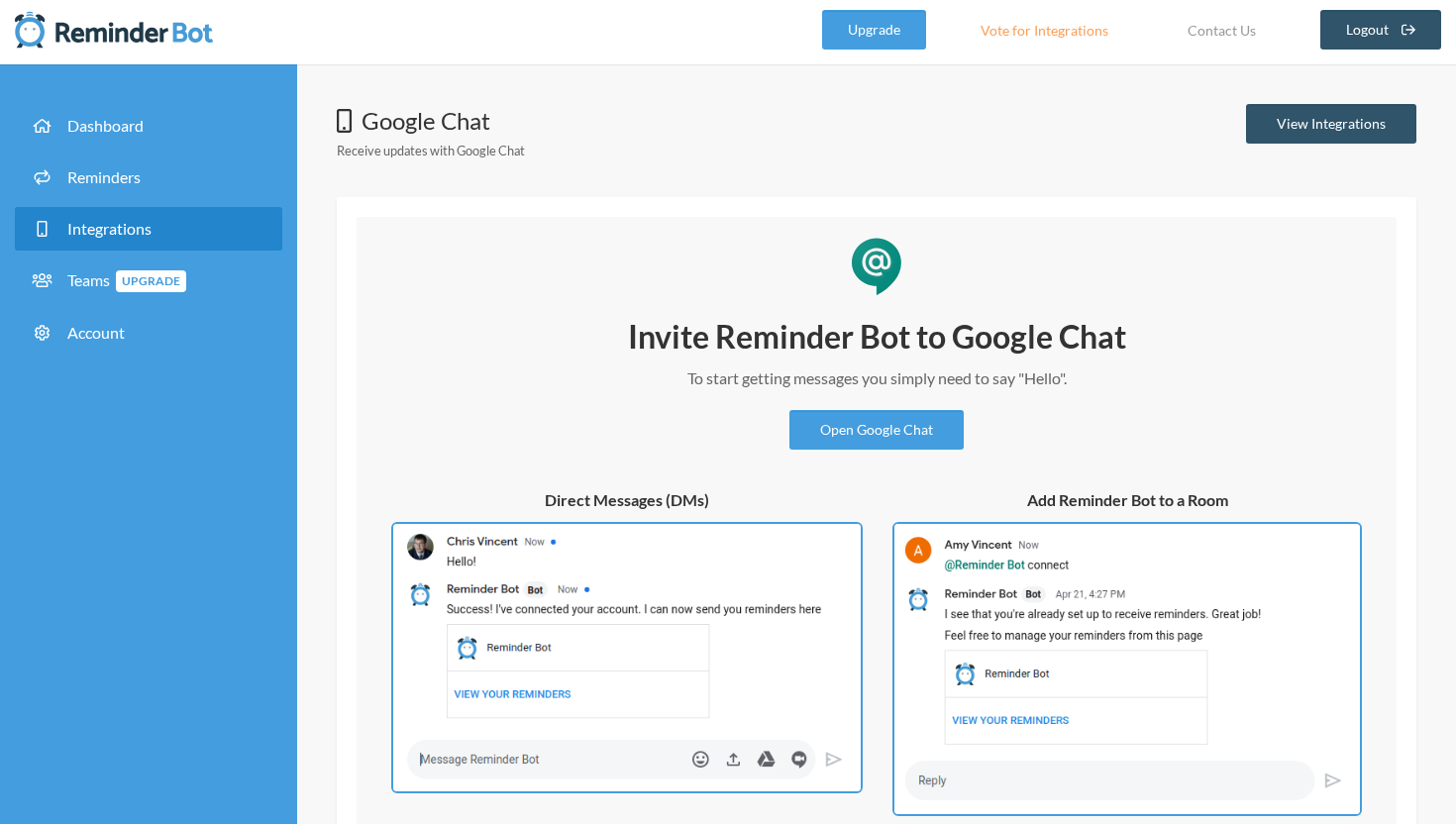 scroll, scrollTop: 0, scrollLeft: 0, axis: both 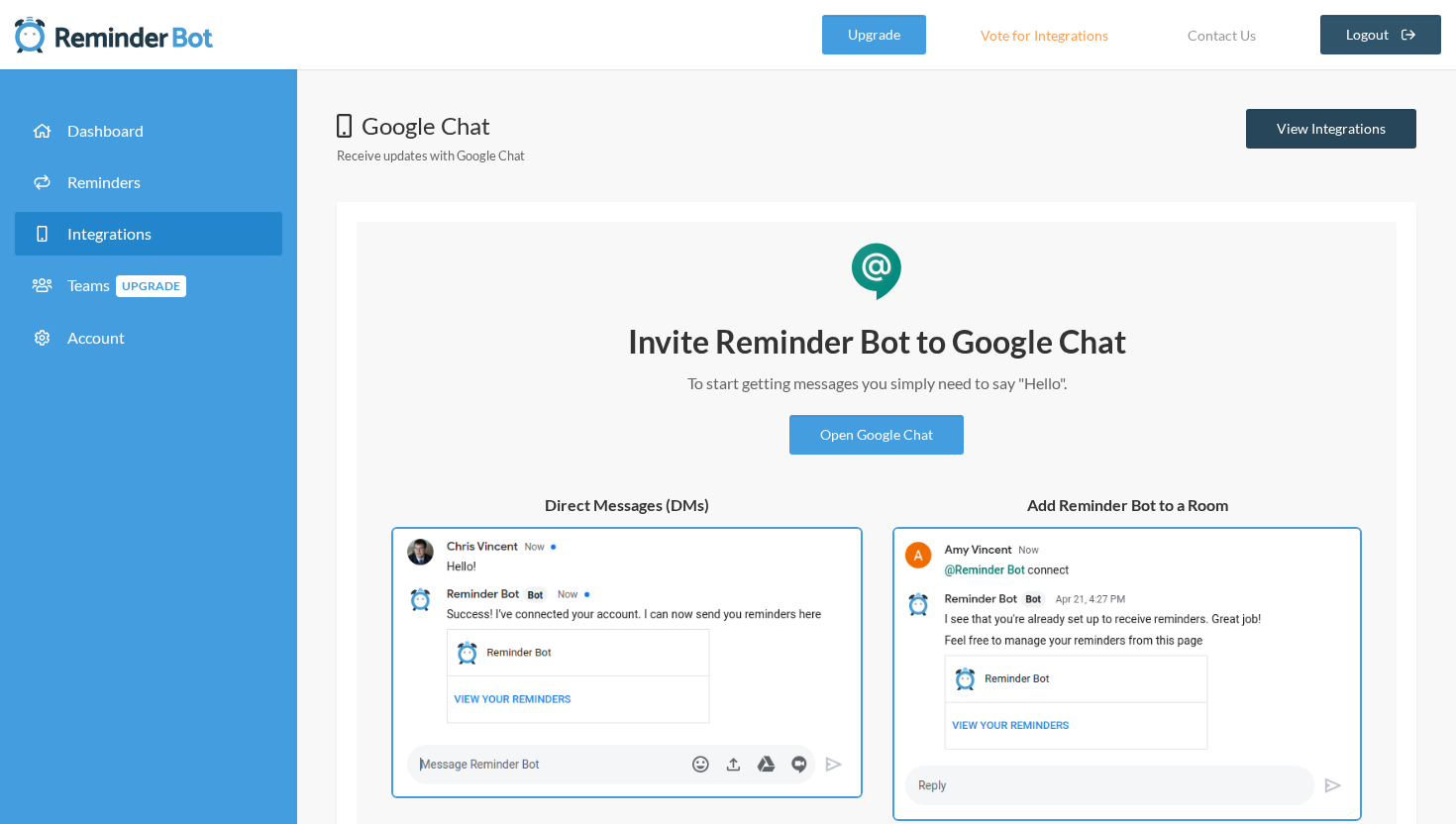 click on "View Integrations" at bounding box center (1331, 129) 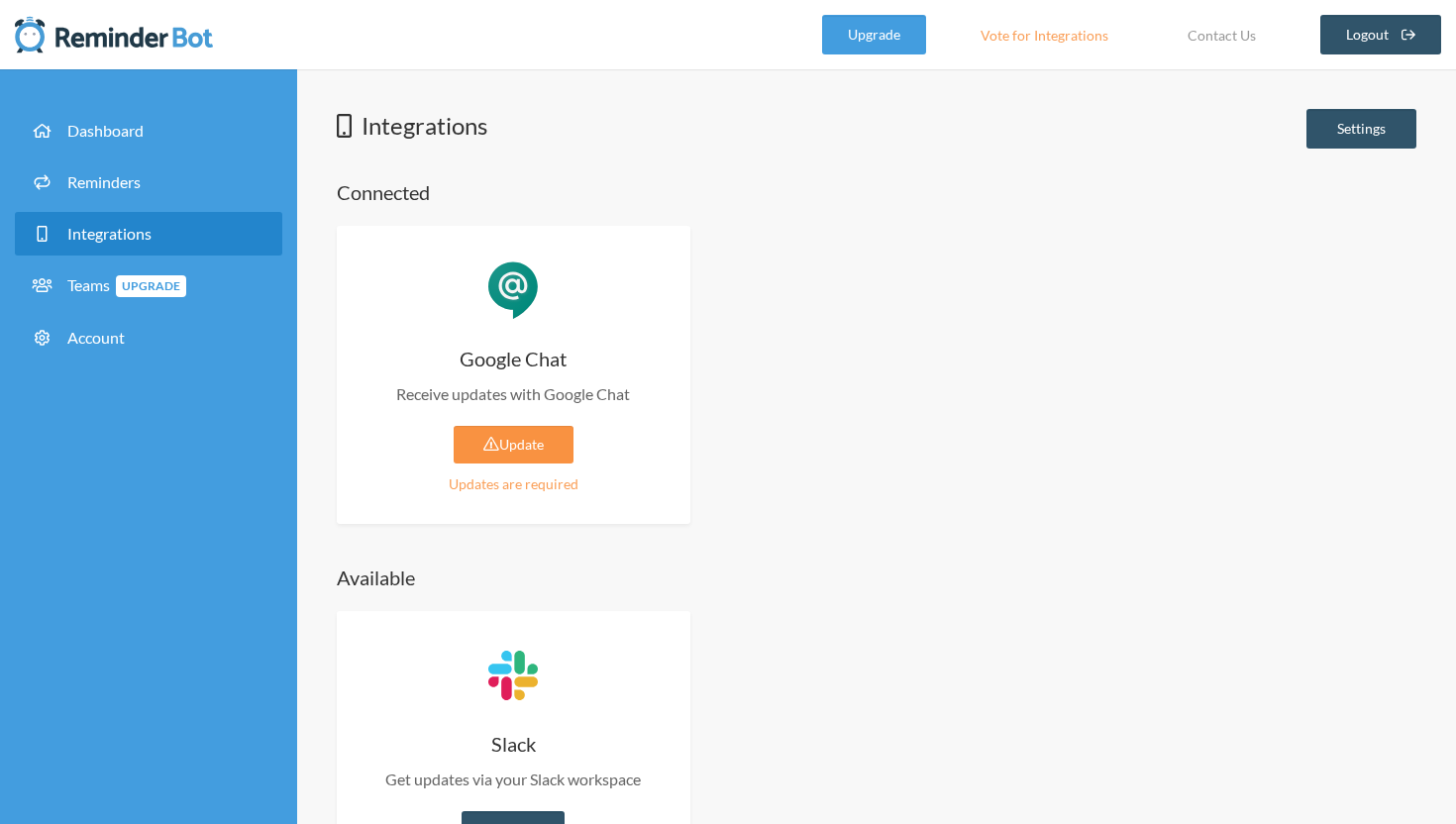 click on "Update" at bounding box center [513, 445] 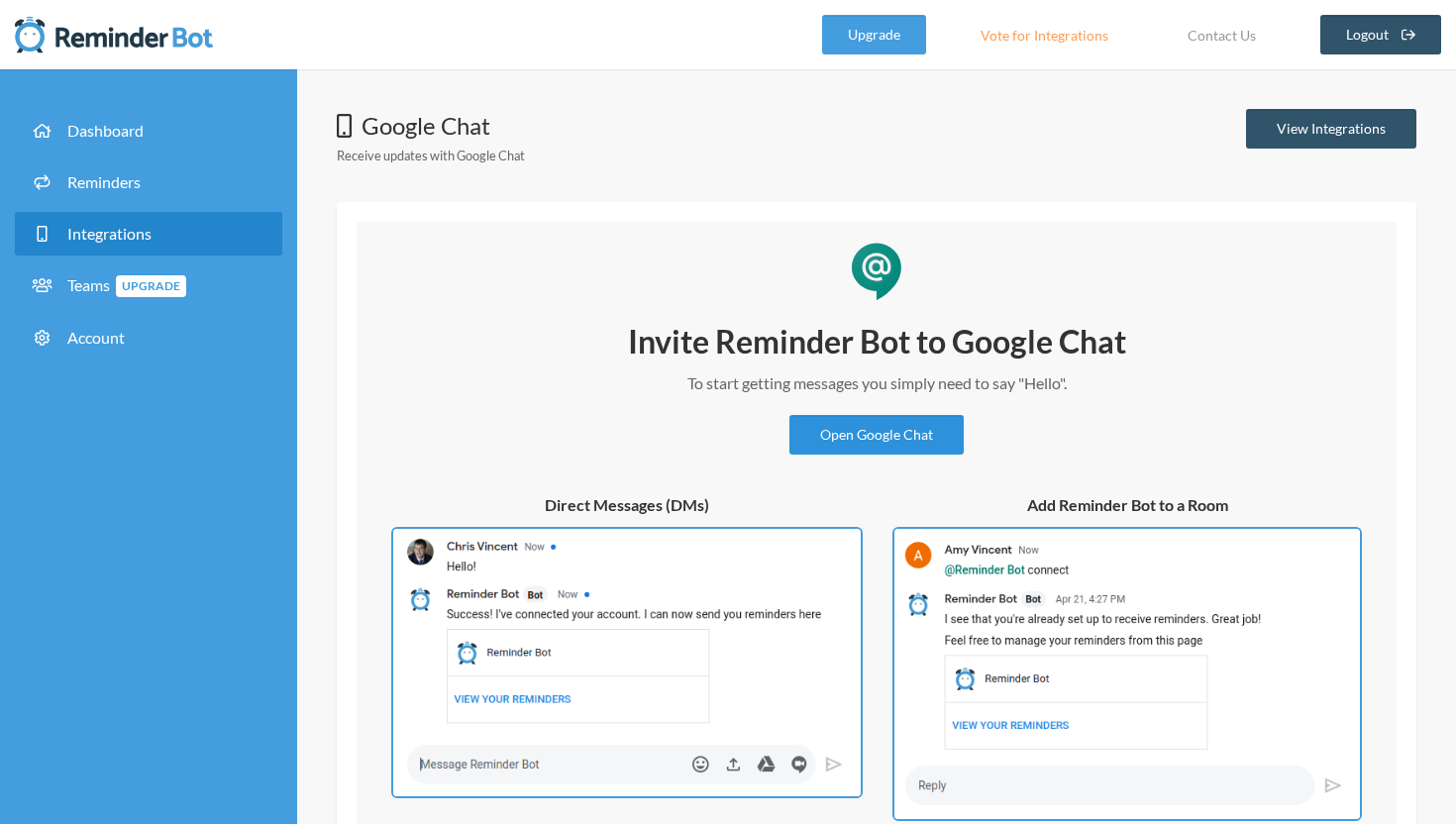 click on "Open Google Chat" at bounding box center (877, 435) 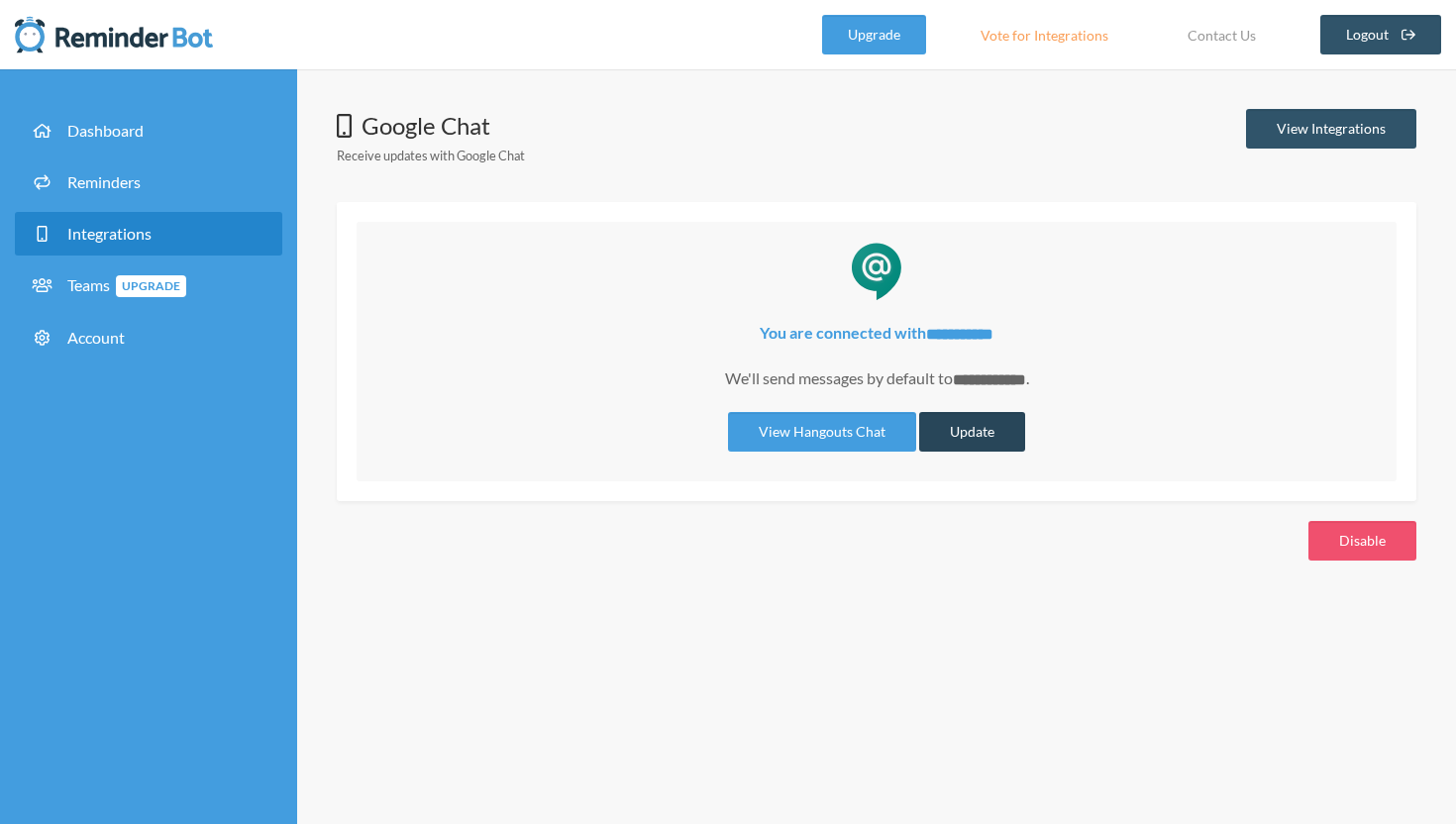 click on "Update" at bounding box center (972, 432) 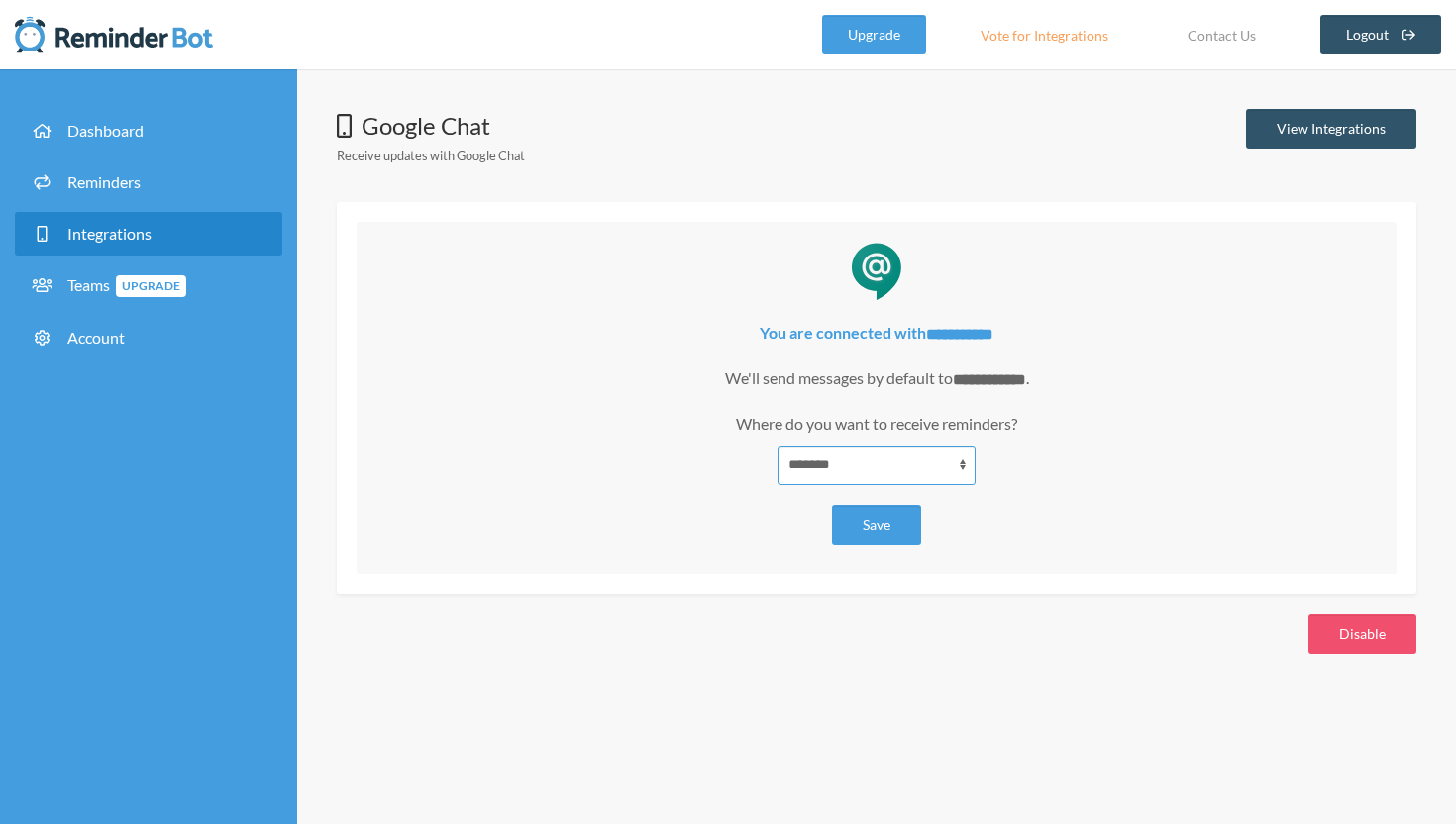 click on "*******" at bounding box center (877, 465) 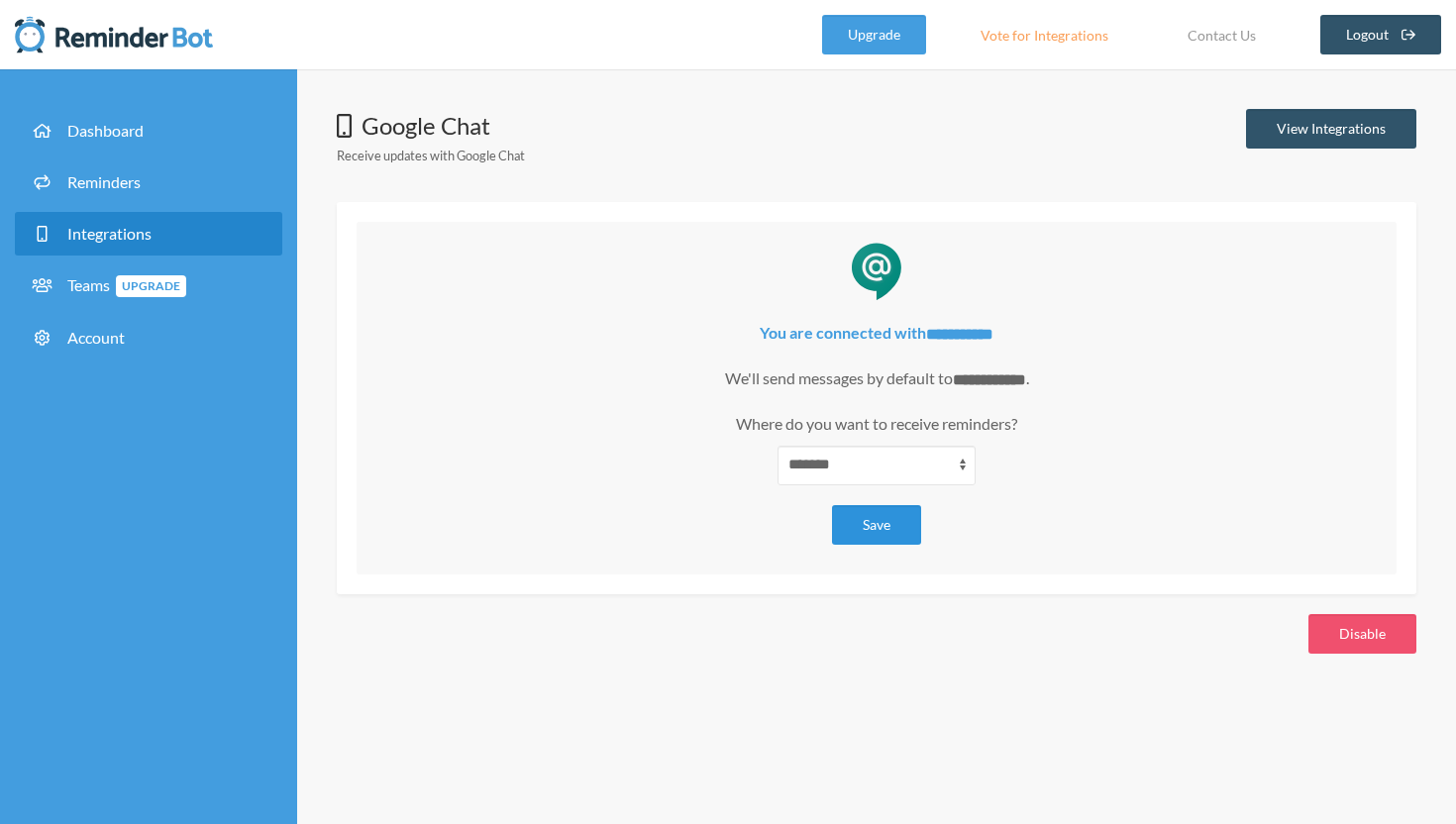 click on "Save" at bounding box center [877, 525] 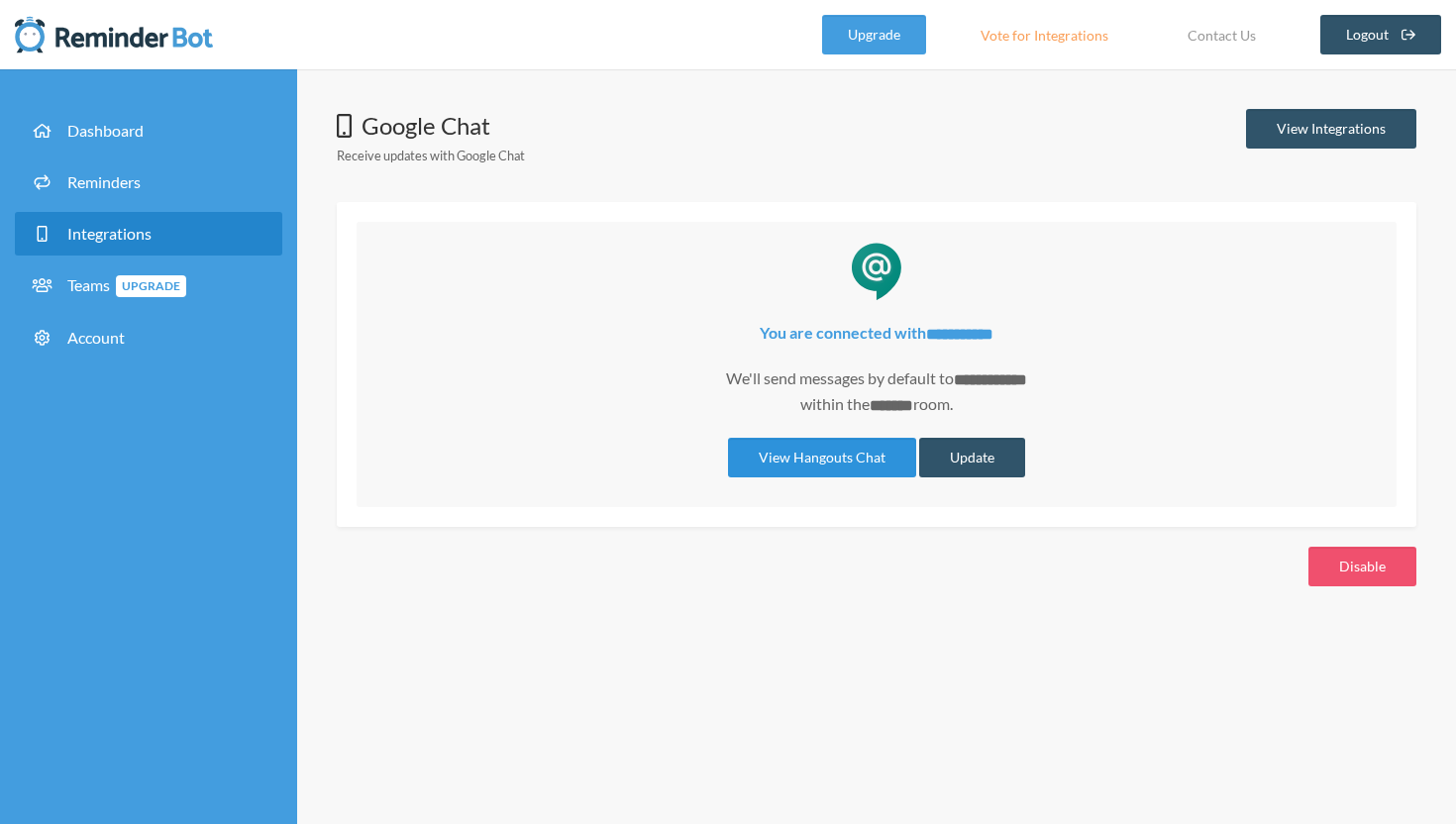 click on "View Hangouts Chat" at bounding box center (822, 458) 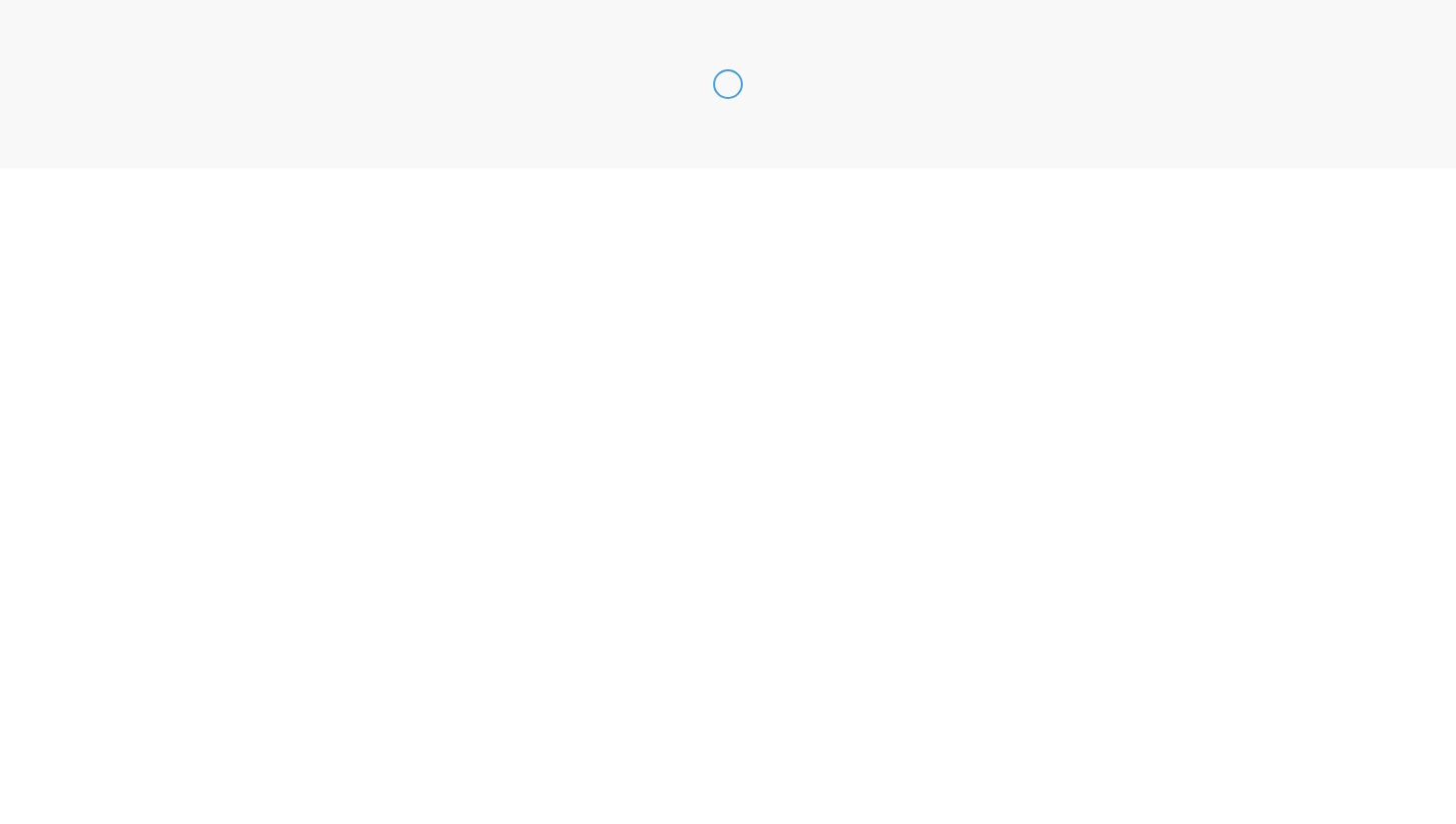 scroll, scrollTop: 0, scrollLeft: 0, axis: both 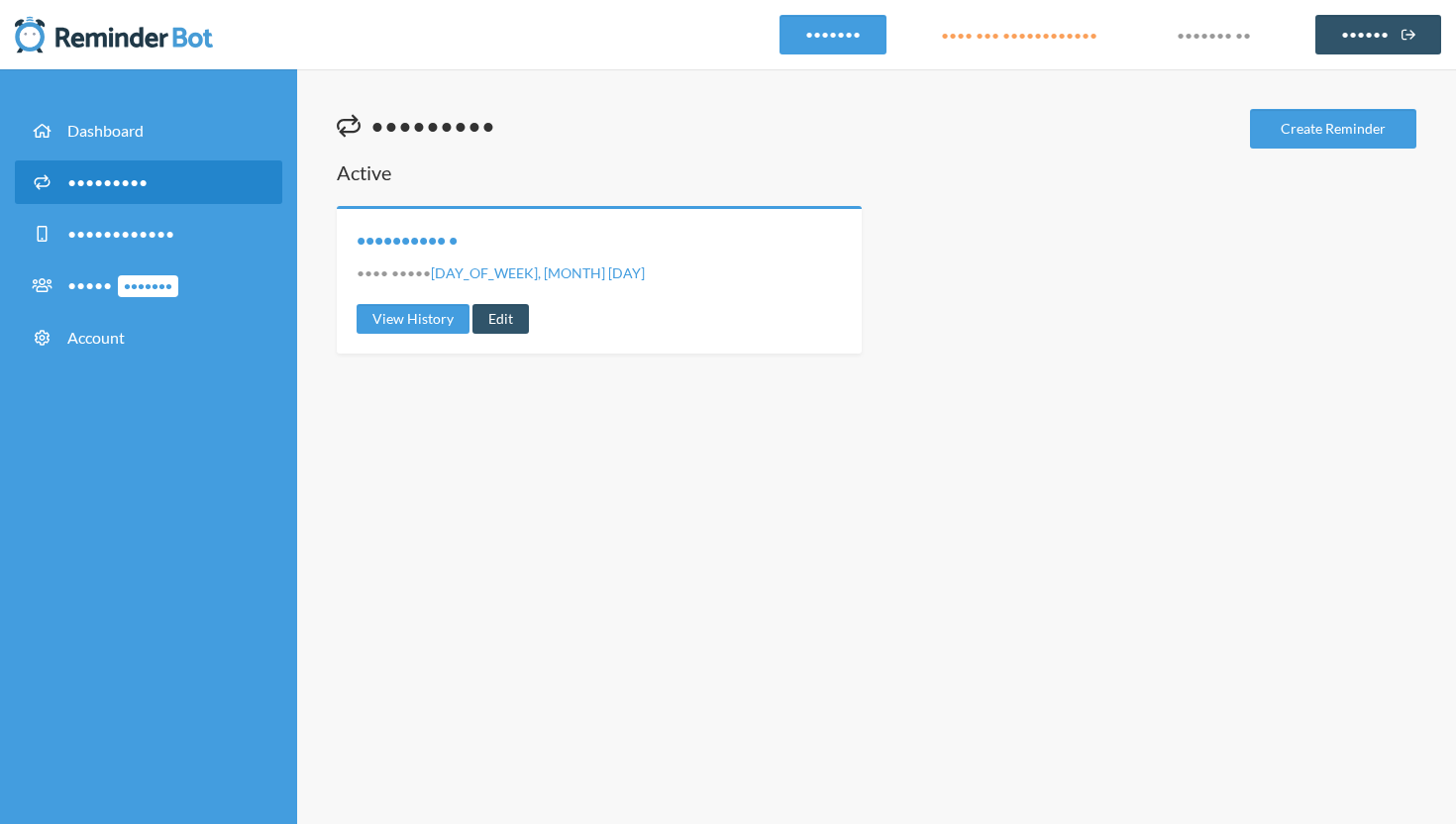 click on "•••••••••• •" at bounding box center (407, 240) 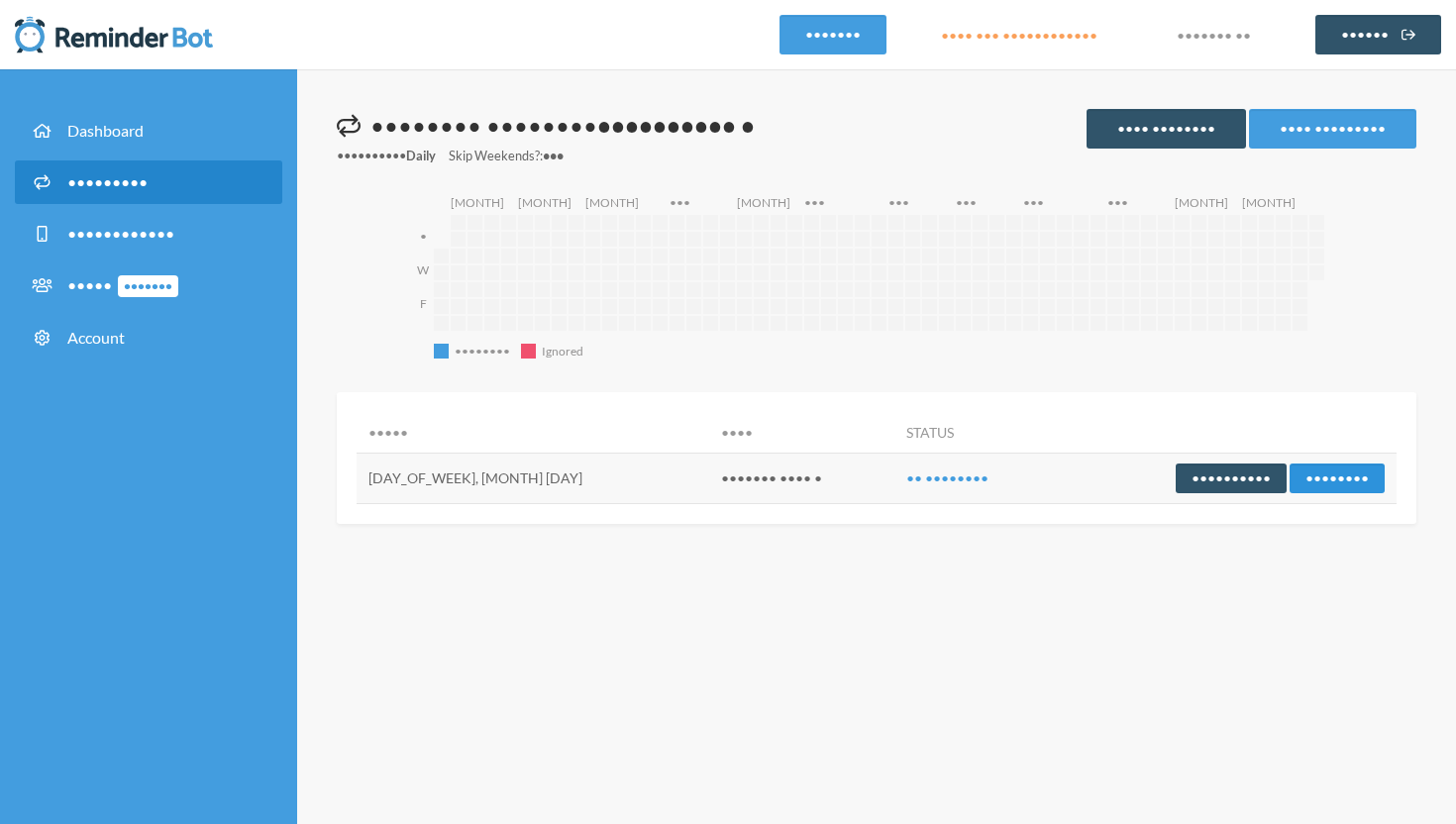 click on "••••••••" at bounding box center [1337, 478] 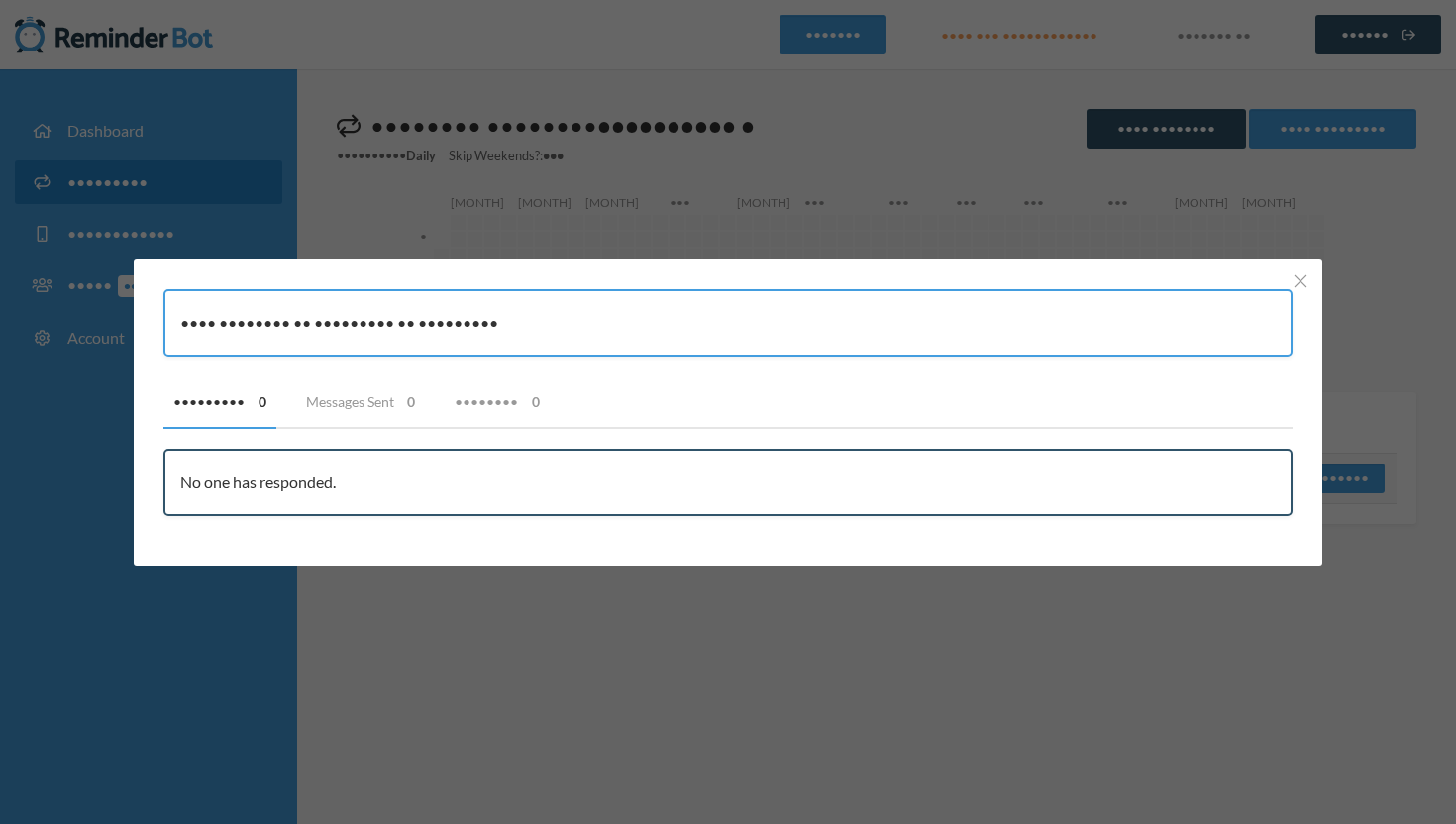click on "•••• •••••••• •• ••••••••• •• •••••••••" at bounding box center (728, 323) 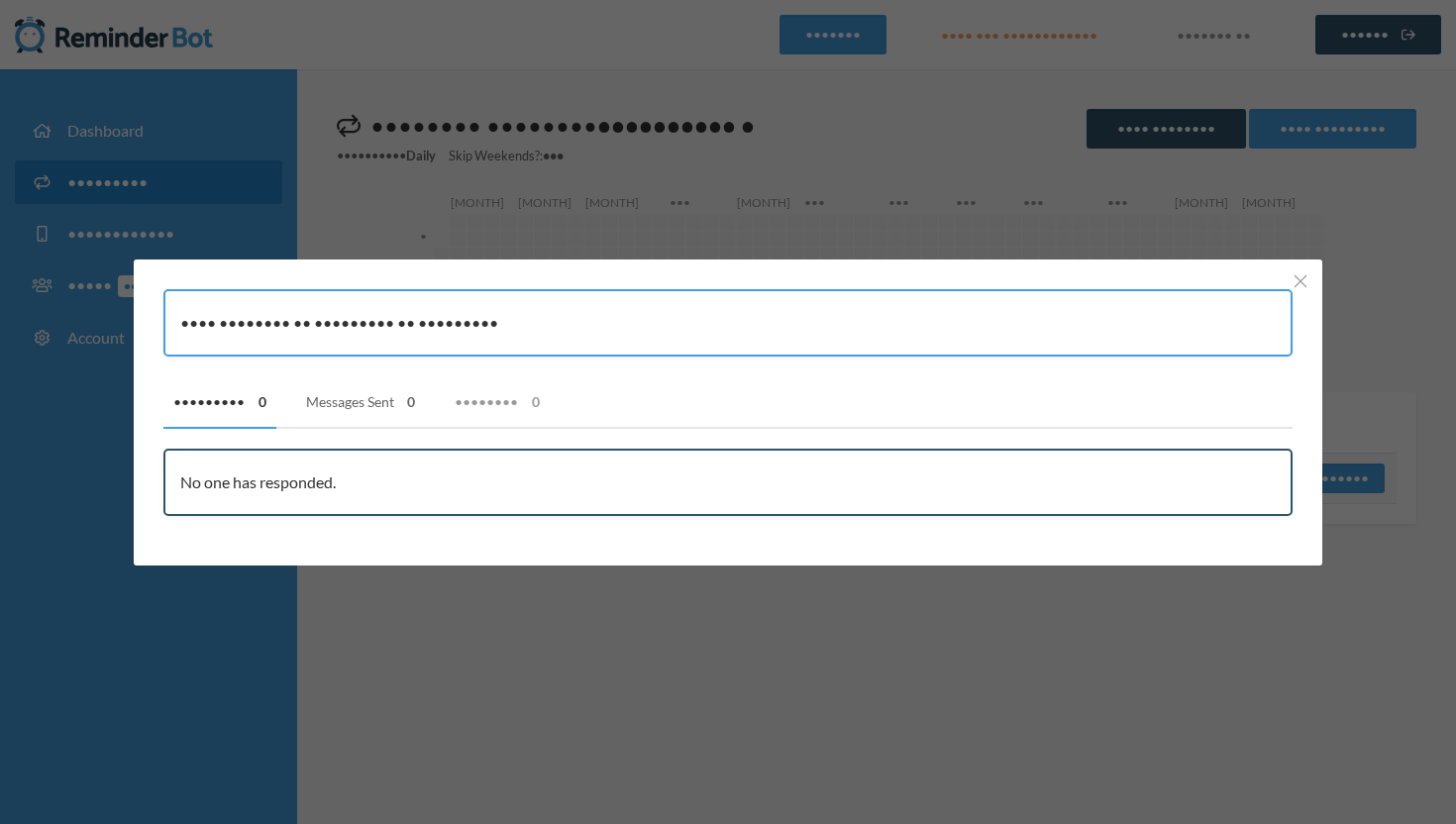 click on "•••••••• ••••  •" at bounding box center (361, 402) 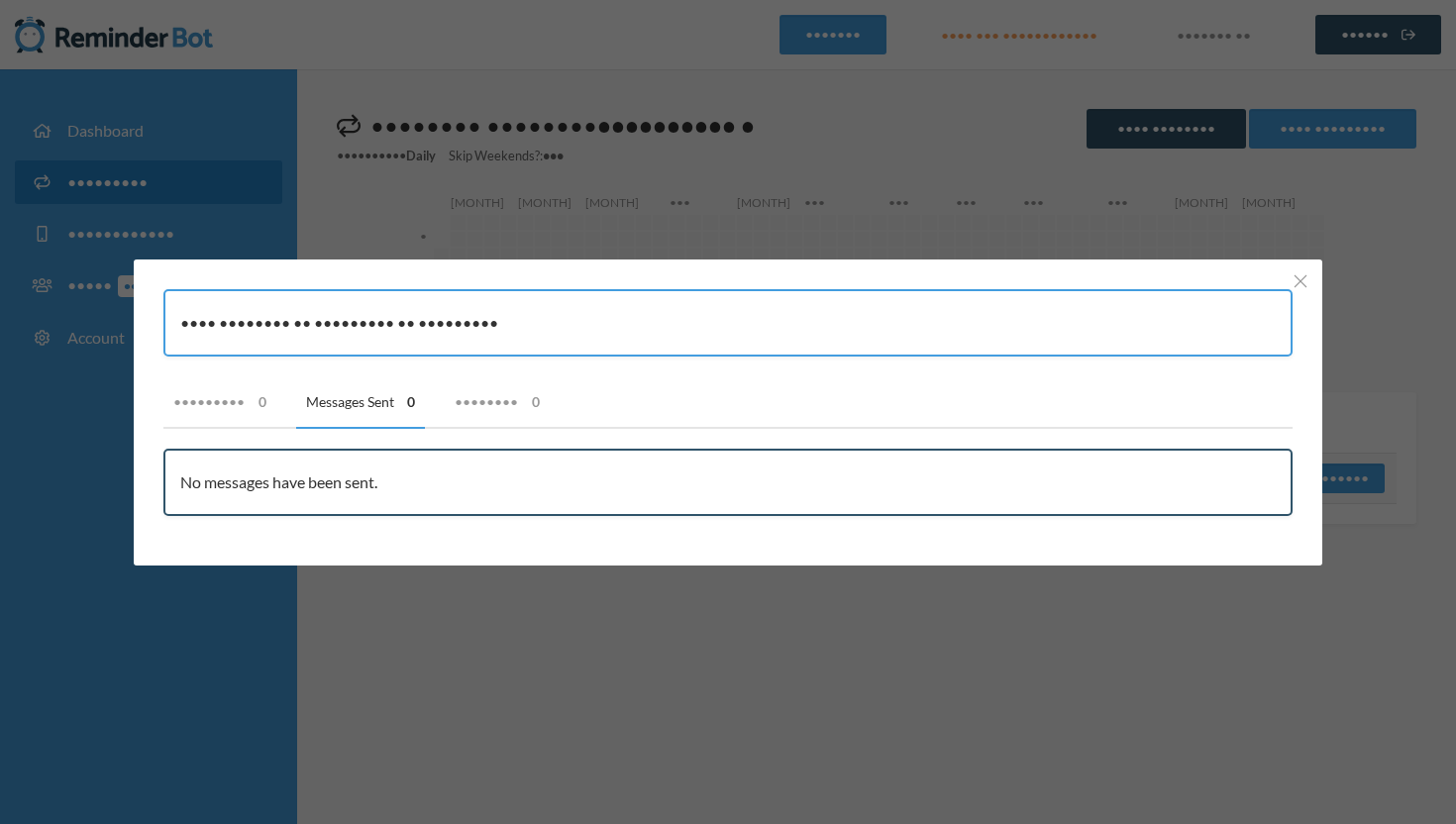 click on "No messages have been sent." at bounding box center [728, 482] 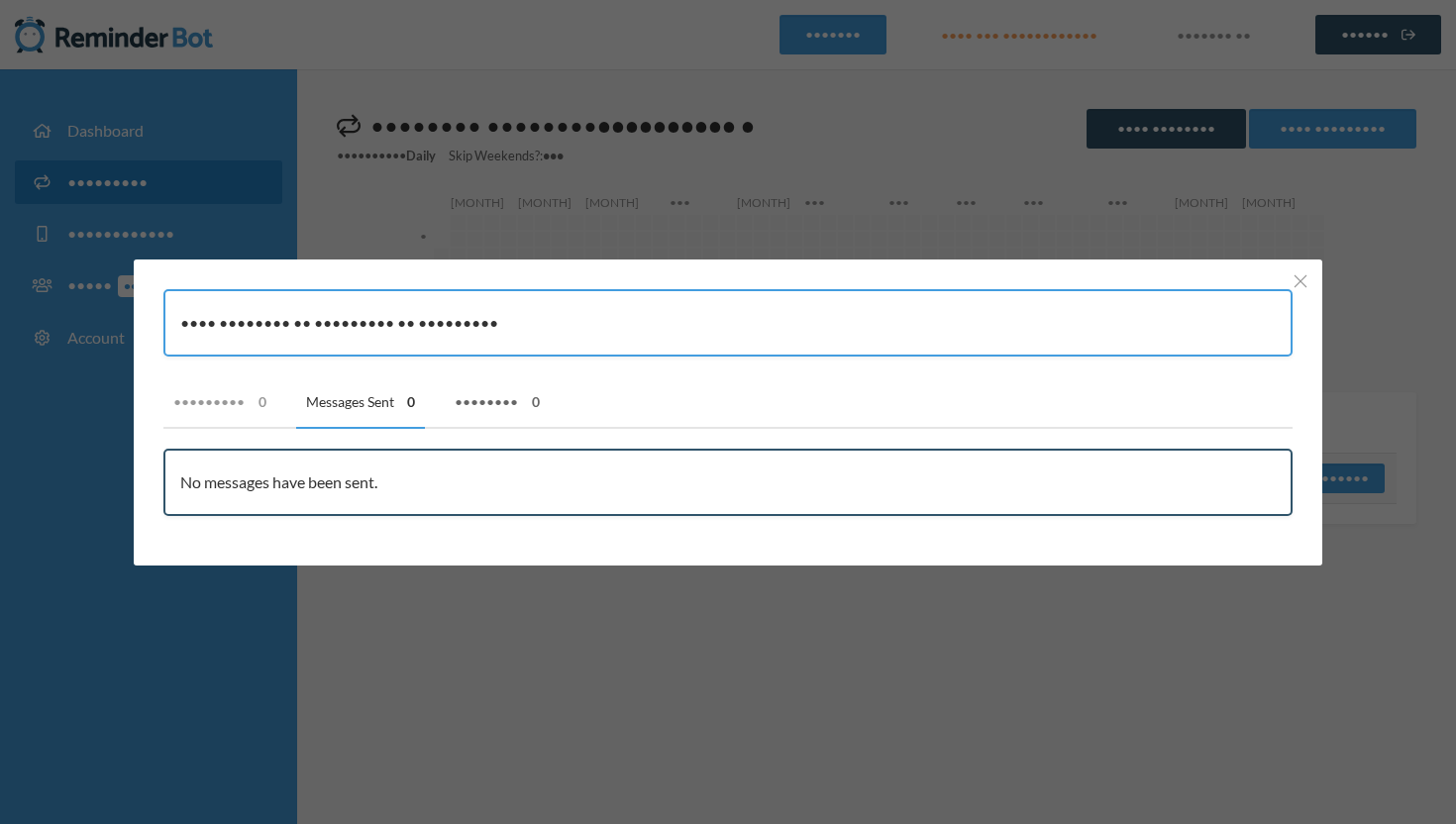 click on "••••••••  •" at bounding box center [497, 402] 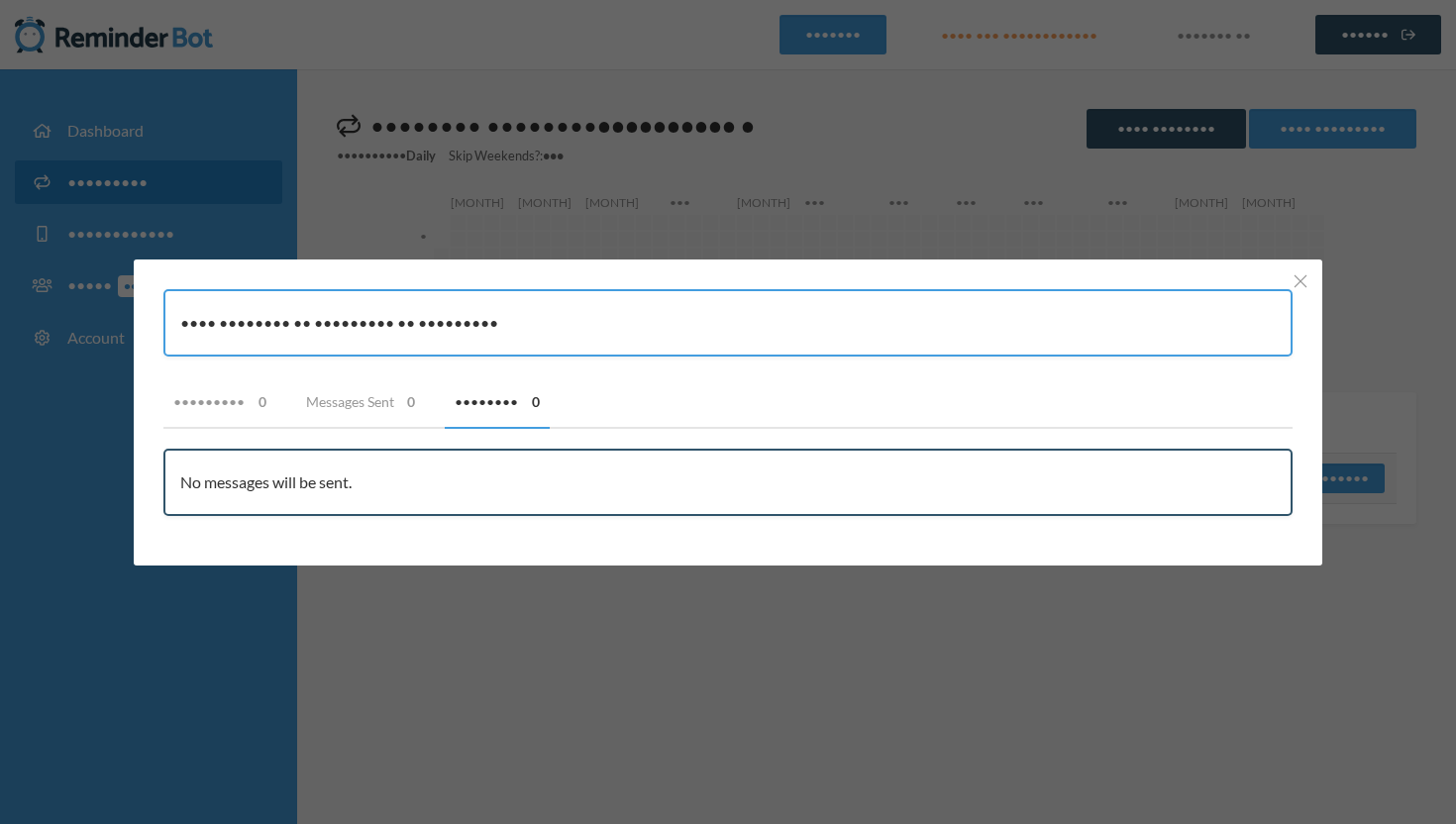 click on "This reminder is currently in progress.   Responses  0   Messages Sent  0   Schedule  0   User   Message   Sent At     No one has responded.   Status   User   Message   Sent At     No messages have been sent.   Status   Message   Send From     No messages will be sent." at bounding box center (728, 412) 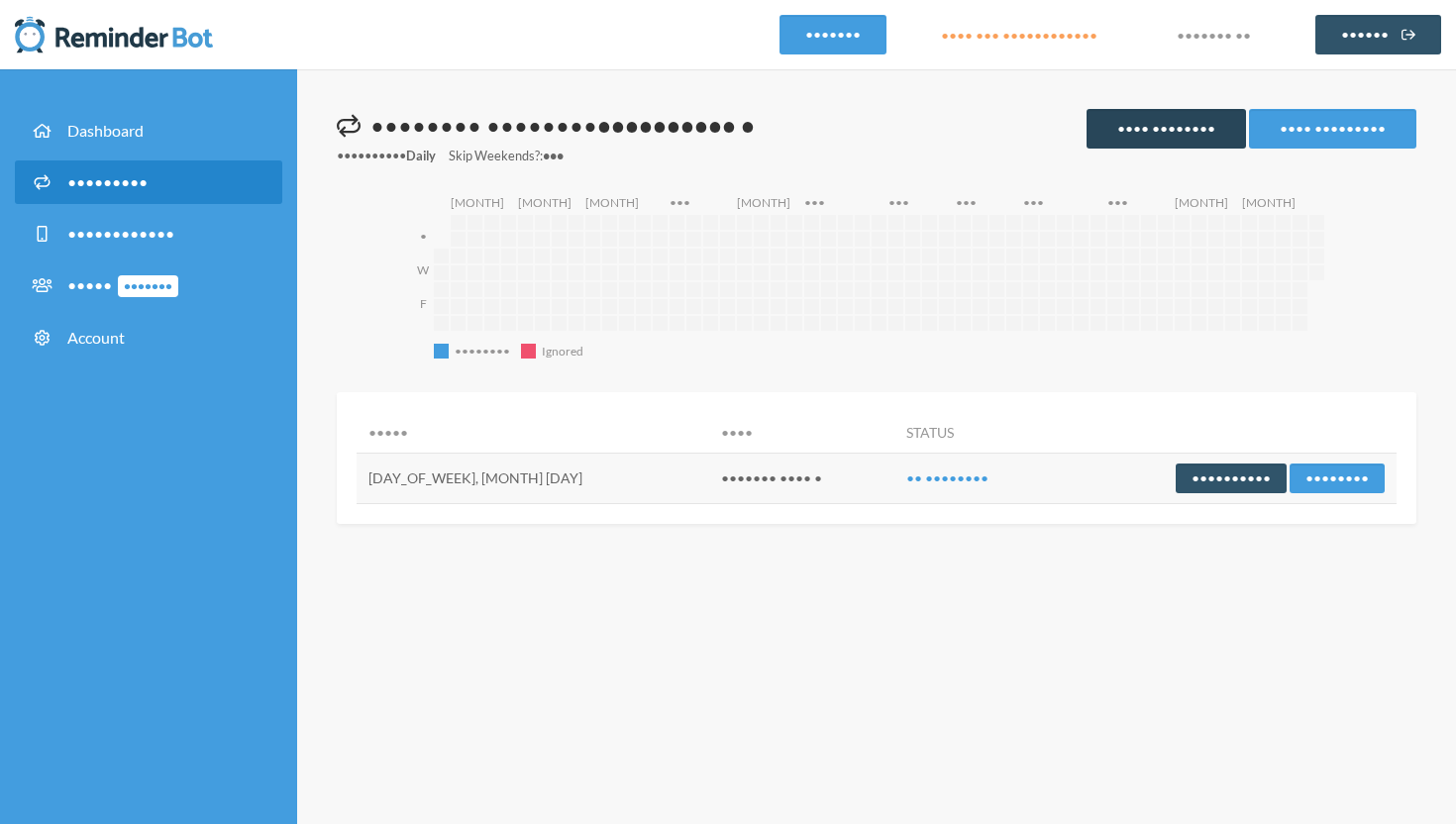 click on "•••• ••••••••" at bounding box center [1166, 129] 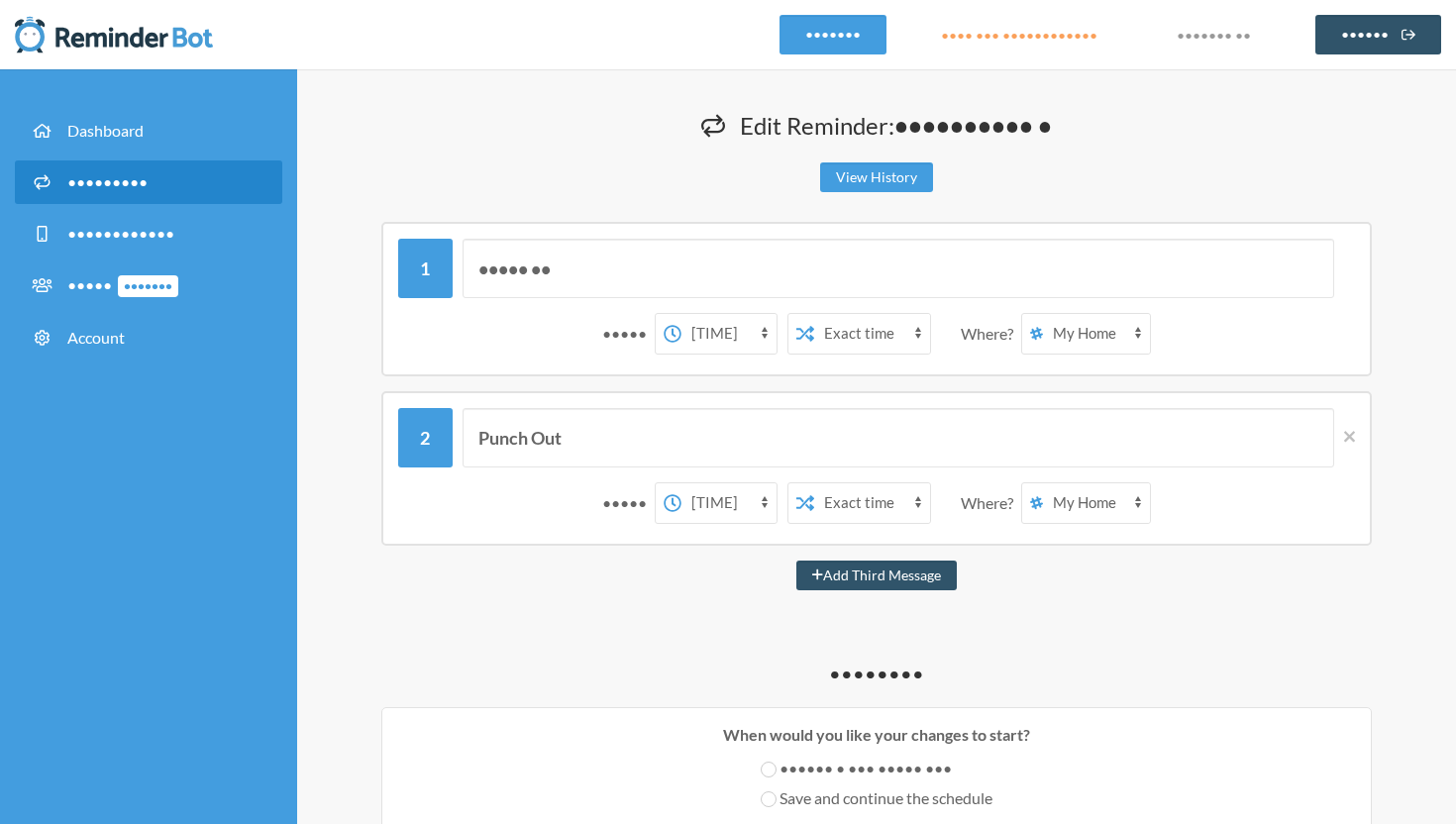 click on "My Home" at bounding box center [1096, 334] 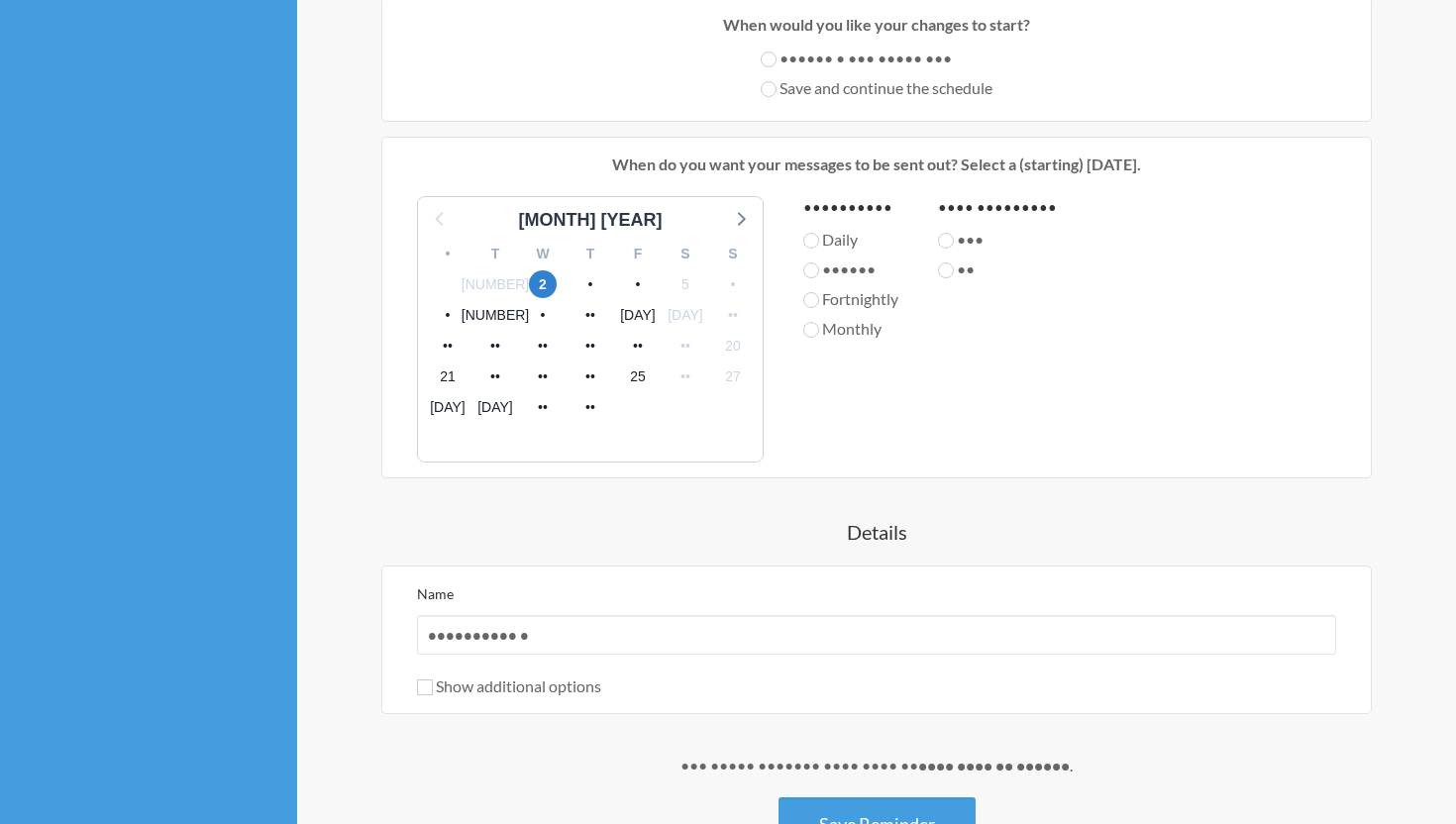 scroll, scrollTop: 994, scrollLeft: 0, axis: vertical 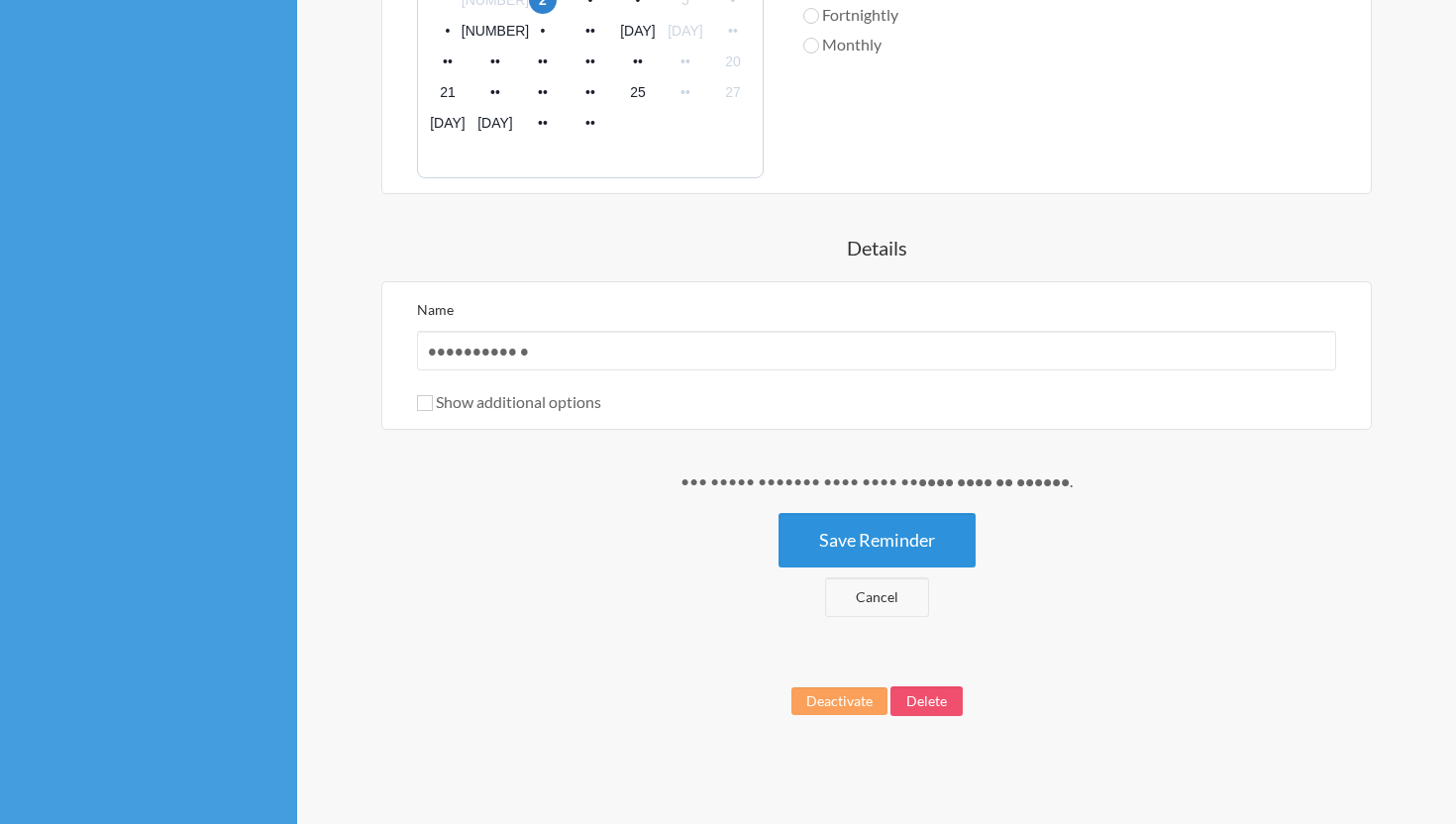 click on "Save Reminder" at bounding box center [877, 540] 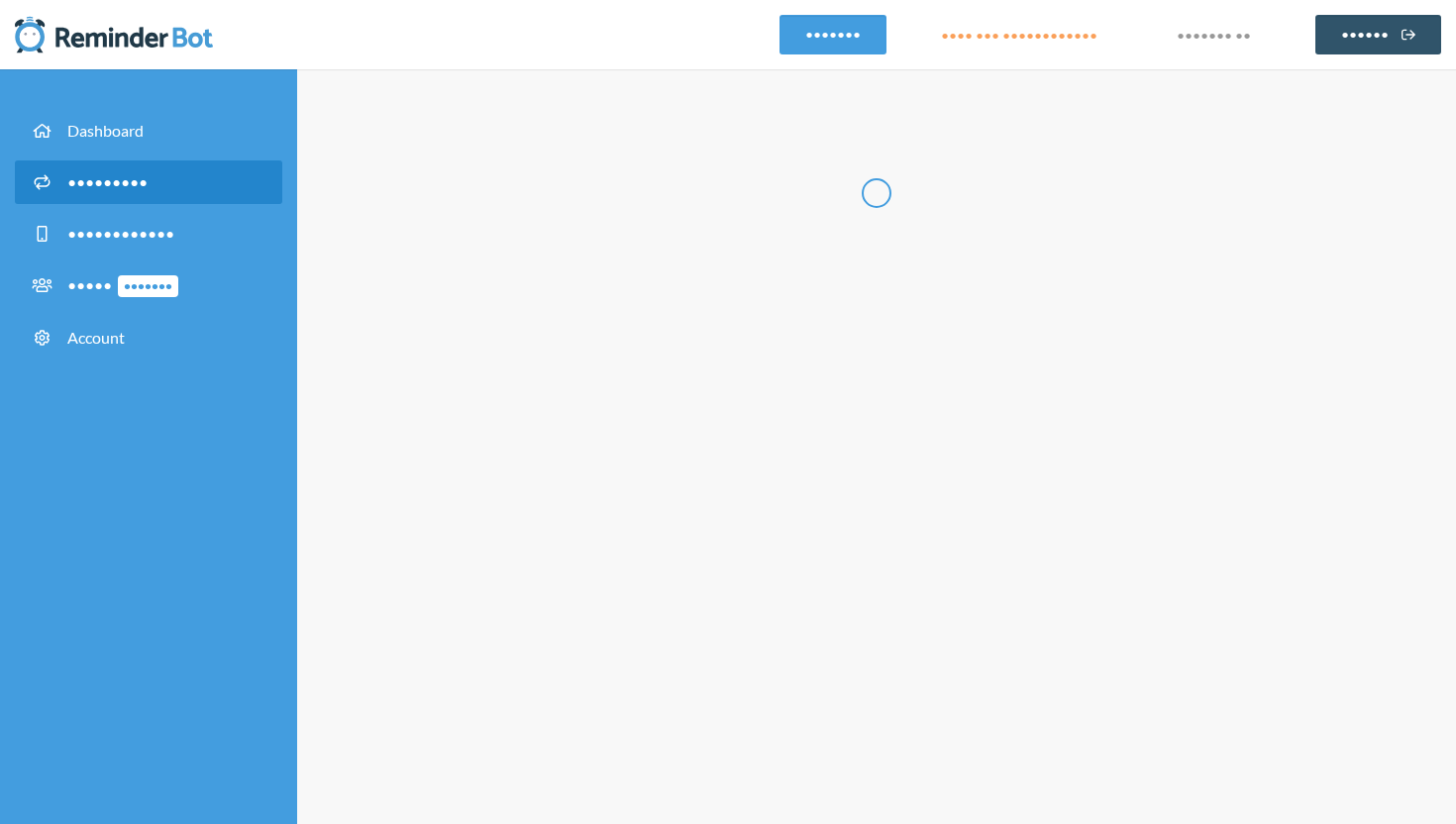 scroll, scrollTop: 0, scrollLeft: 0, axis: both 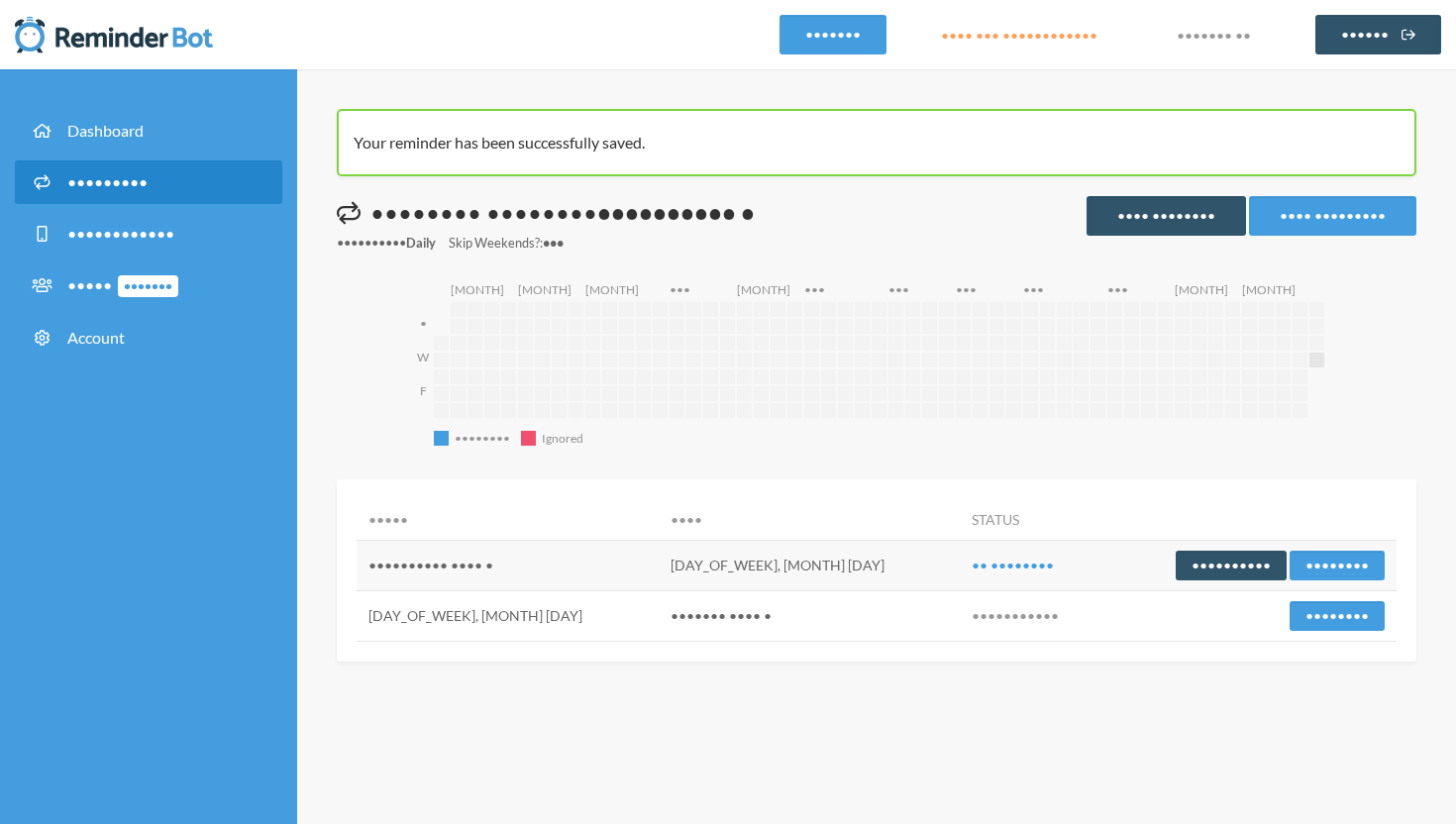 click on "•• ••••••••" at bounding box center (1030, 565) 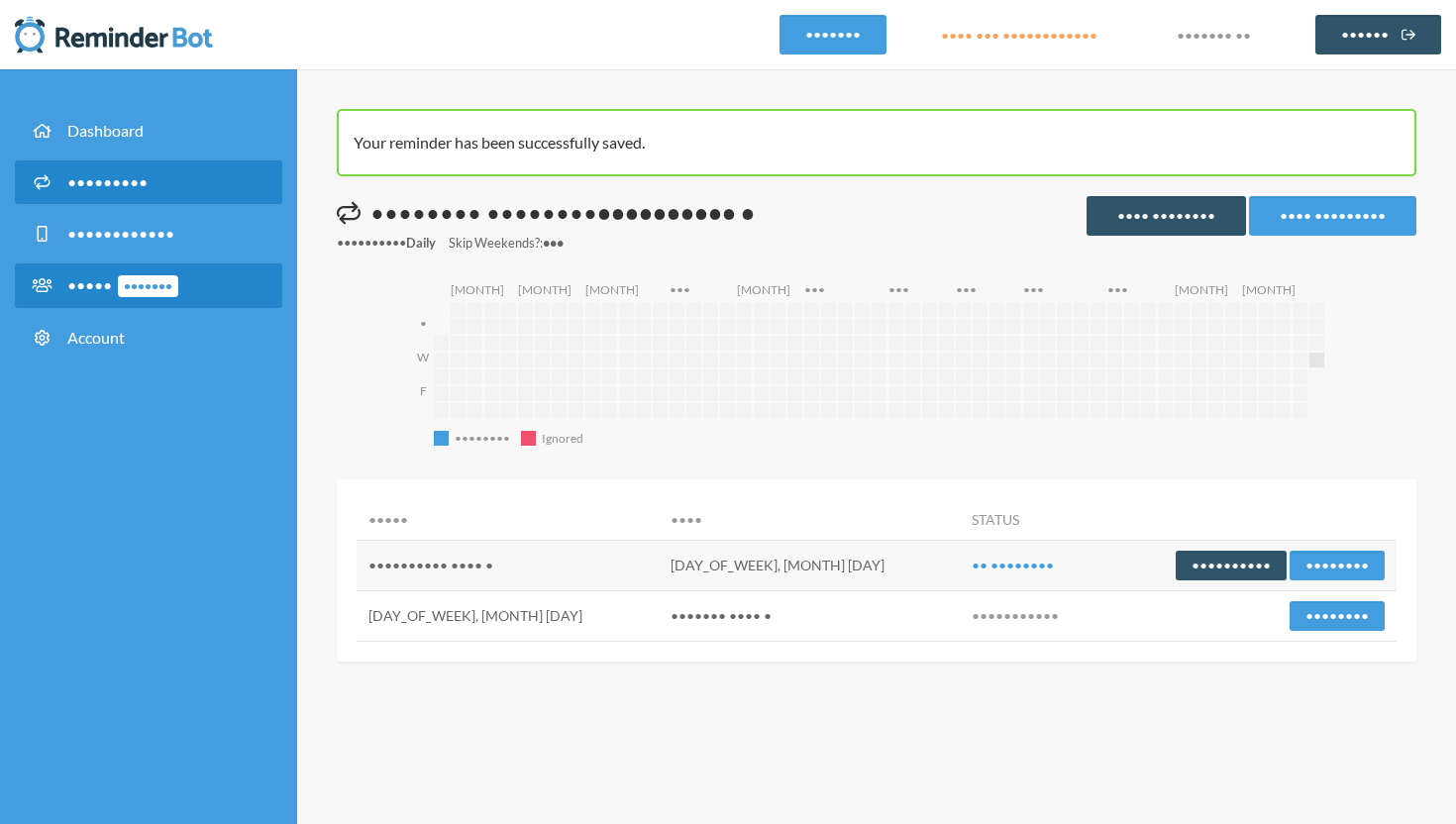 click on "Teams  Upgrade" at bounding box center (123, 284) 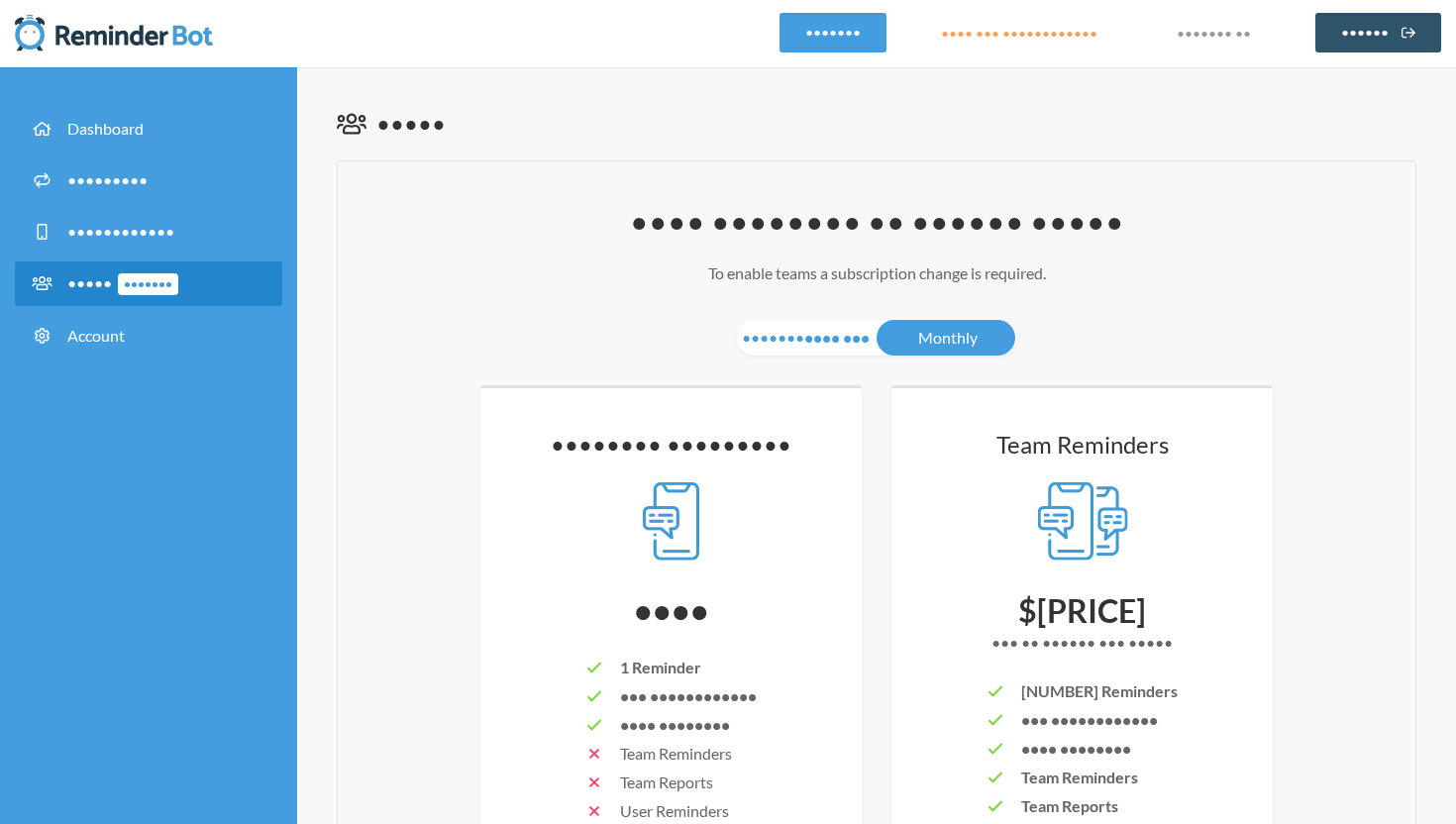 scroll, scrollTop: 0, scrollLeft: 0, axis: both 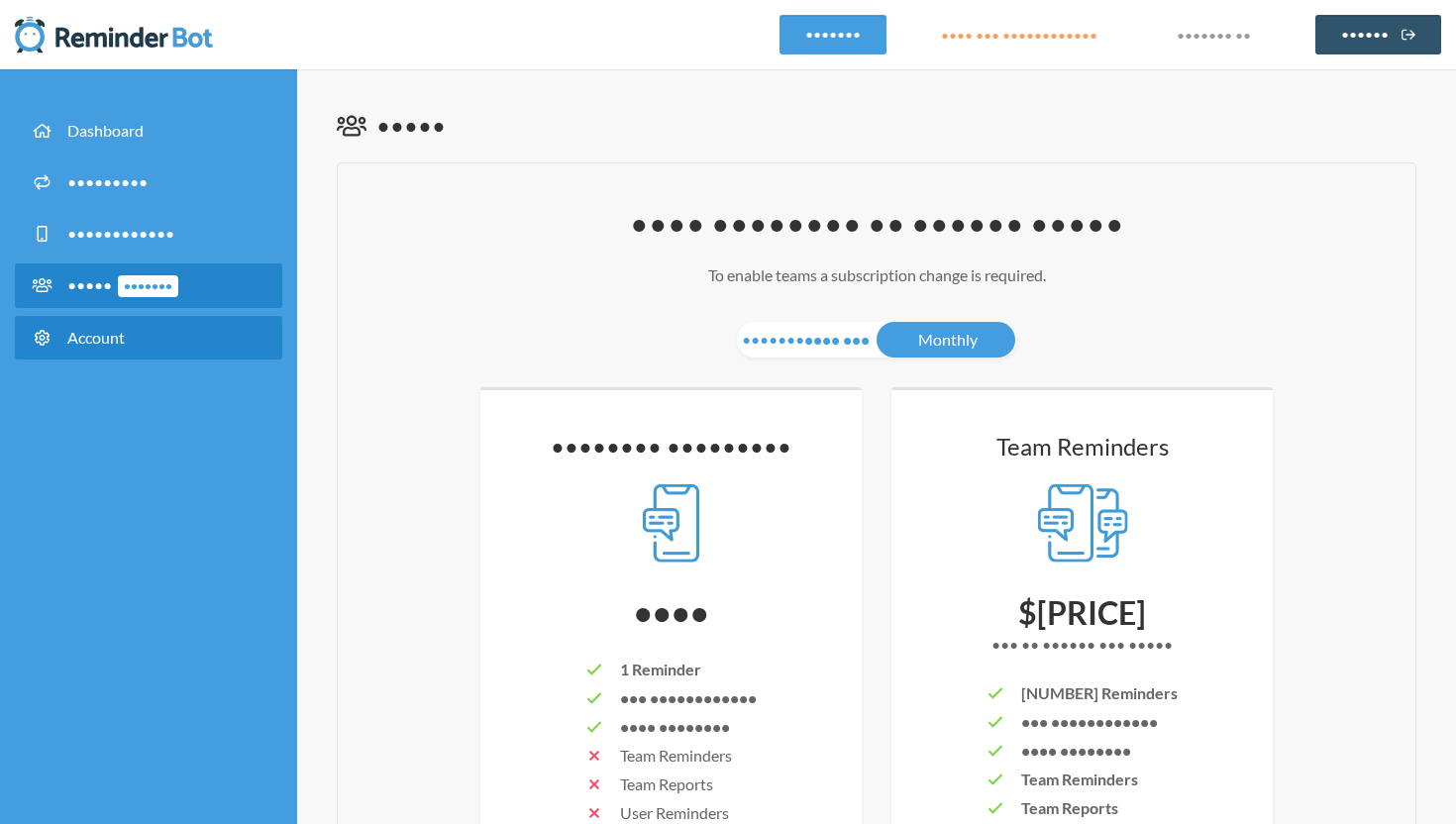 click on "Account" at bounding box center (149, 338) 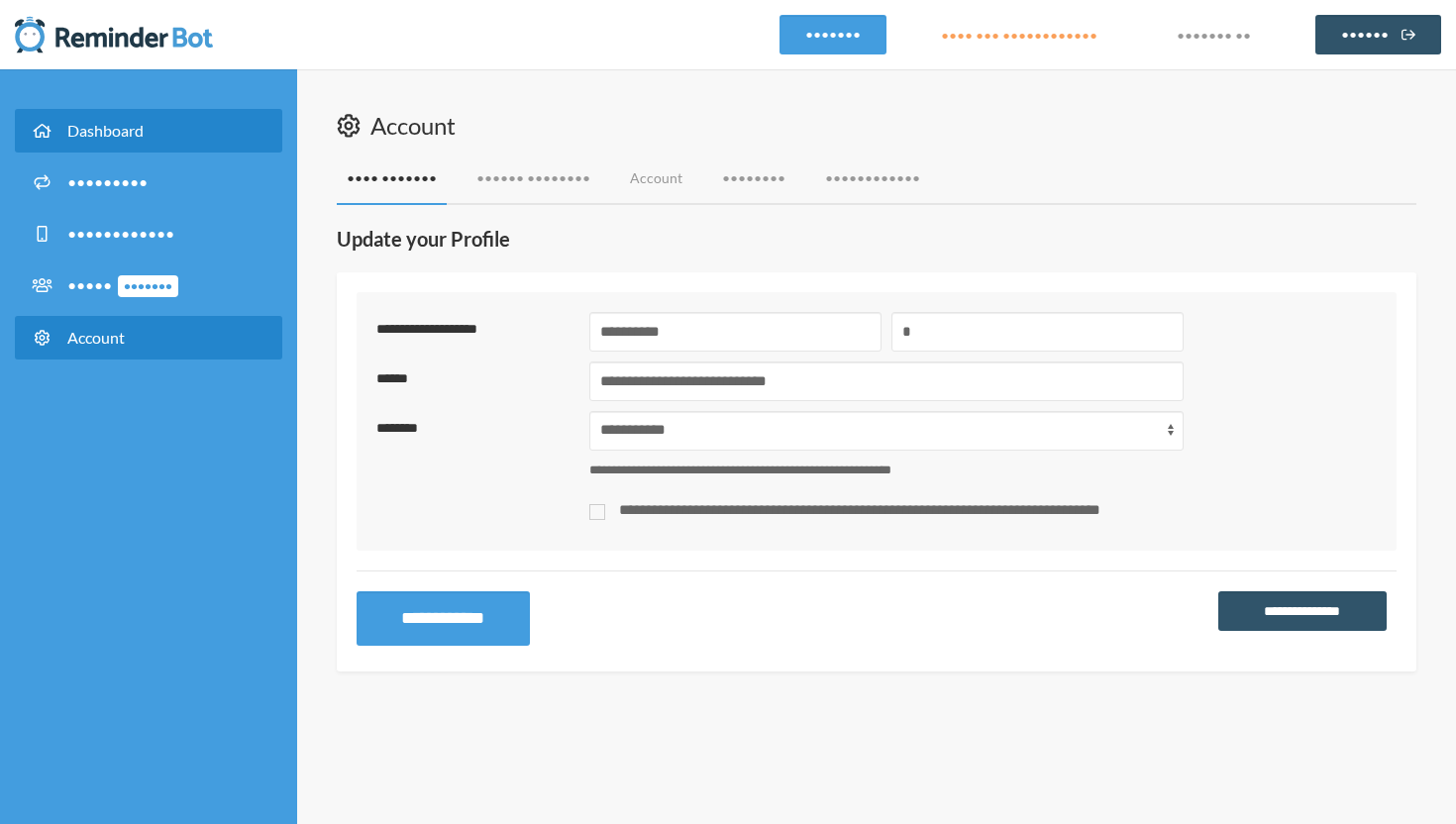 click on "Dashboard" at bounding box center (105, 130) 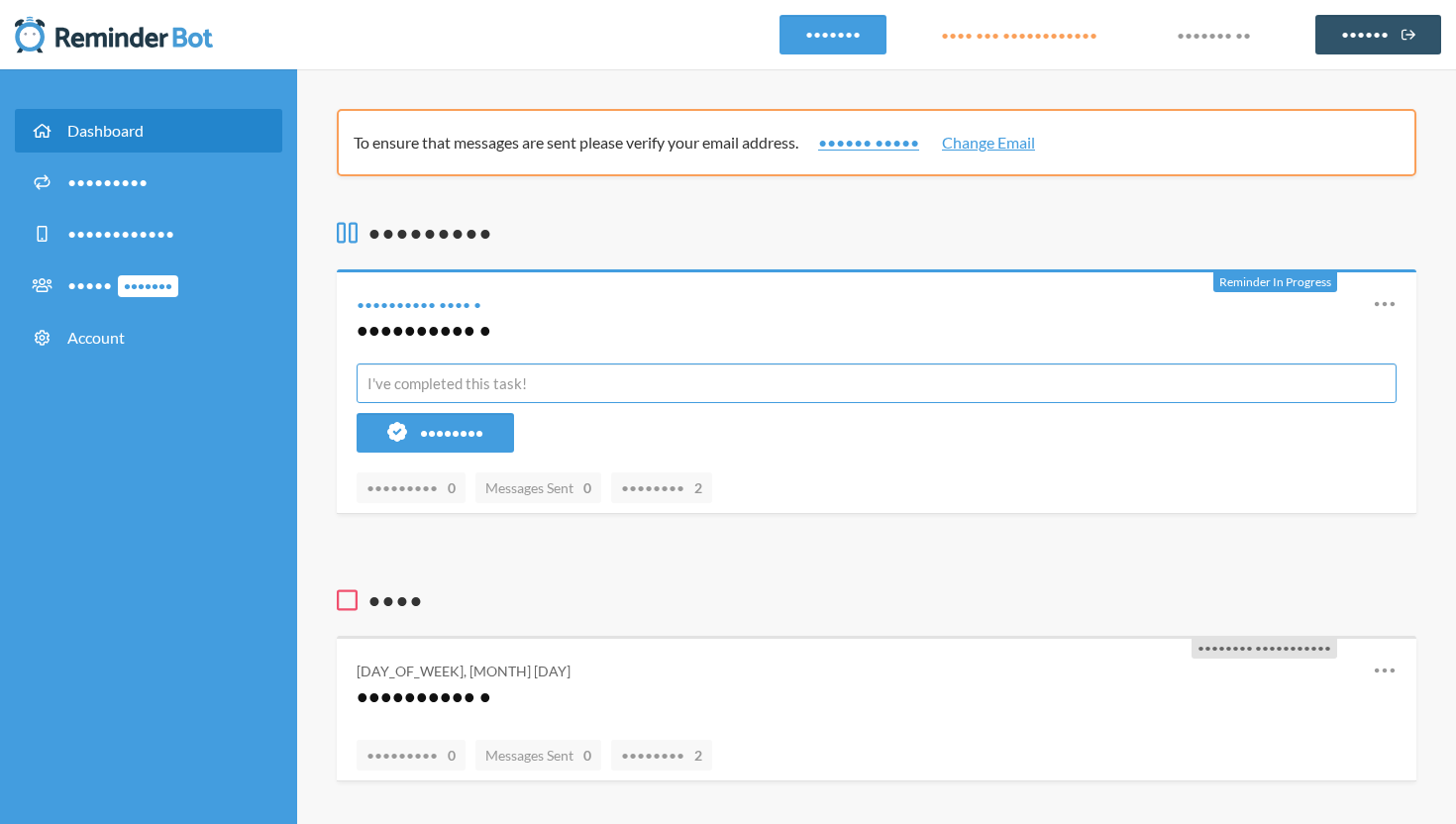 click at bounding box center [877, 383] 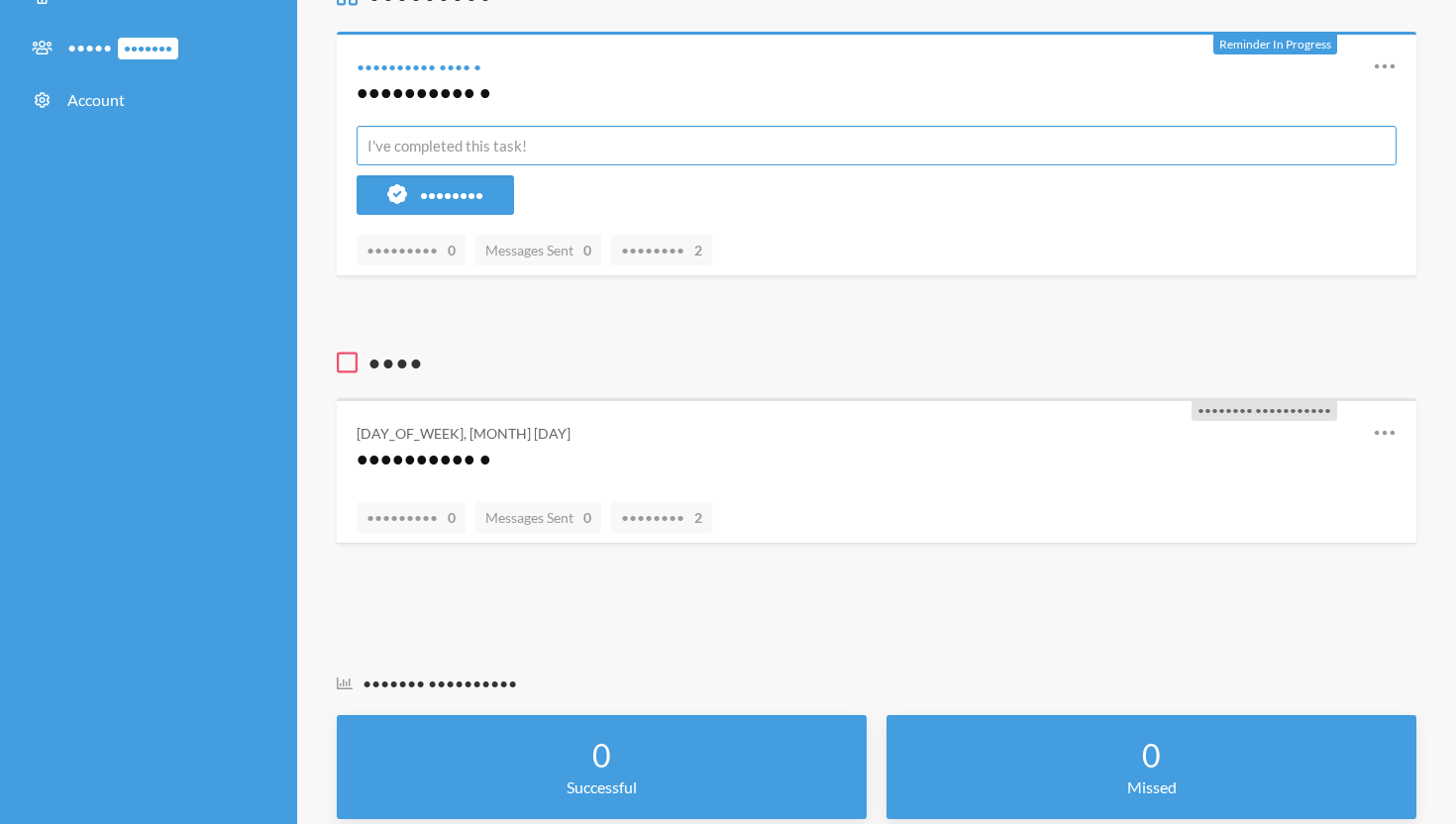 scroll, scrollTop: 522, scrollLeft: 0, axis: vertical 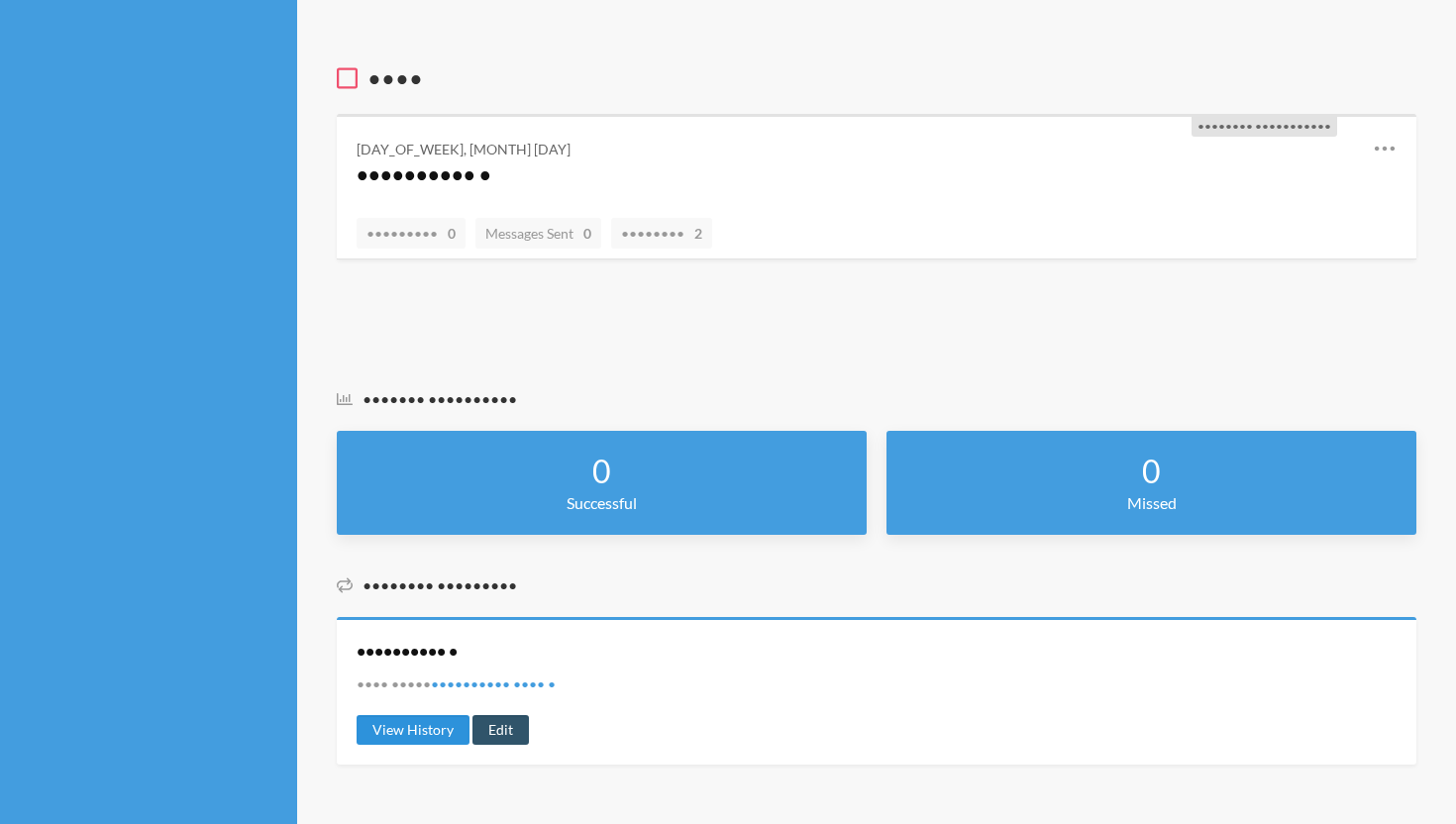 click on "View History" at bounding box center (413, 730) 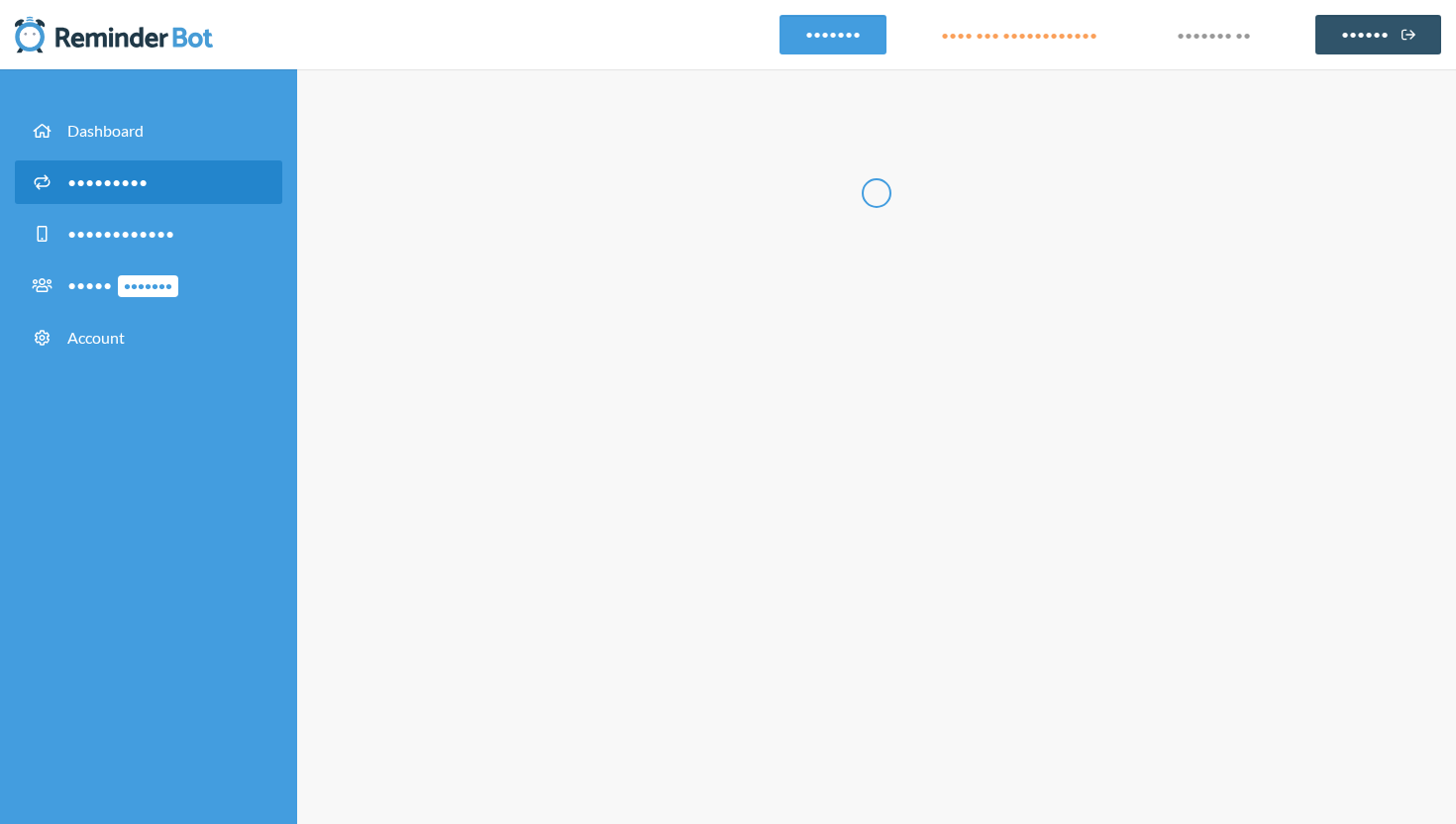 scroll, scrollTop: 0, scrollLeft: 0, axis: both 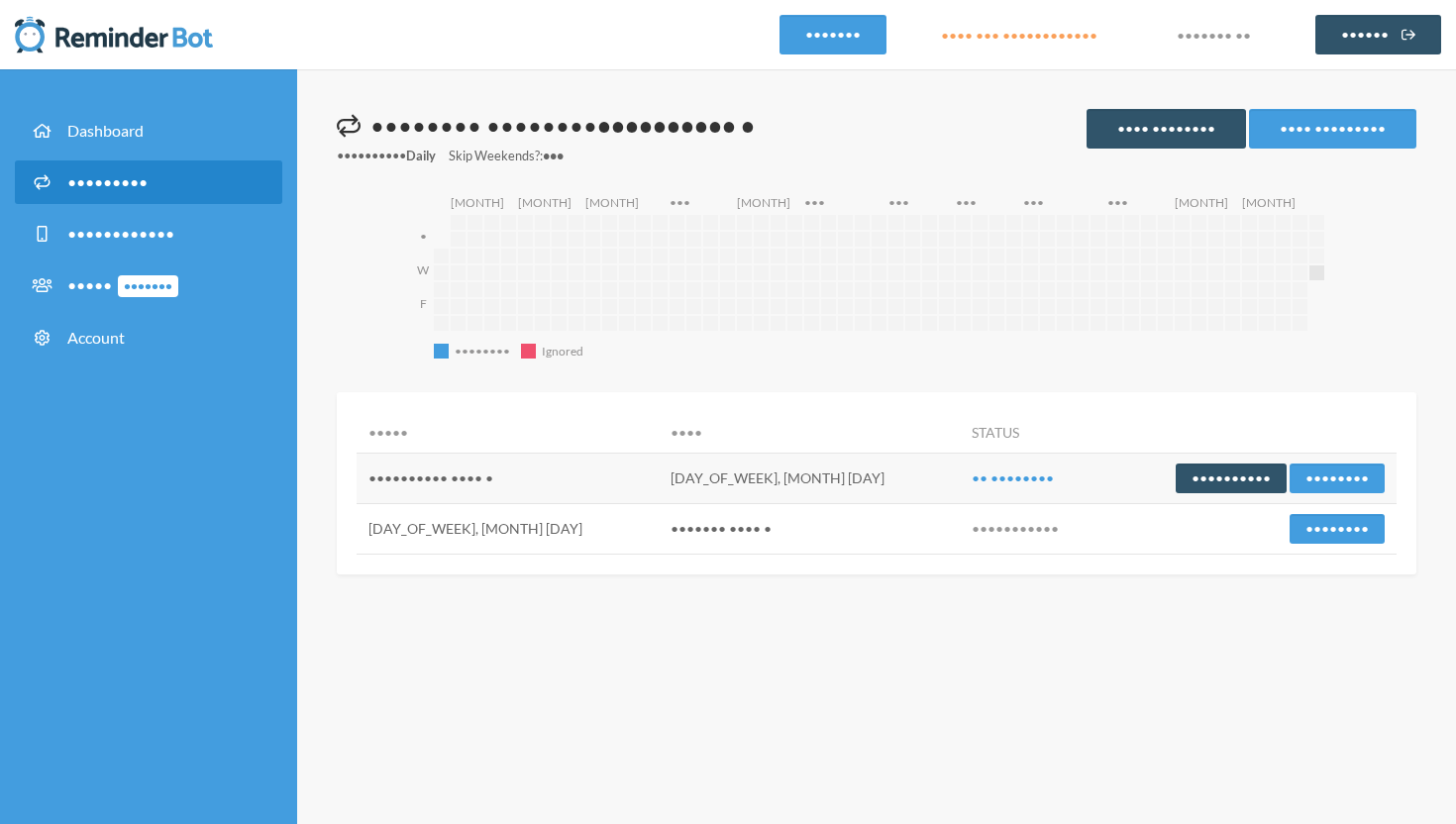 click on "•••••••••" at bounding box center (107, 181) 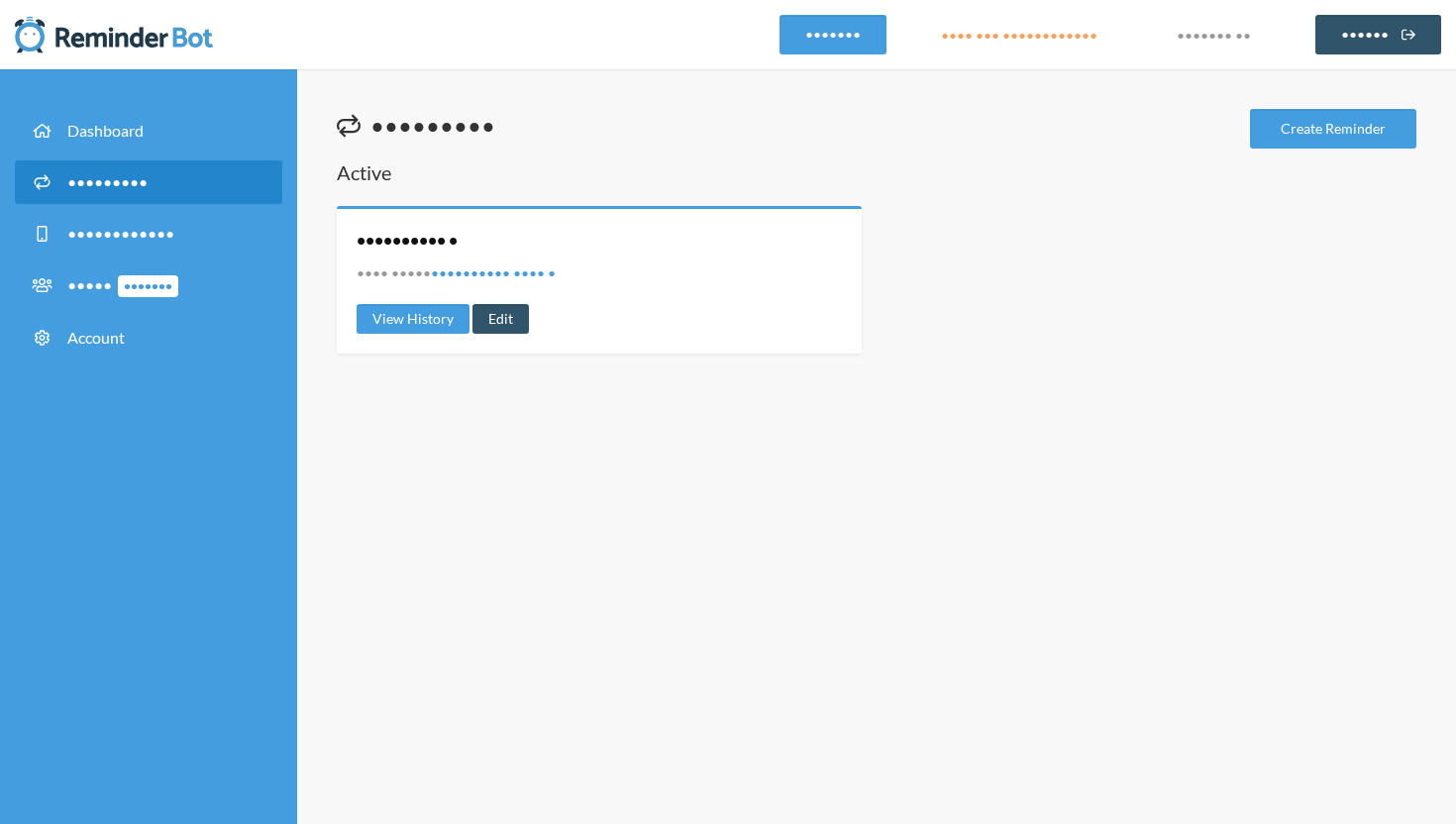 click on "Reminders Create Reminder Active [LAST_NAME] [FIRST_NAME] Next Date: [DAY_OF_WEEK], [MONTH] [DAY] View History Edit" at bounding box center [877, 447] 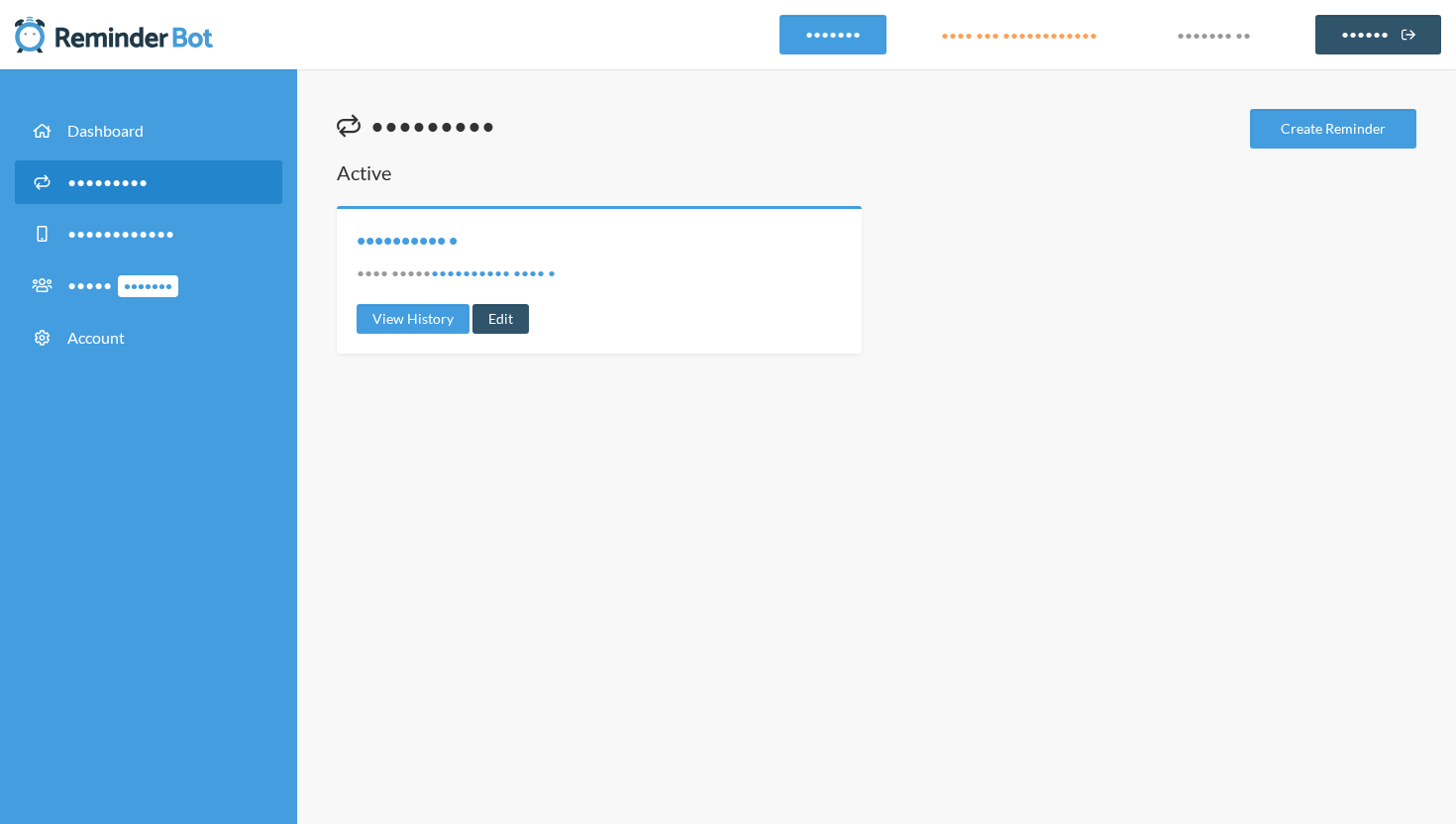 click on "•••••••••• •" at bounding box center [407, 240] 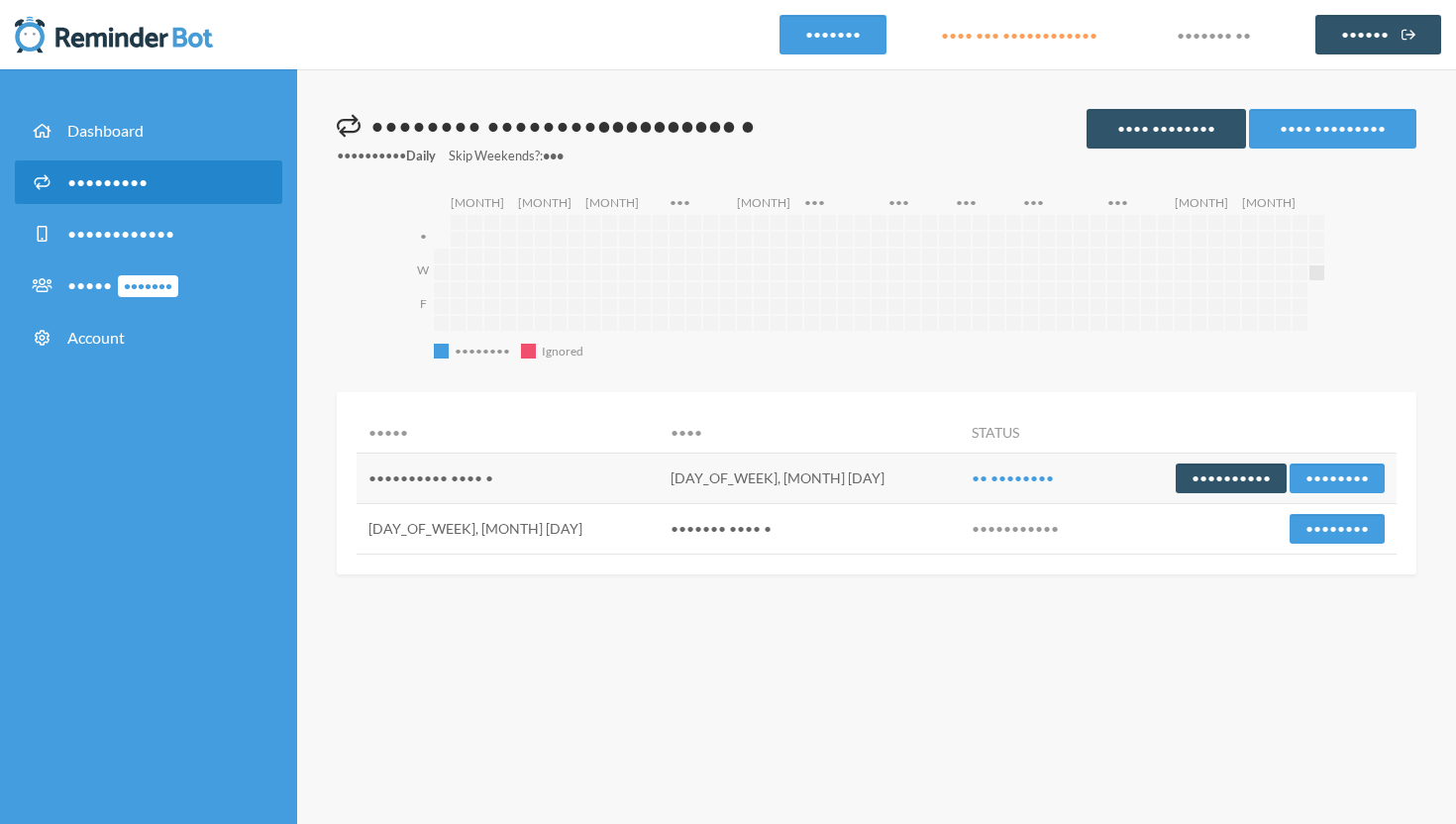 click on "•••••••• ••• ••• ••••••• •••• •••• ••••••••••• ••••••••• •••• •••• •••••••• •• •••••••• •••••••• ••••••    •••••••• ••••••••  •••••••••• •   ••••••••••  •••••     •••• ••••••••••  •••   •••• ••••••••   •••• •••••••••     •••••••• •••••••• ••••••• ••••••• • • • •••••••••• •••••••••• •••••••••• •••••••••• •••••••••• •••••••••• •••••••••• •••••••••• •••••••••• •••••••••• •••••••••• •••••••••• •••••••••• •••••••••• •••••••••• •••••••••• •••••••••• •••••••••• •••••••••• •••••••••• •••••••••• •••••••••• •••••••••• •••••••••• •••••••••• •••••••••• •••••••••• •••••••••• •••••••••• •••••••••• •••••••••• •••••••••• •••••••••• •••••••••• •••••••••• •••••••••• •••••••••• •••••••••• •••••••••• •••••••••• •••••••••• •••••••••• •••••••••• •••••••••• •••••••••• •••••••••• •••••••••• •••••••••• •••••••••• •••••••••• •••••••••• •••••••••• •••••••••• •••••••••• •••••••••• •••••••••• •••••••••• •••••••••• •••••••••• •••••••••• •••••••••• •••••••••• •••••••••• •••••••••• •••••••••• •••••••••• •••••••••• •••••••••• •••" at bounding box center (877, 447) 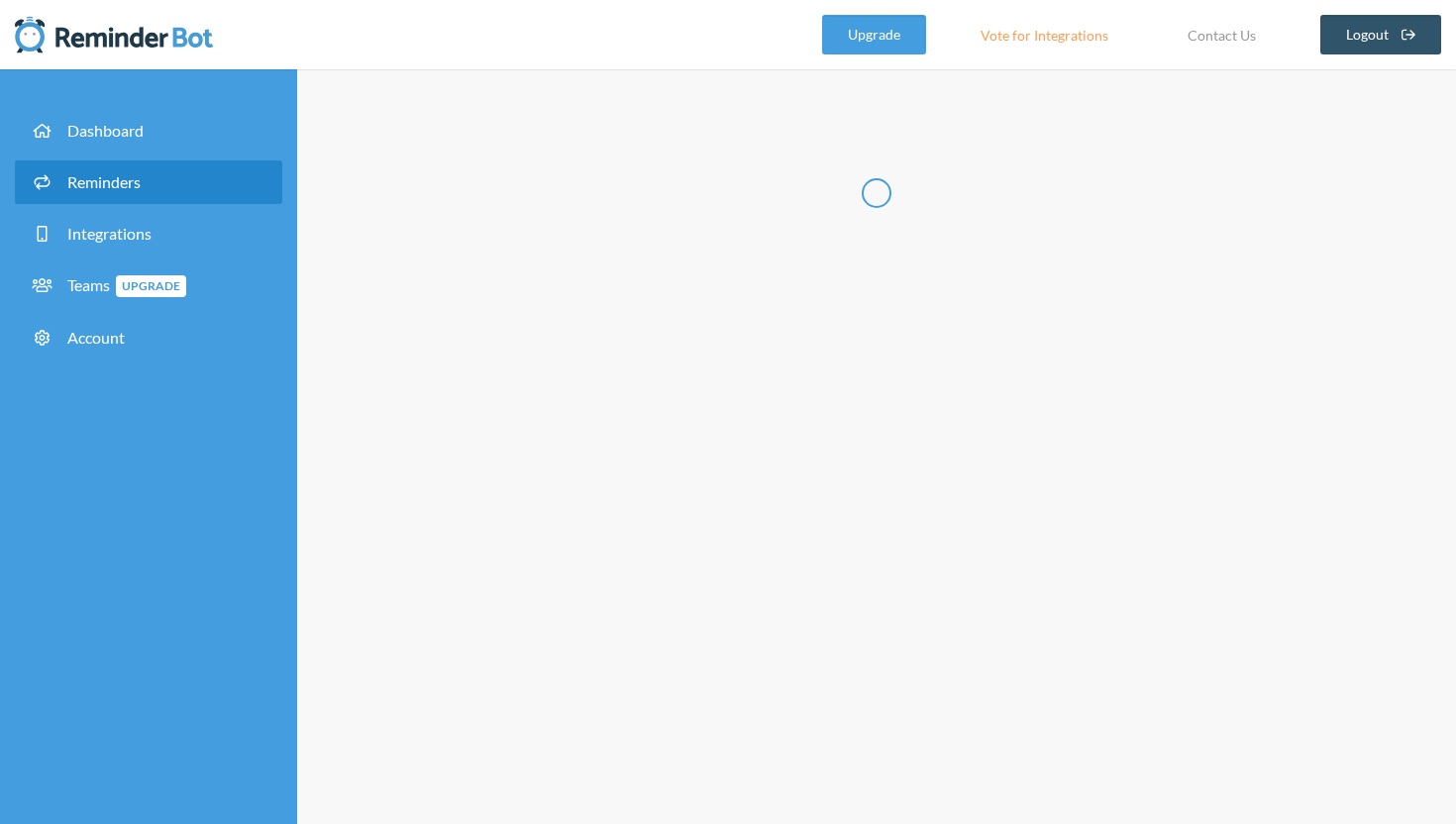 scroll, scrollTop: 0, scrollLeft: 0, axis: both 